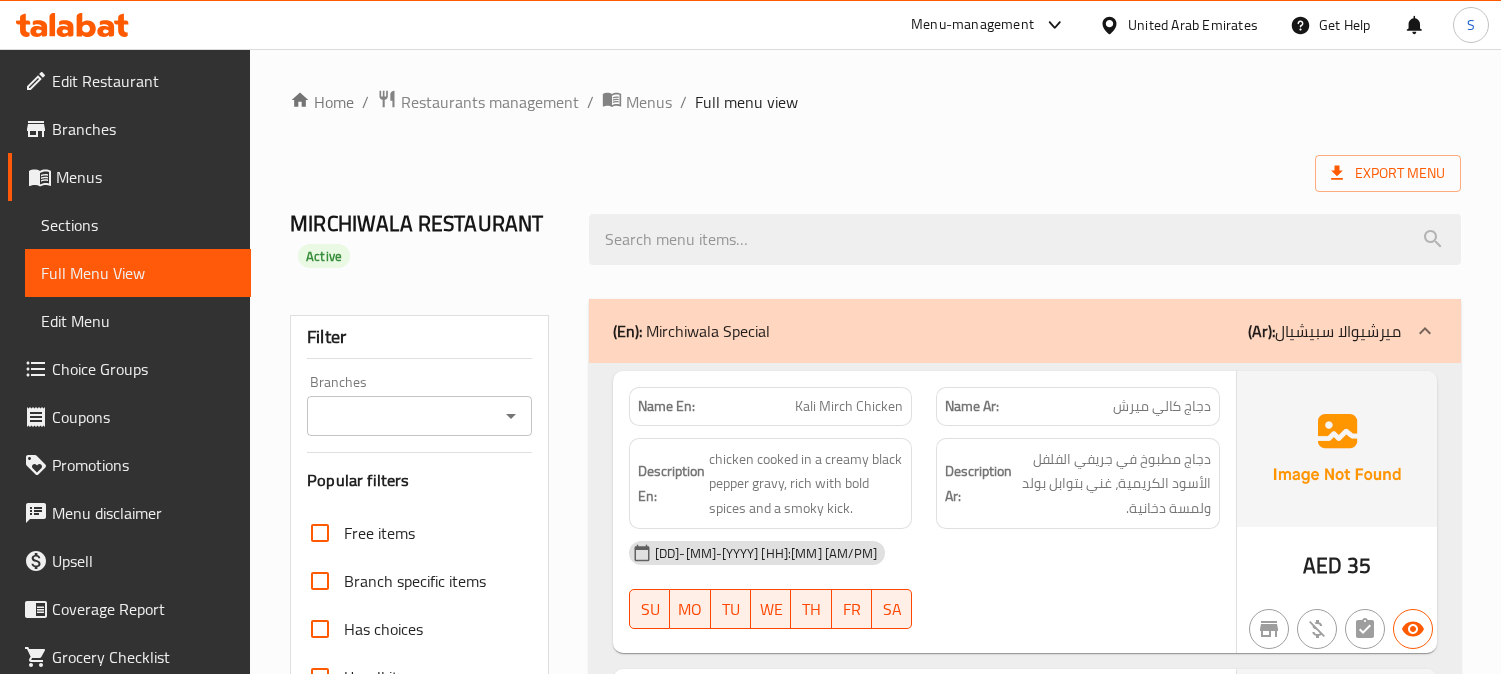 scroll, scrollTop: 32034, scrollLeft: 0, axis: vertical 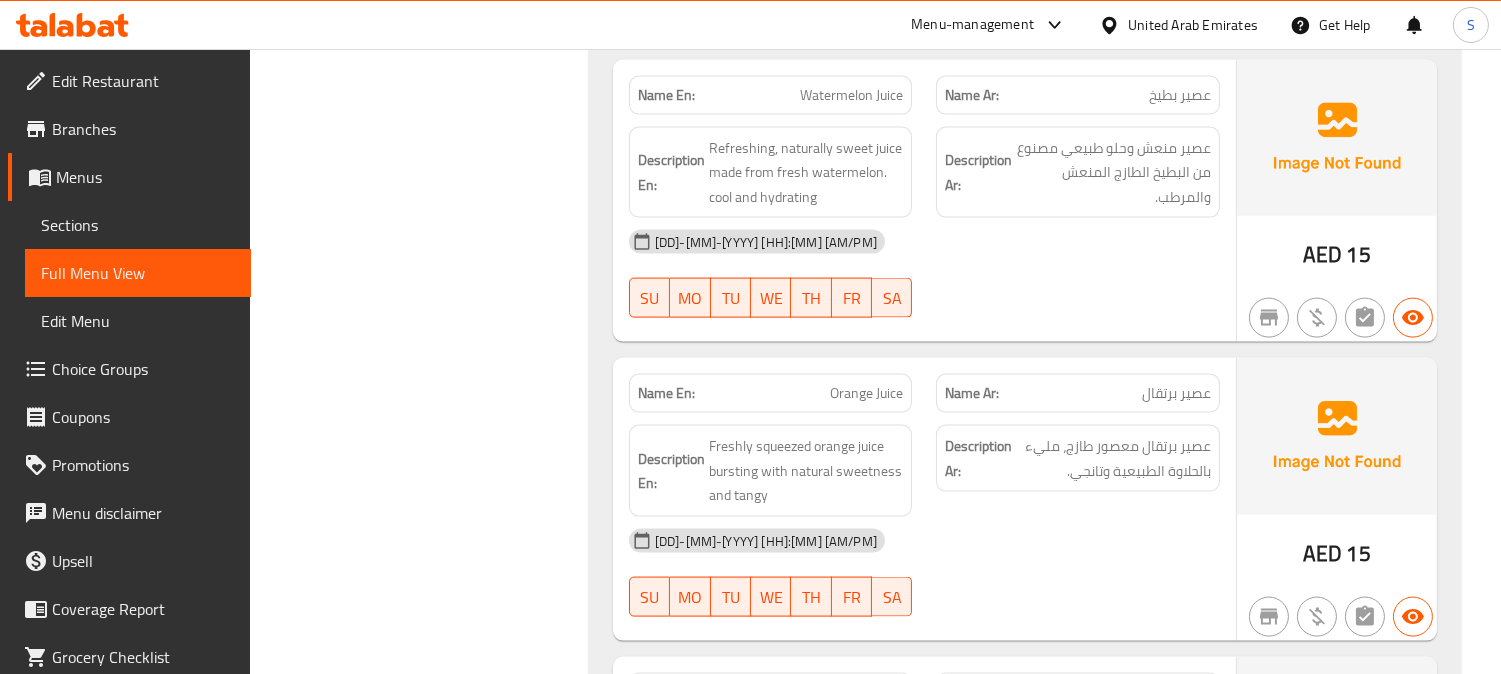 click on "United Arab Emirates" at bounding box center (1193, 25) 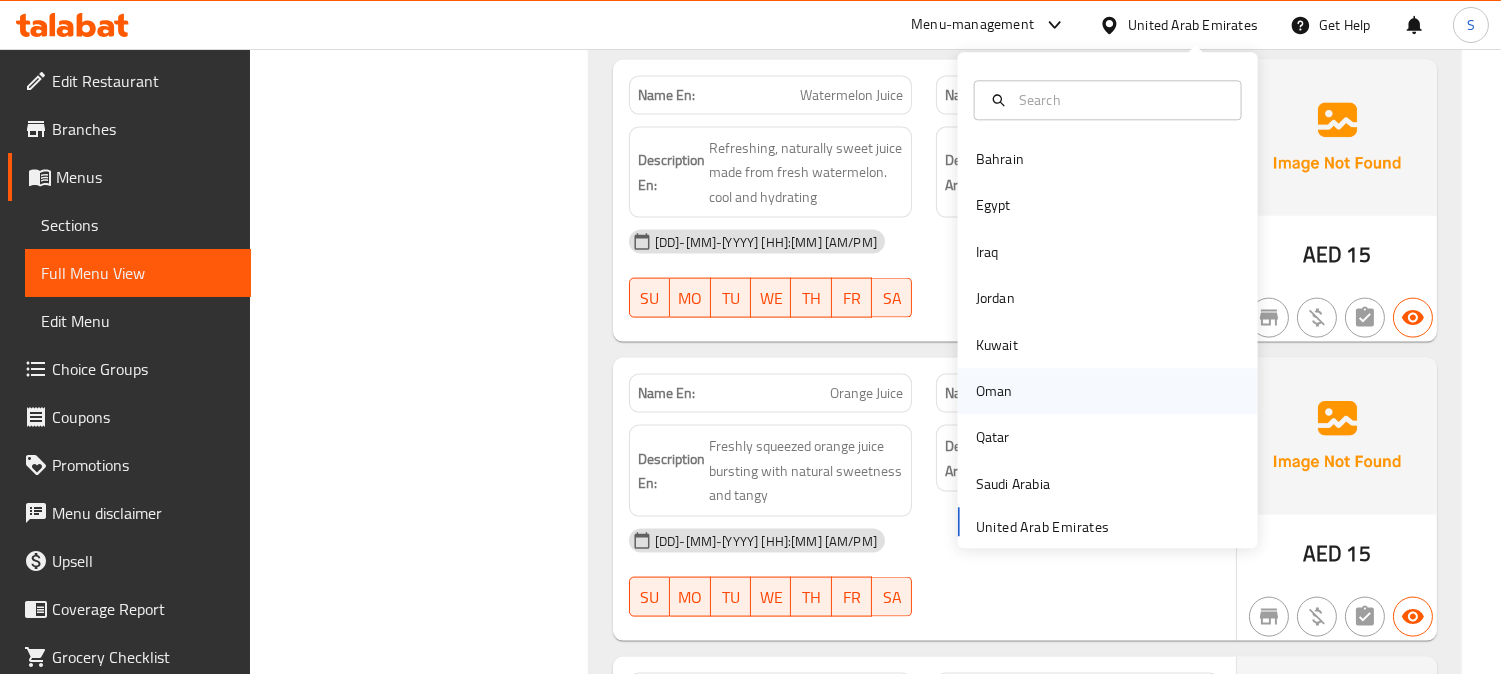click on "Oman" at bounding box center (994, 392) 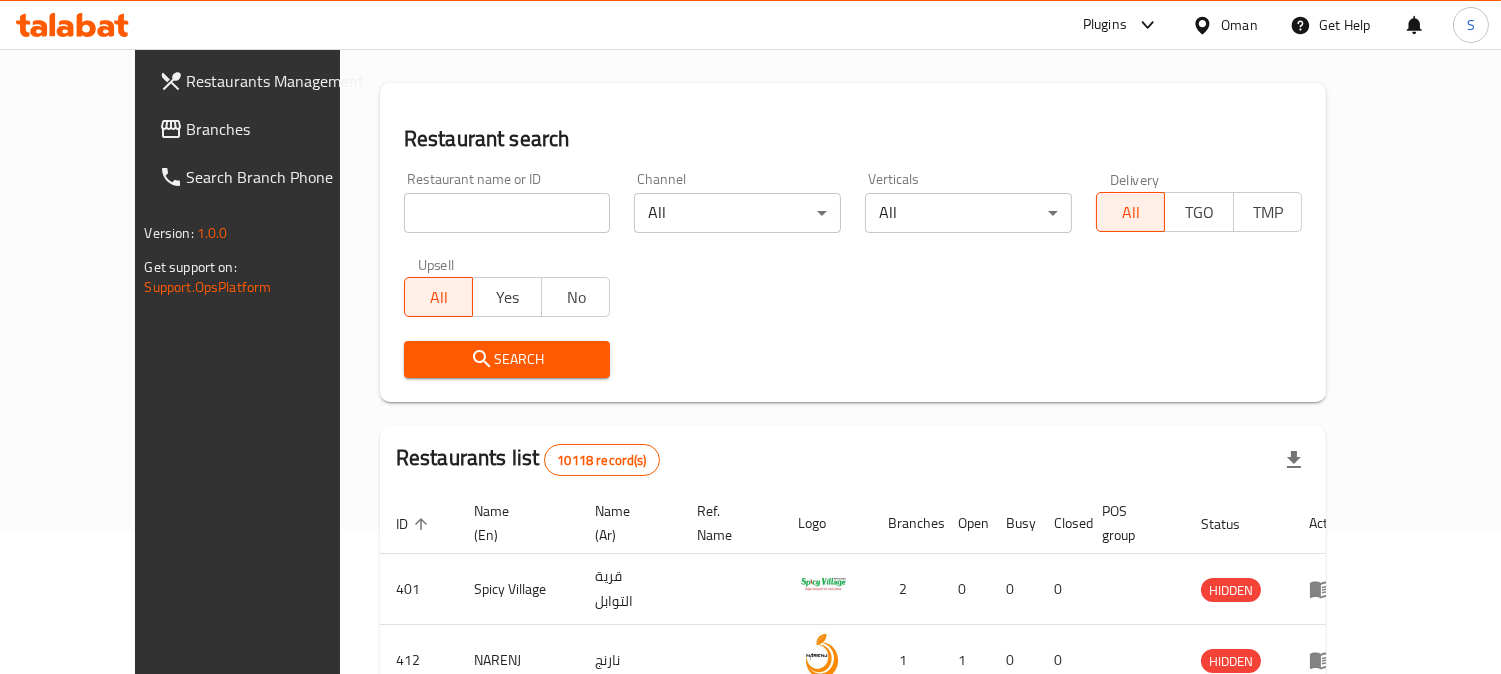 scroll, scrollTop: 821, scrollLeft: 0, axis: vertical 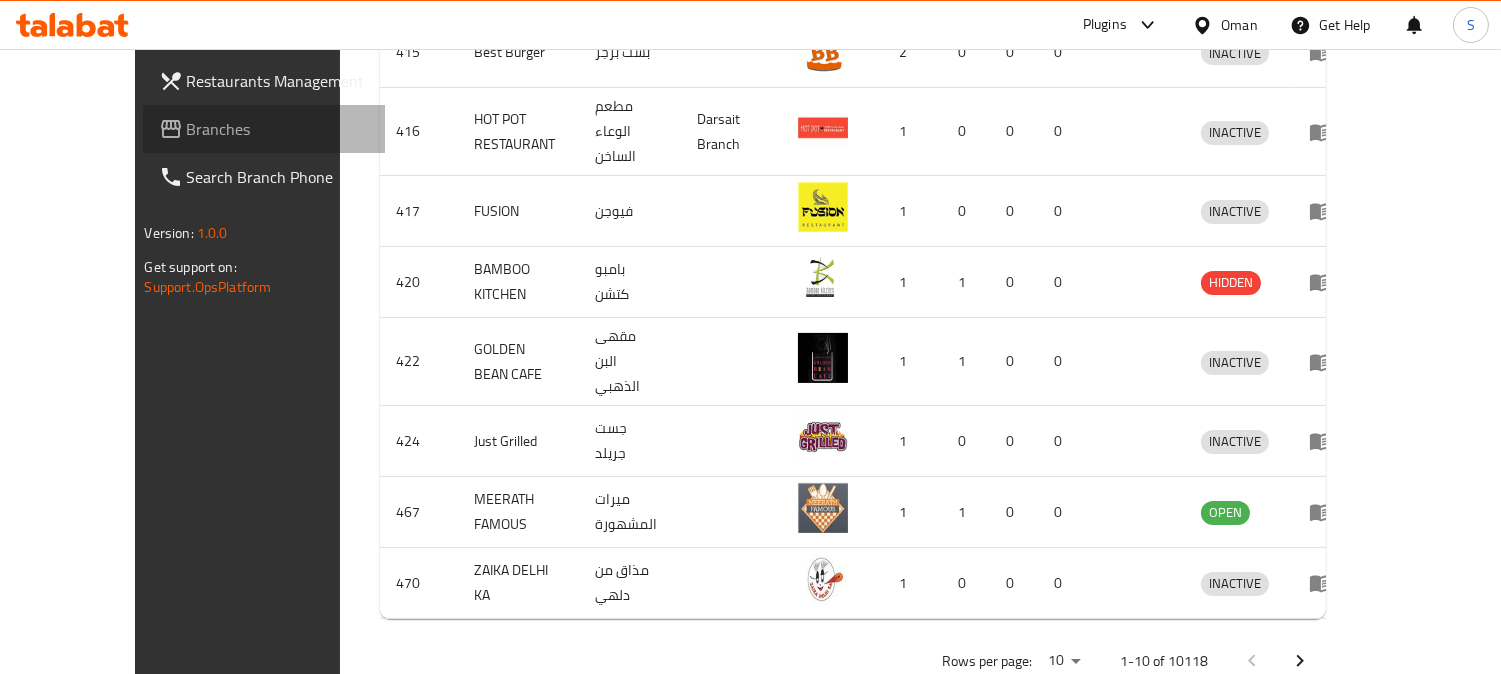 click on "Branches" at bounding box center [278, 129] 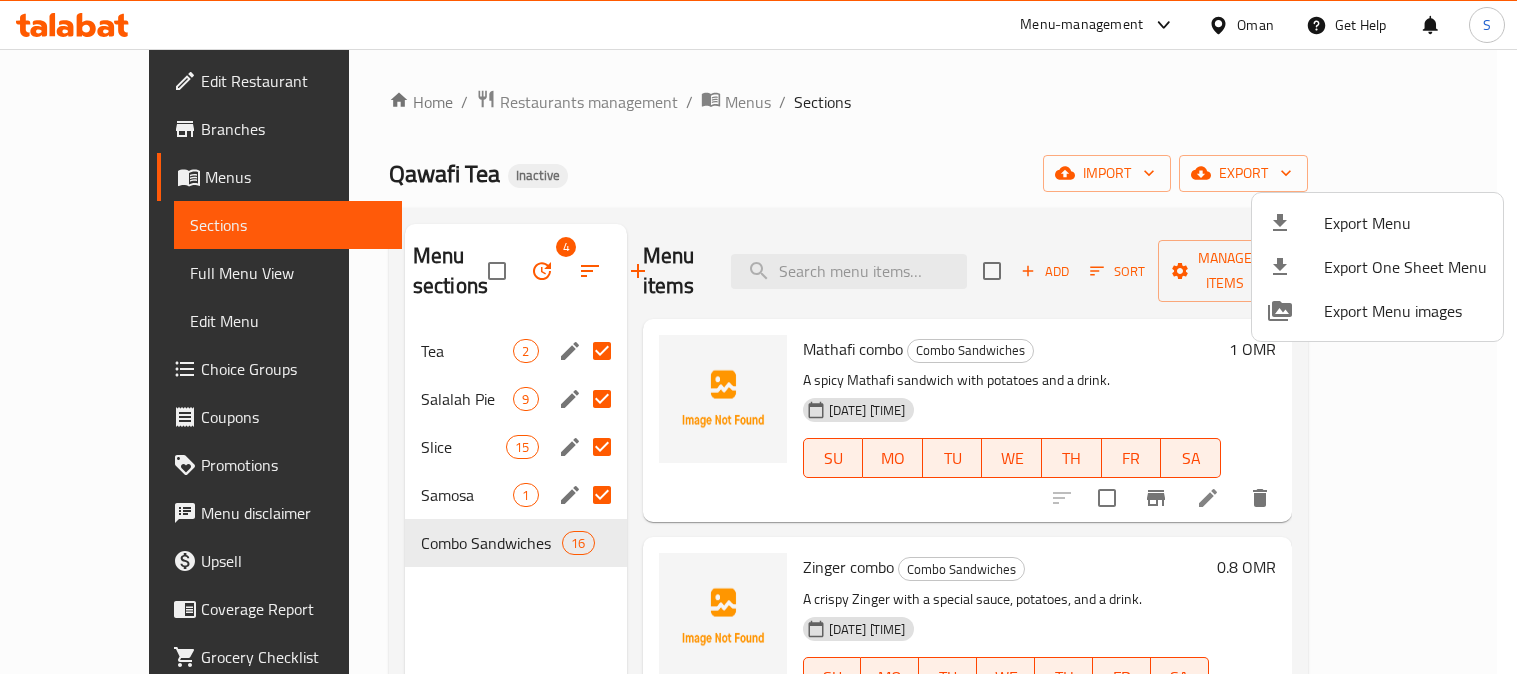 scroll, scrollTop: 0, scrollLeft: 0, axis: both 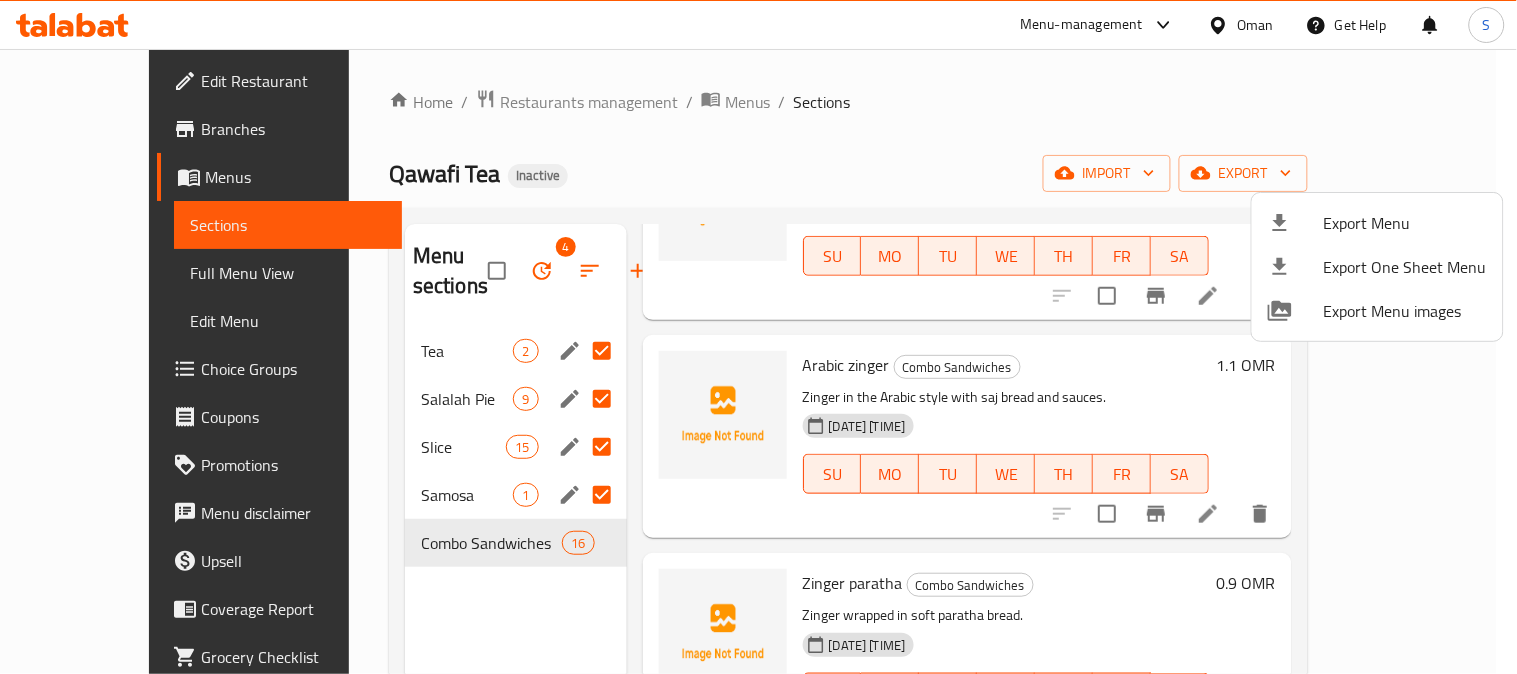drag, startPoint x: 0, startPoint y: 0, endPoint x: 885, endPoint y: 88, distance: 889.3644 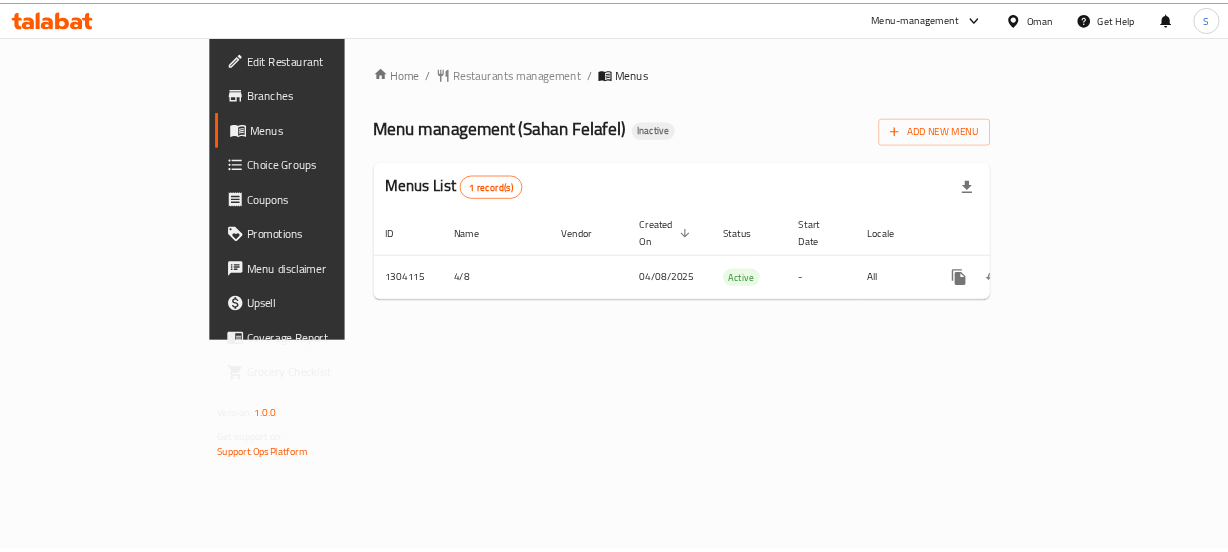scroll, scrollTop: 0, scrollLeft: 0, axis: both 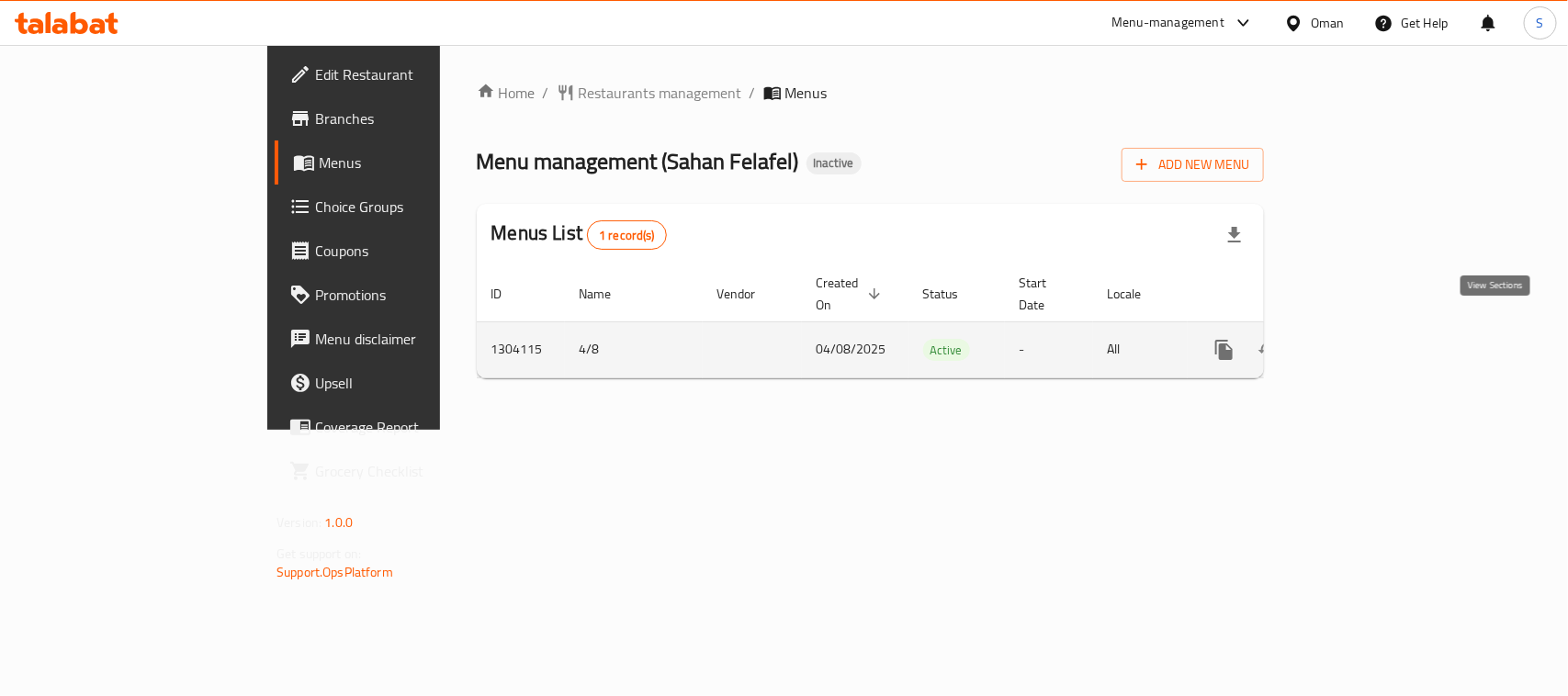 click 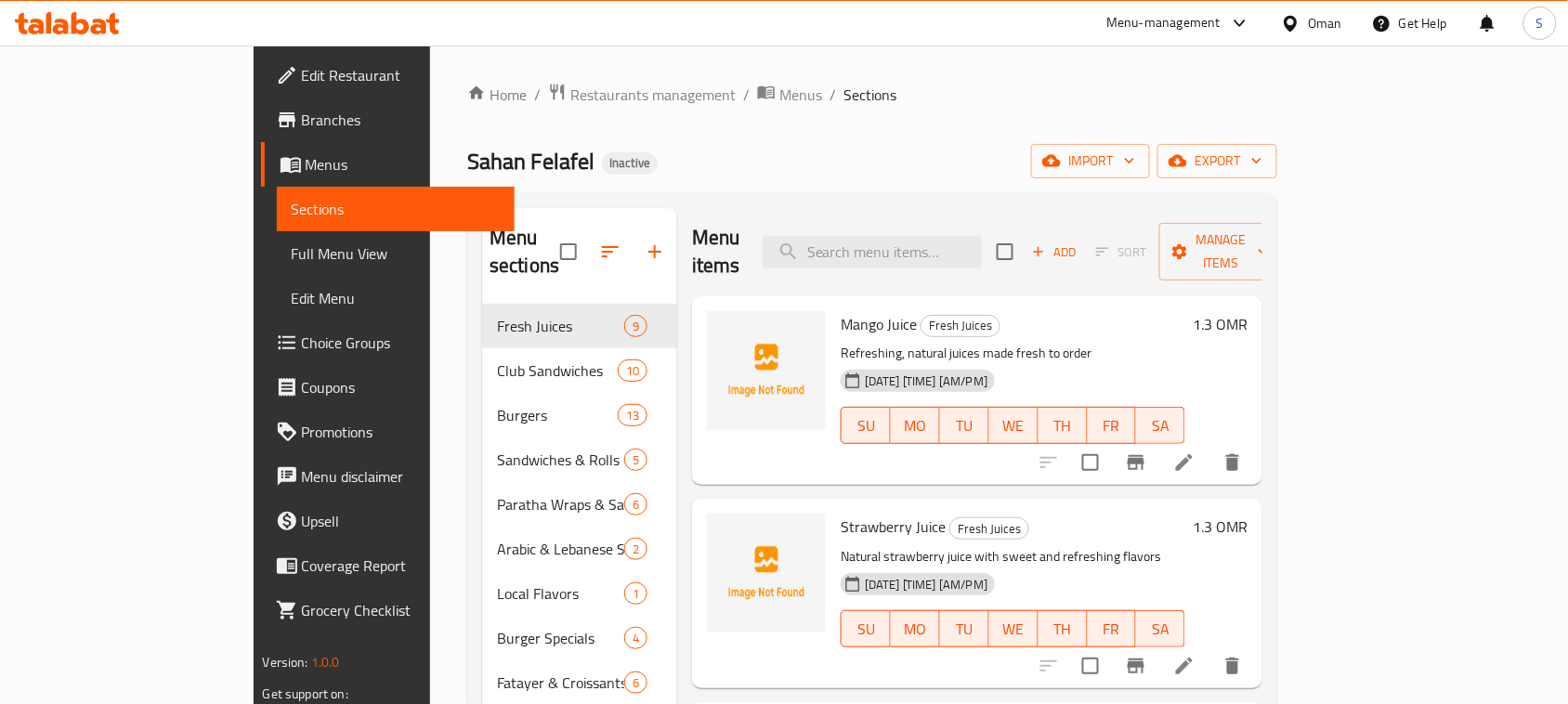 click on "Full Menu View" at bounding box center (396, 254) 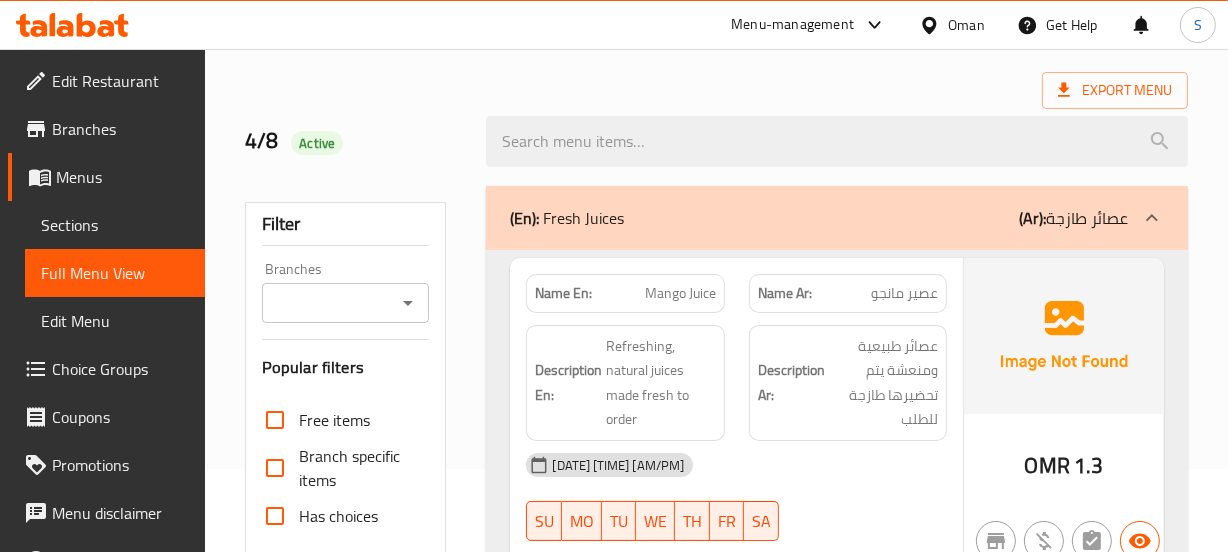 scroll, scrollTop: 181, scrollLeft: 0, axis: vertical 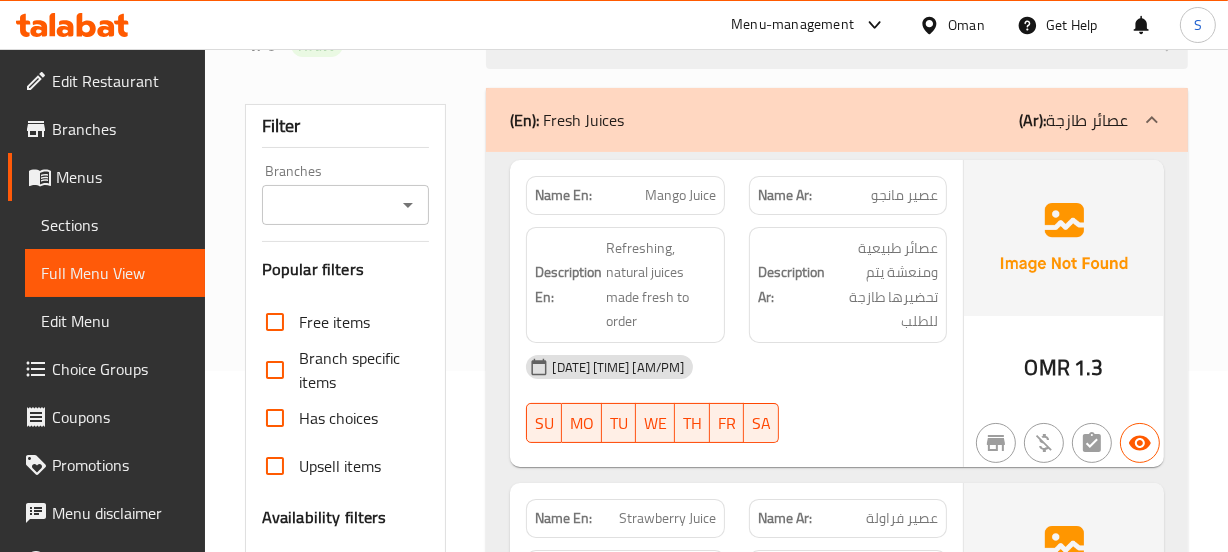 click on "Mango Juice" at bounding box center (680, 195) 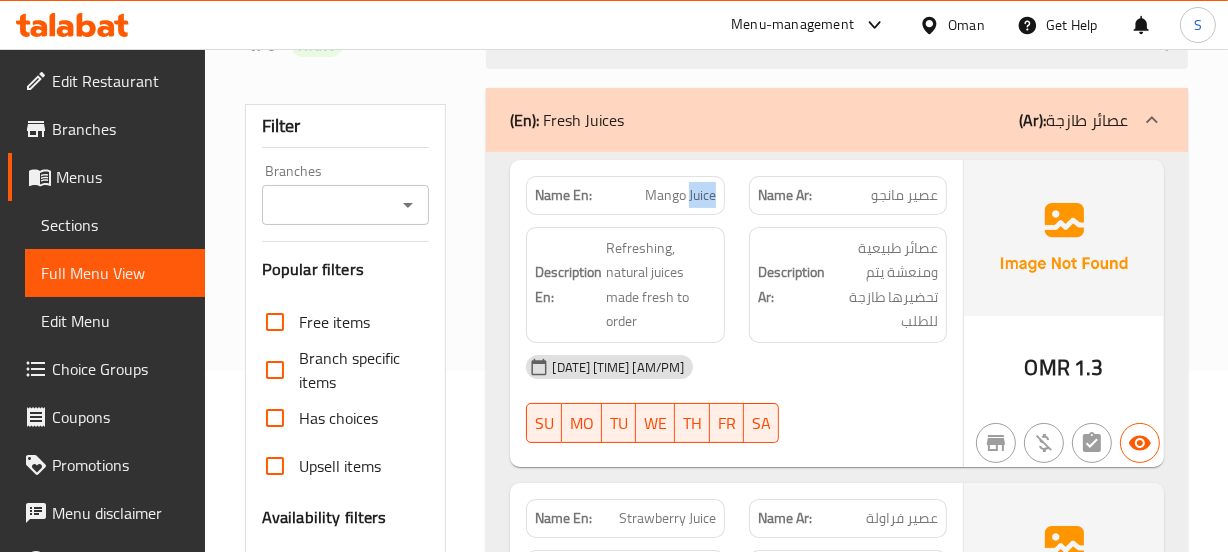 click on "Mango Juice" at bounding box center (680, 195) 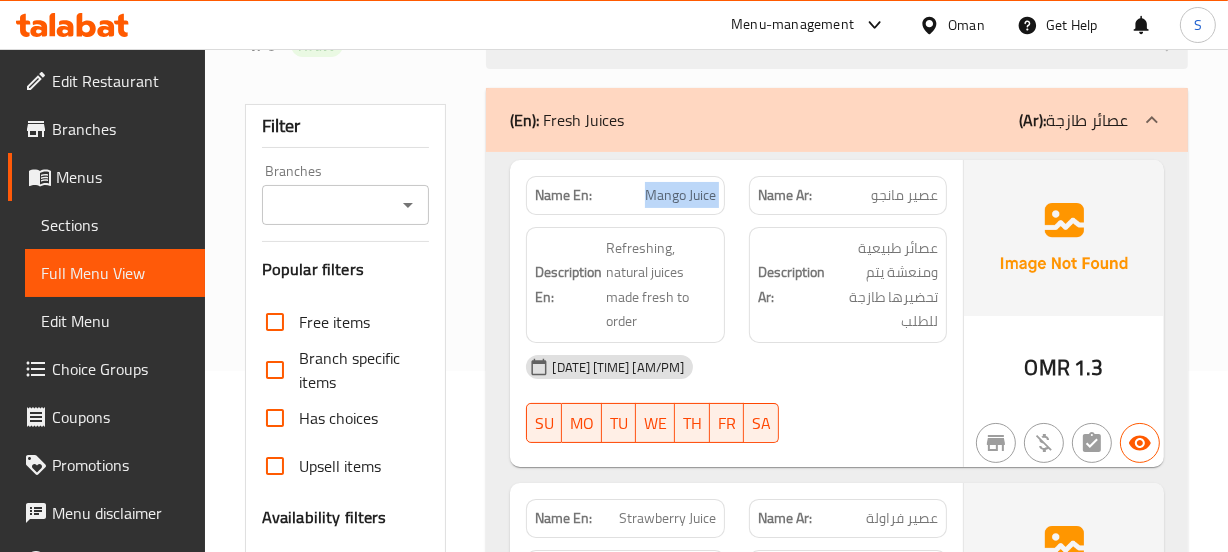 click on "Mango Juice" at bounding box center [680, 195] 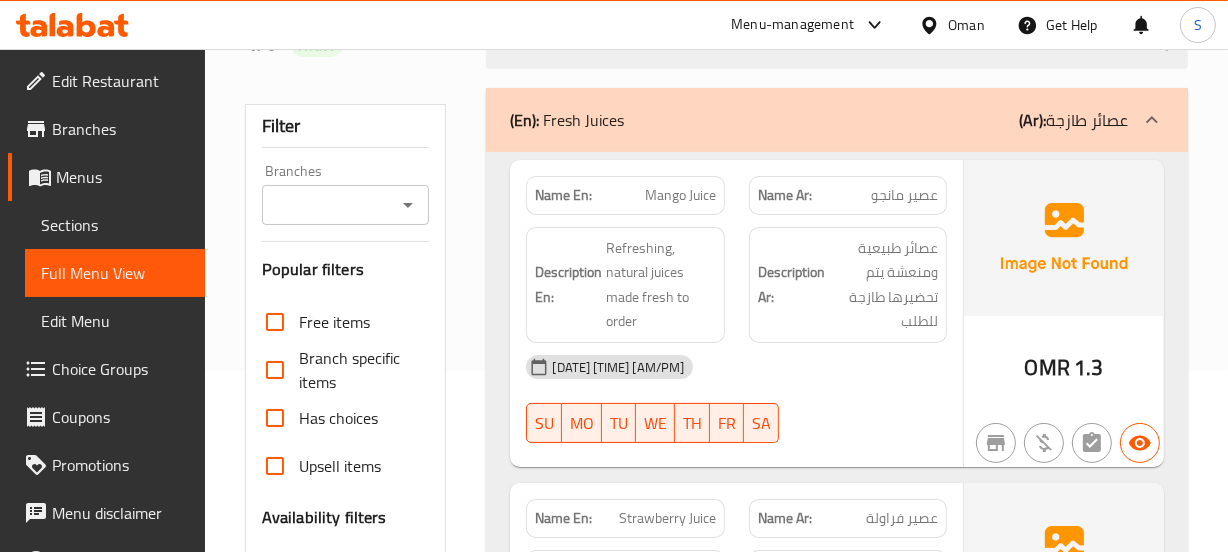 click on "04-08-2025 05:47 PM" at bounding box center [736, 367] 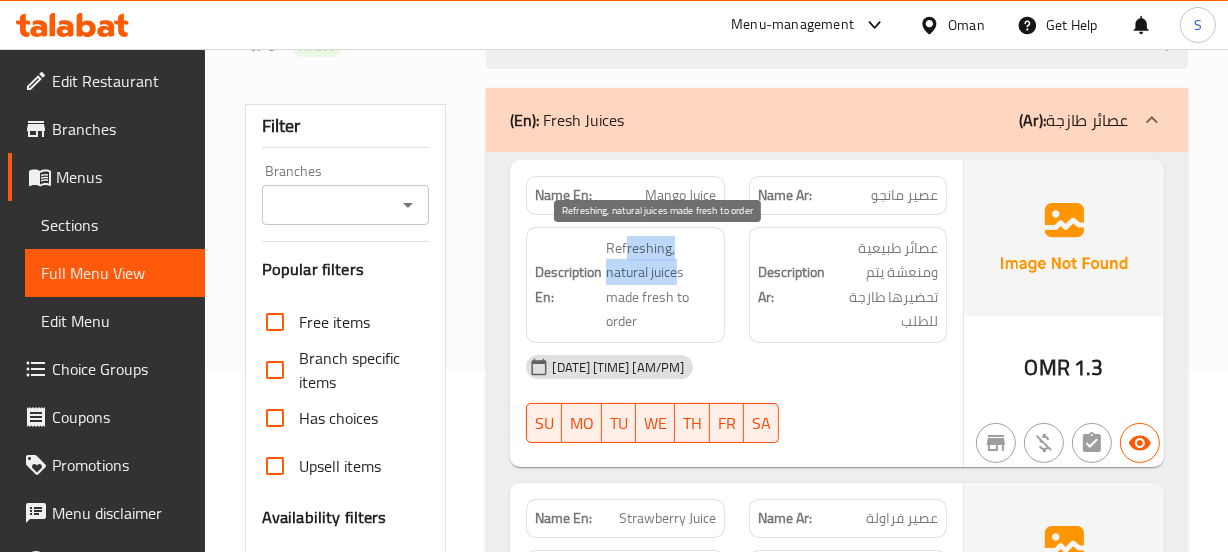 drag, startPoint x: 626, startPoint y: 238, endPoint x: 678, endPoint y: 279, distance: 66.21933 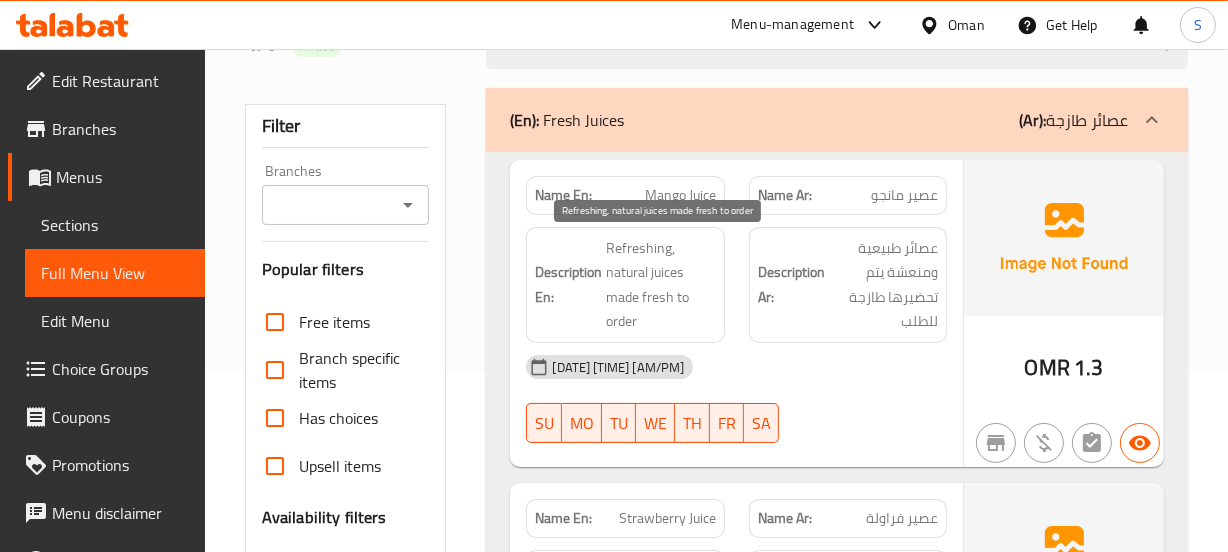 click on "Refreshing, natural juices made fresh to order" at bounding box center [660, 285] 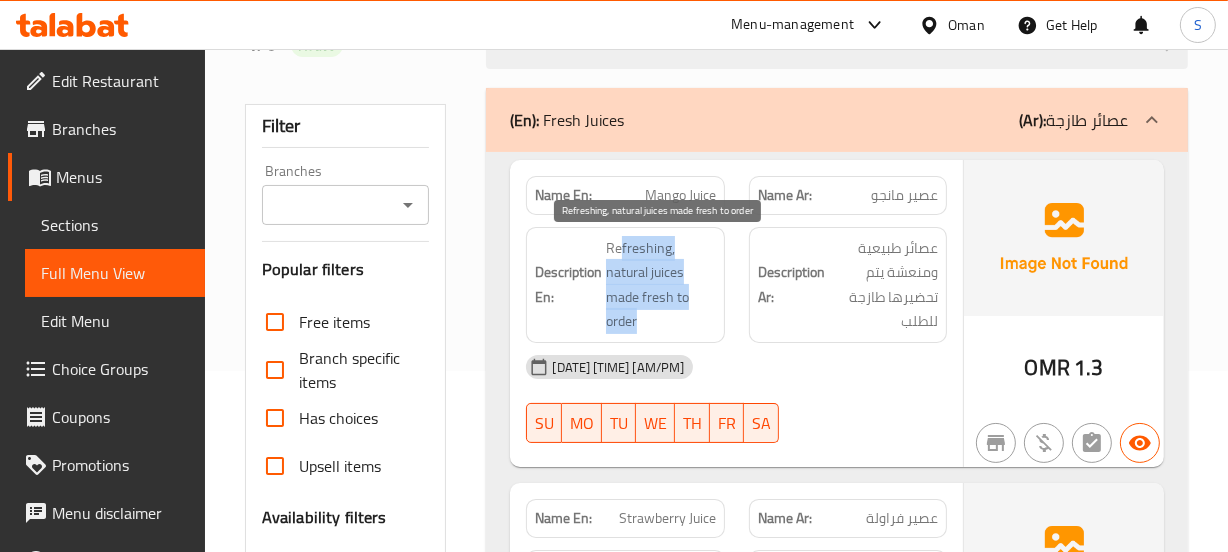 drag, startPoint x: 622, startPoint y: 253, endPoint x: 679, endPoint y: 314, distance: 83.48653 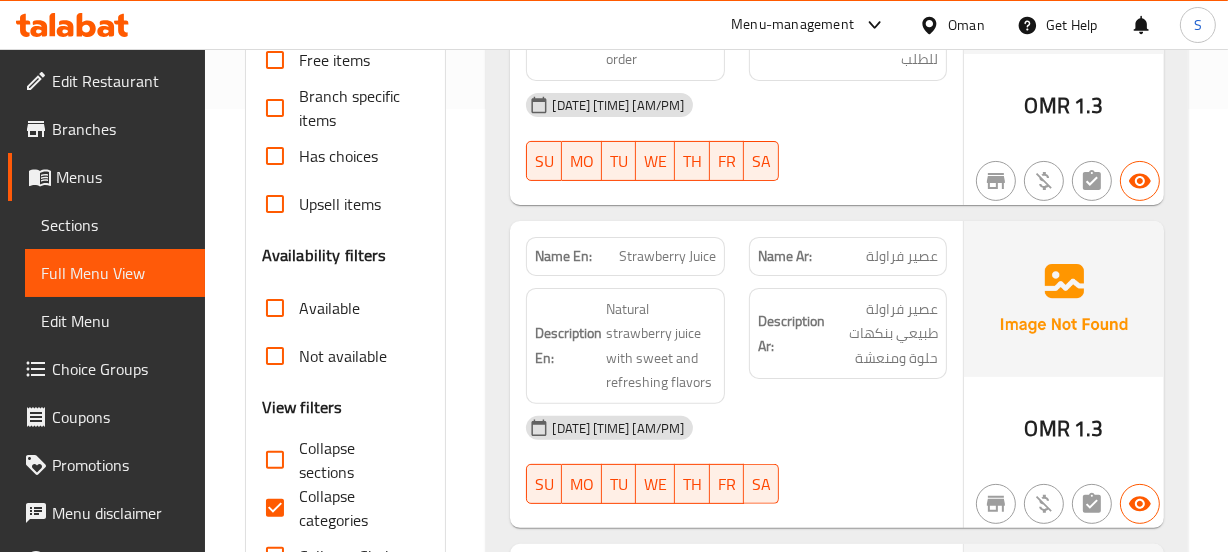 scroll, scrollTop: 454, scrollLeft: 0, axis: vertical 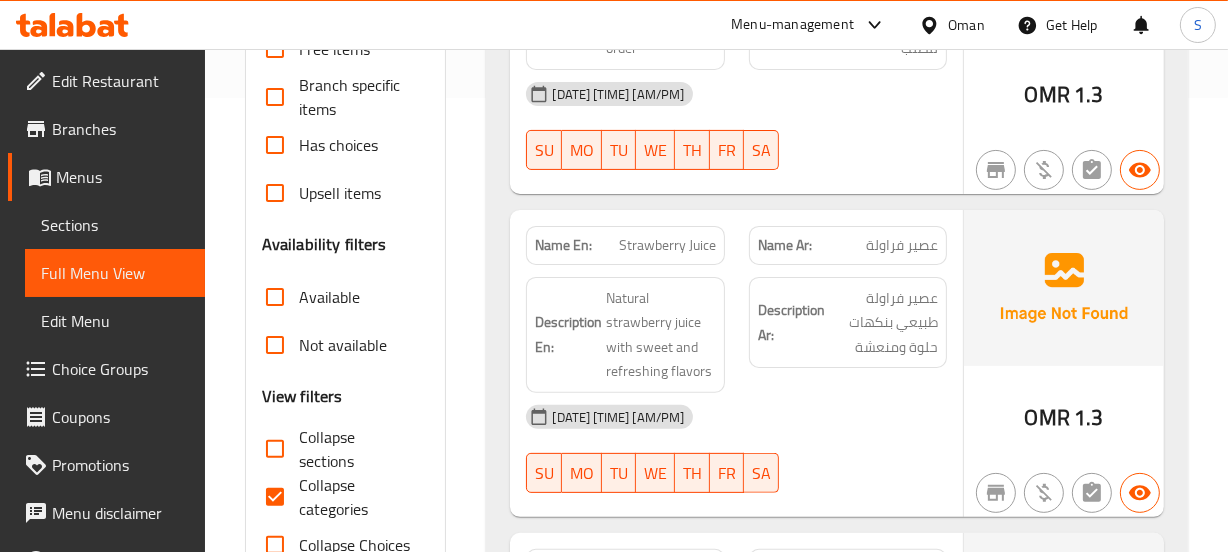 click on "Strawberry Juice" at bounding box center [667, 245] 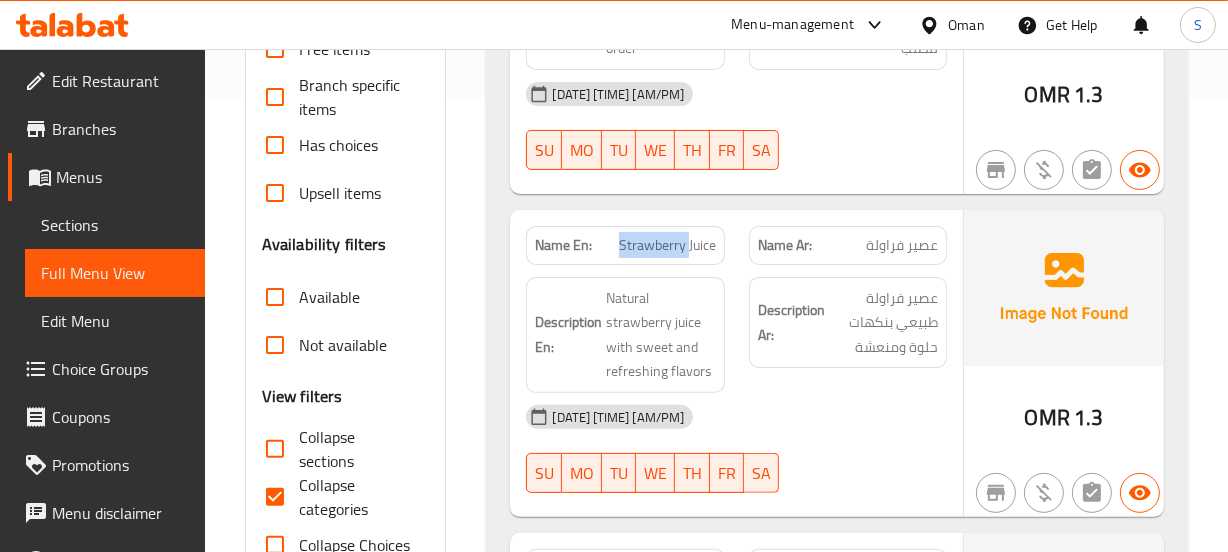 click on "Strawberry Juice" at bounding box center (667, 245) 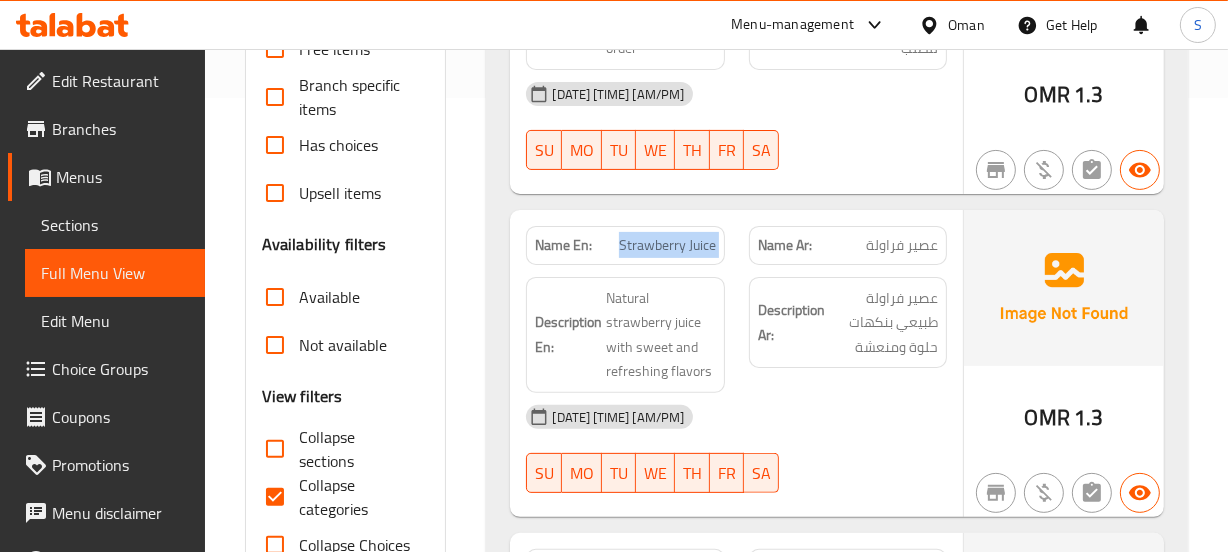 click on "Strawberry Juice" at bounding box center (667, 245) 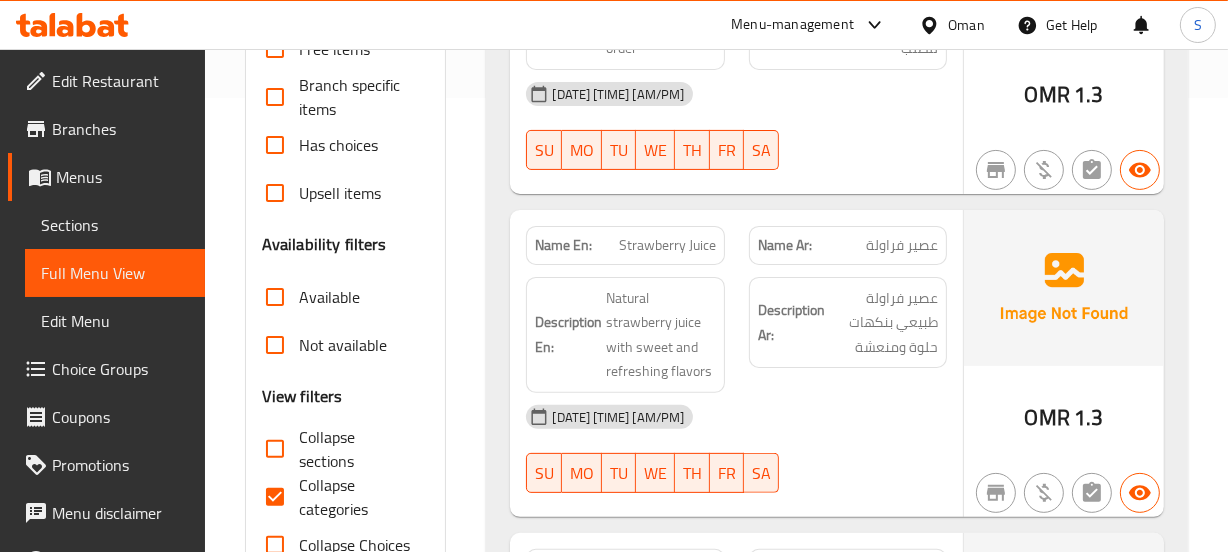 click on "Name Ar: عصير فراولة" at bounding box center [848, 245] 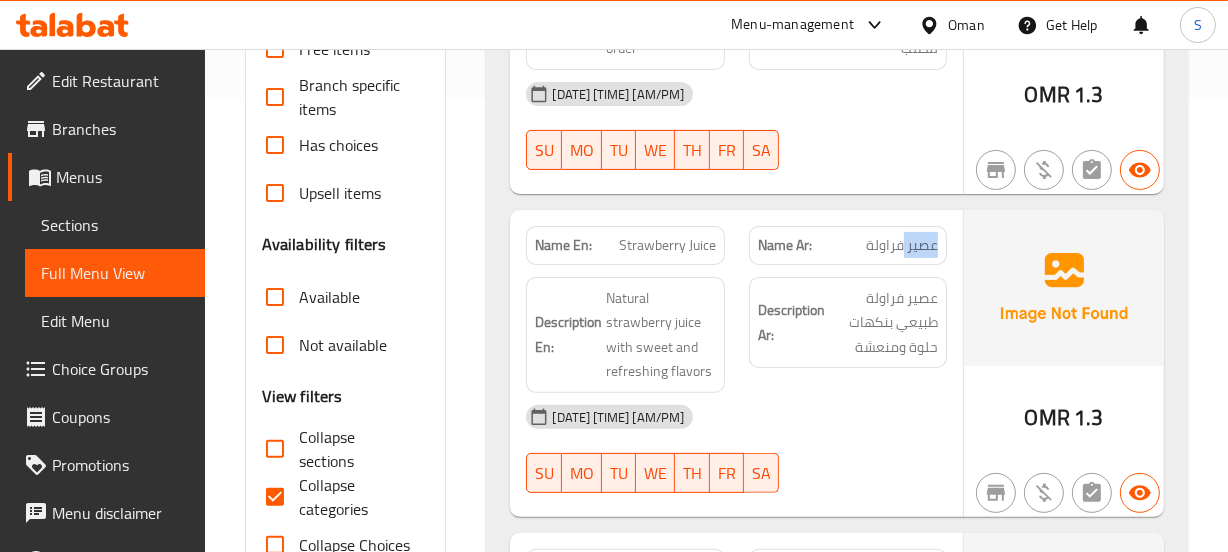 click on "Name Ar: عصير فراولة" at bounding box center [848, 245] 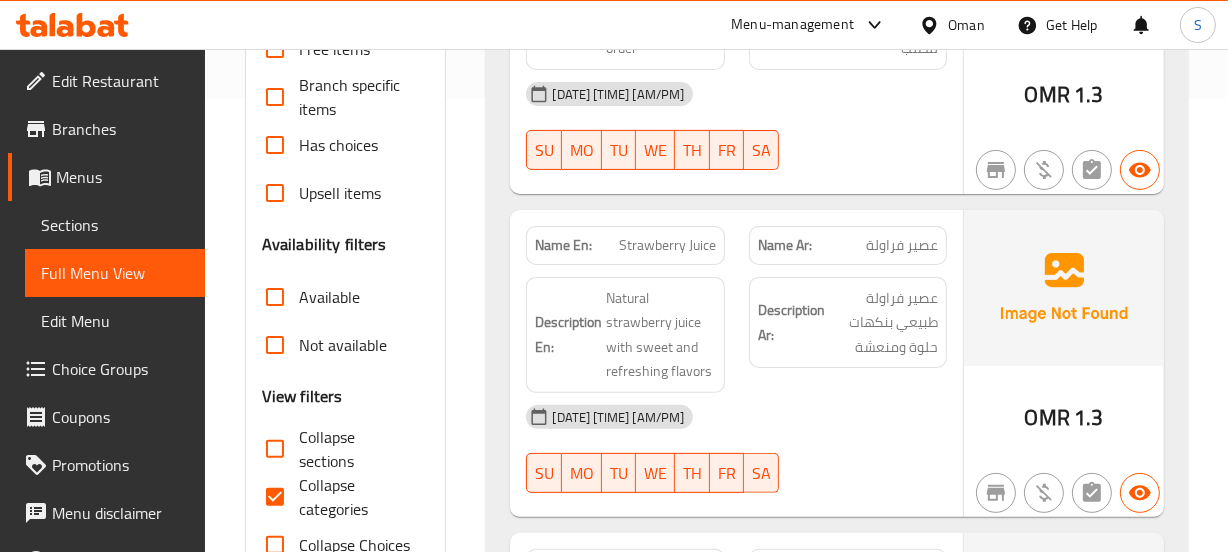 click on "Description Ar: عصير فراولة طبيعي بنكهات حلوة ومنعشة" at bounding box center [848, 323] 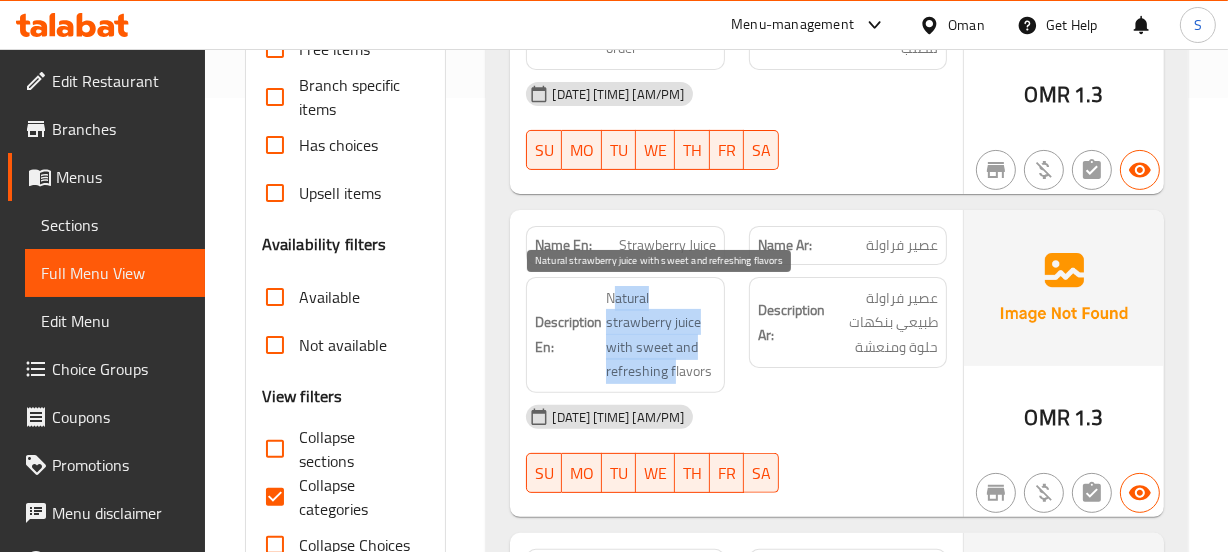 drag, startPoint x: 631, startPoint y: 295, endPoint x: 674, endPoint y: 366, distance: 83.00603 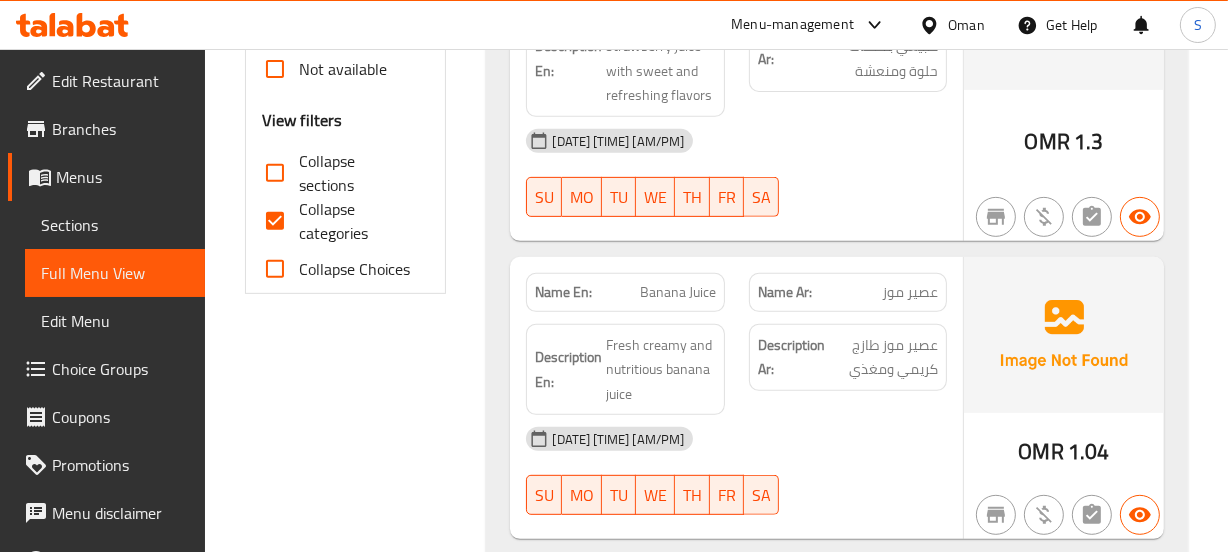 scroll, scrollTop: 818, scrollLeft: 0, axis: vertical 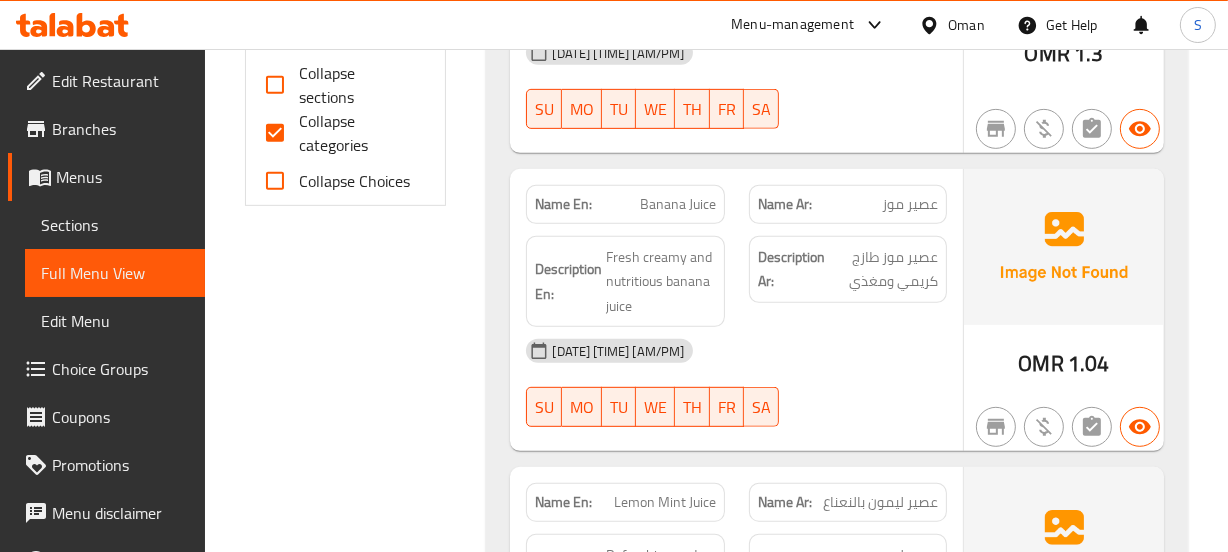 click on "Description En: Fresh creamy and nutritious banana juice" at bounding box center [625, 282] 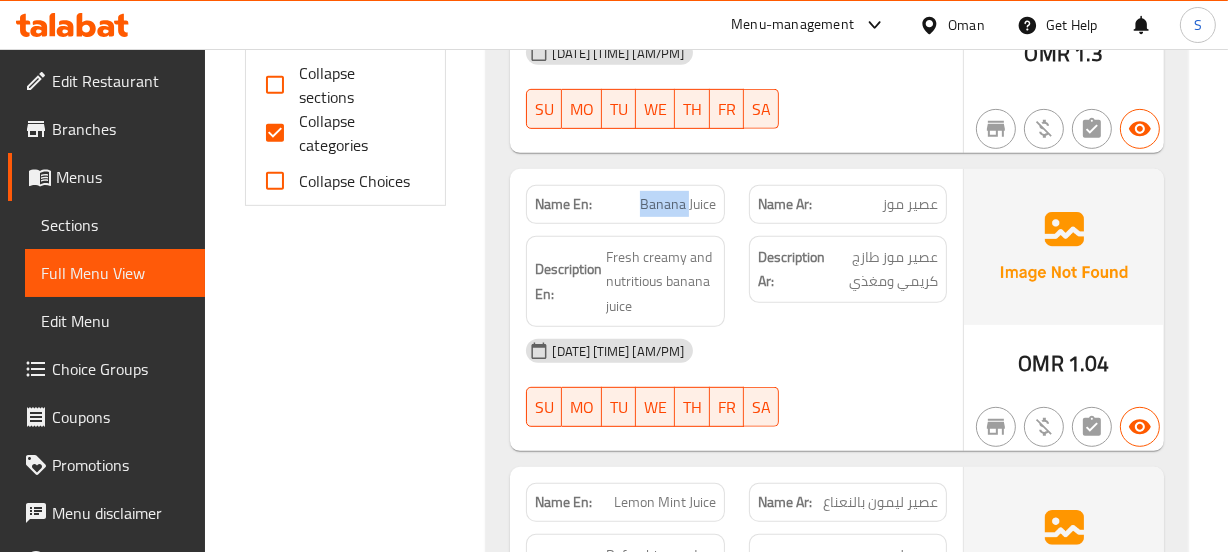 click on "Banana Juice" at bounding box center [678, 204] 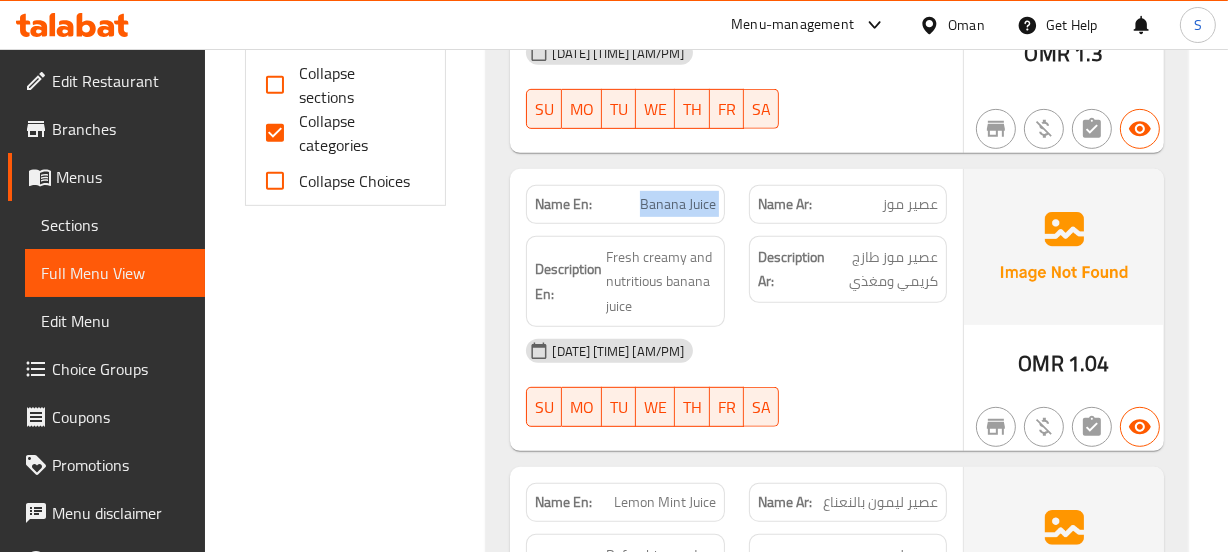 click on "Banana Juice" at bounding box center (678, 204) 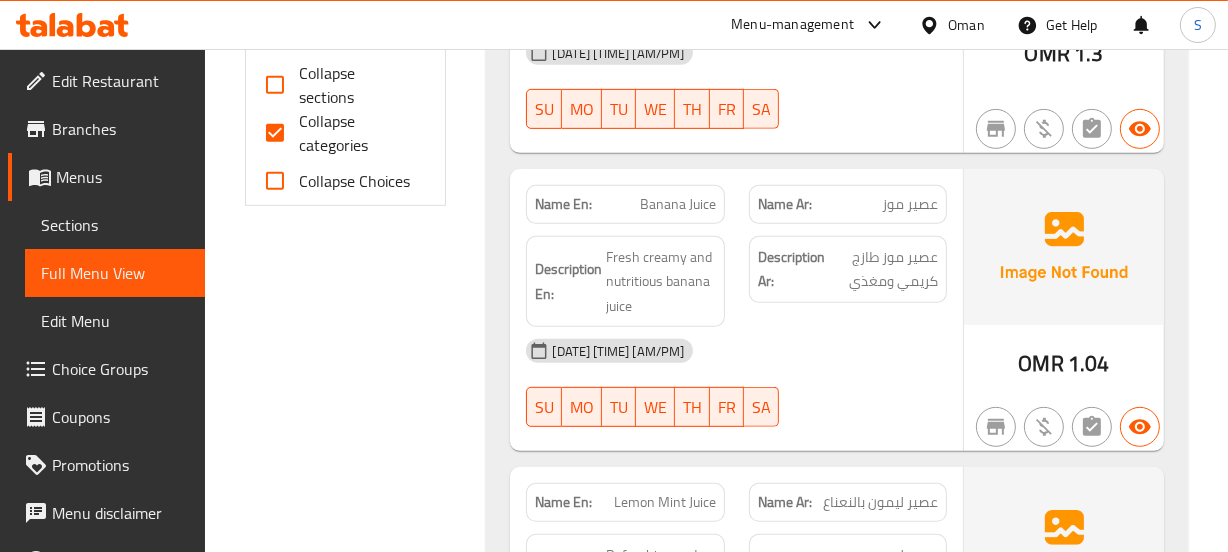 click on "Name Ar: عصير موز" at bounding box center (848, 204) 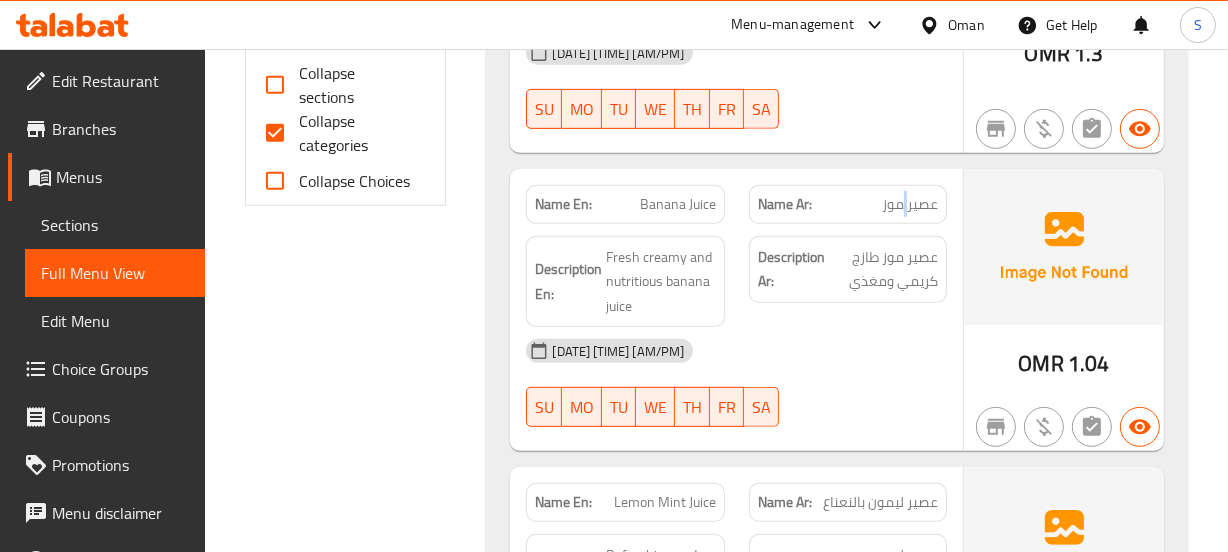 click on "Name Ar: عصير موز" at bounding box center (848, 204) 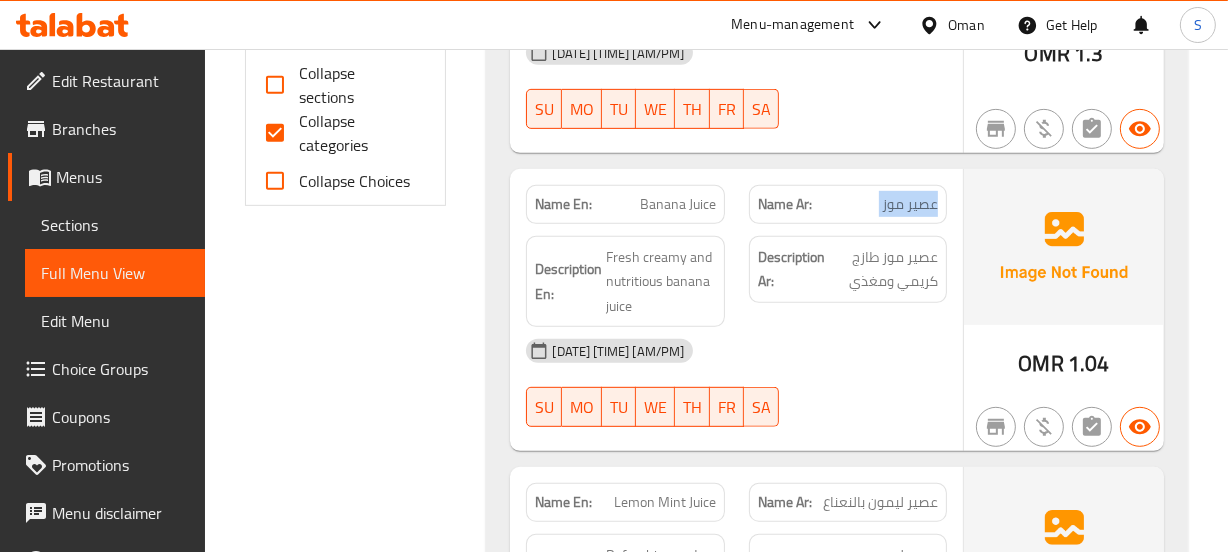 drag, startPoint x: 907, startPoint y: 187, endPoint x: 0, endPoint y: 150, distance: 907.7544 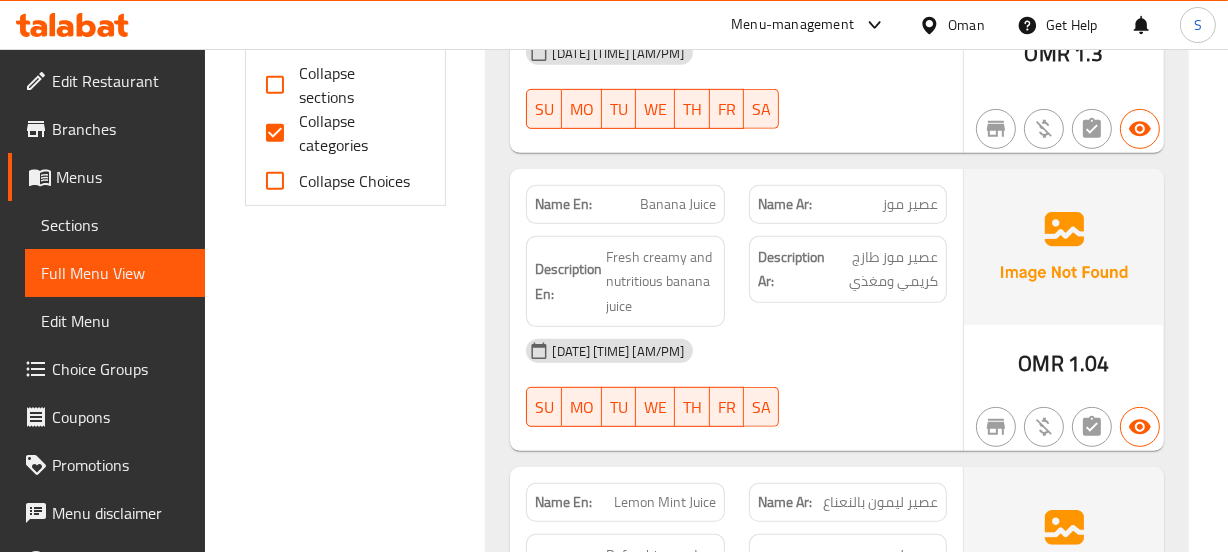 click on "عصير موز طازج كريمي ومغذي" at bounding box center [883, 269] 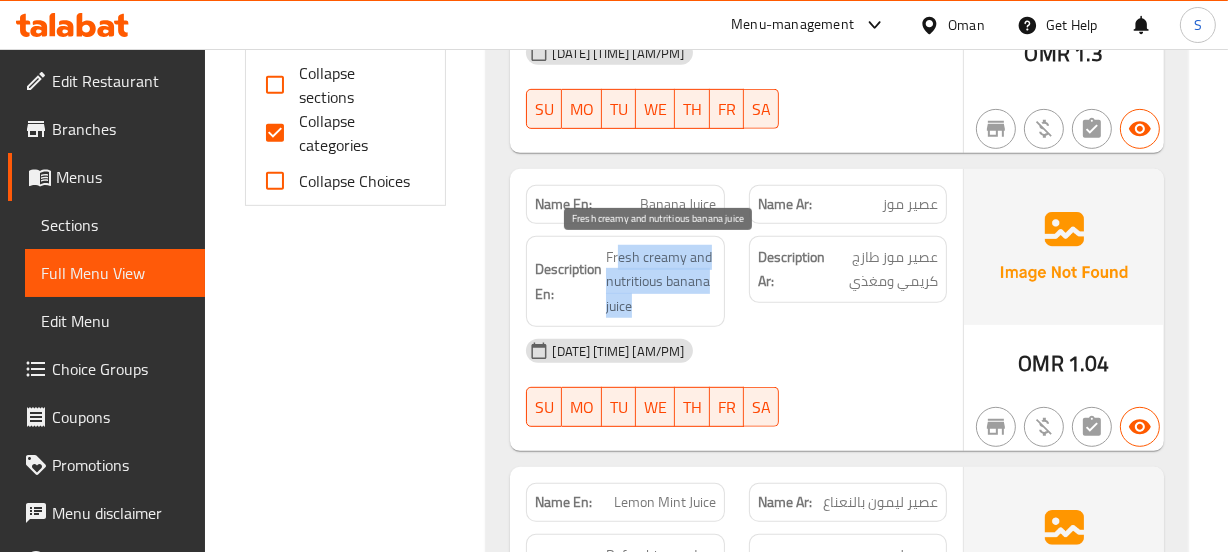 drag, startPoint x: 617, startPoint y: 248, endPoint x: 674, endPoint y: 310, distance: 84.21995 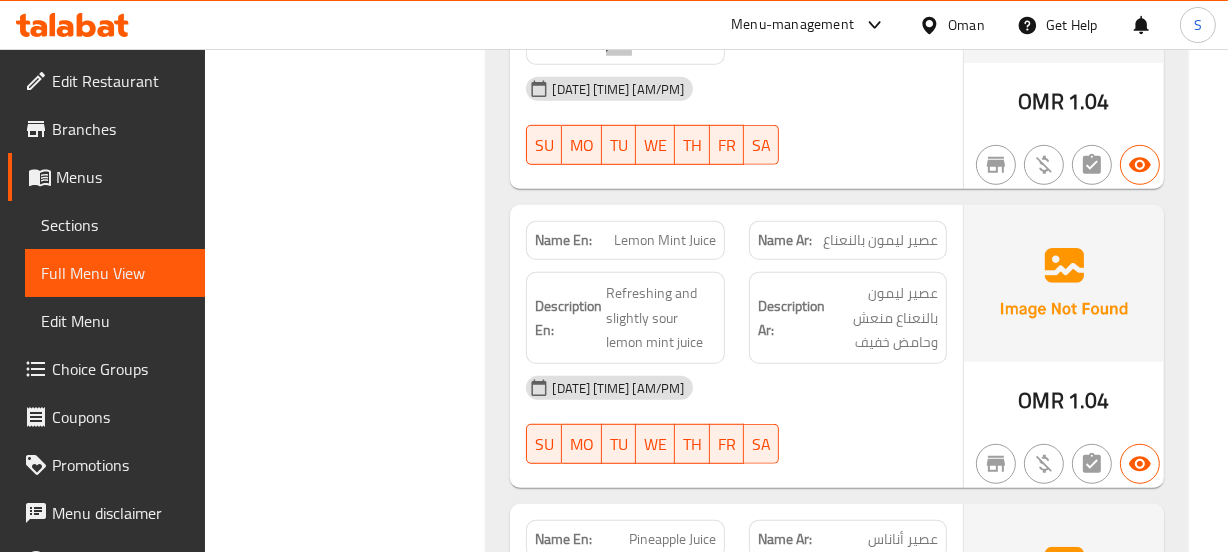 scroll, scrollTop: 1090, scrollLeft: 0, axis: vertical 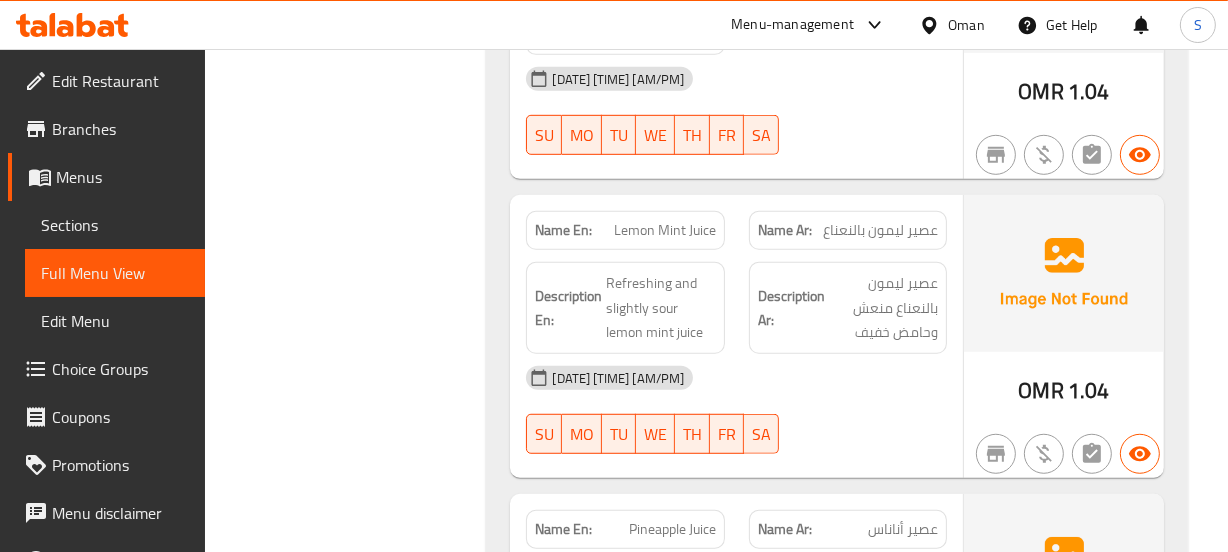 click on "Lemon Mint Juice" at bounding box center [665, 230] 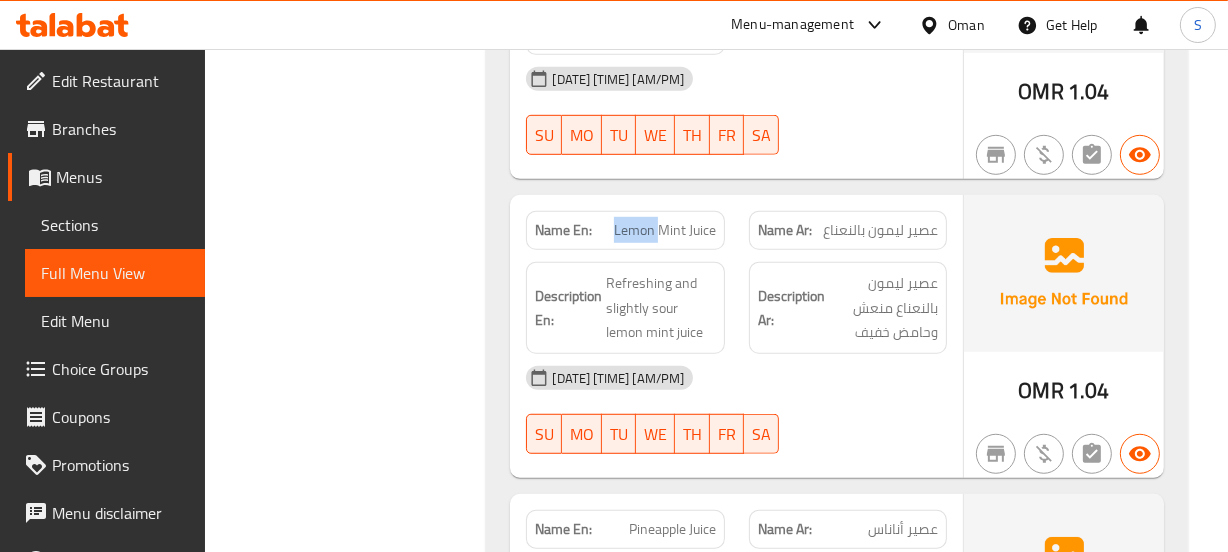 click on "Lemon Mint Juice" at bounding box center [665, 230] 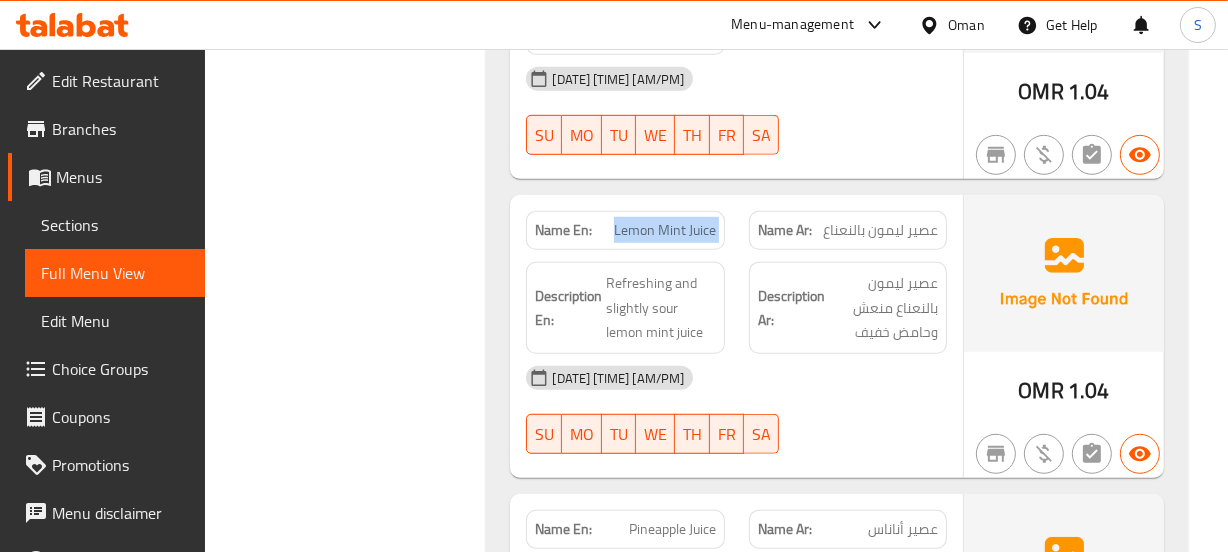 click on "Lemon Mint Juice" at bounding box center [665, 230] 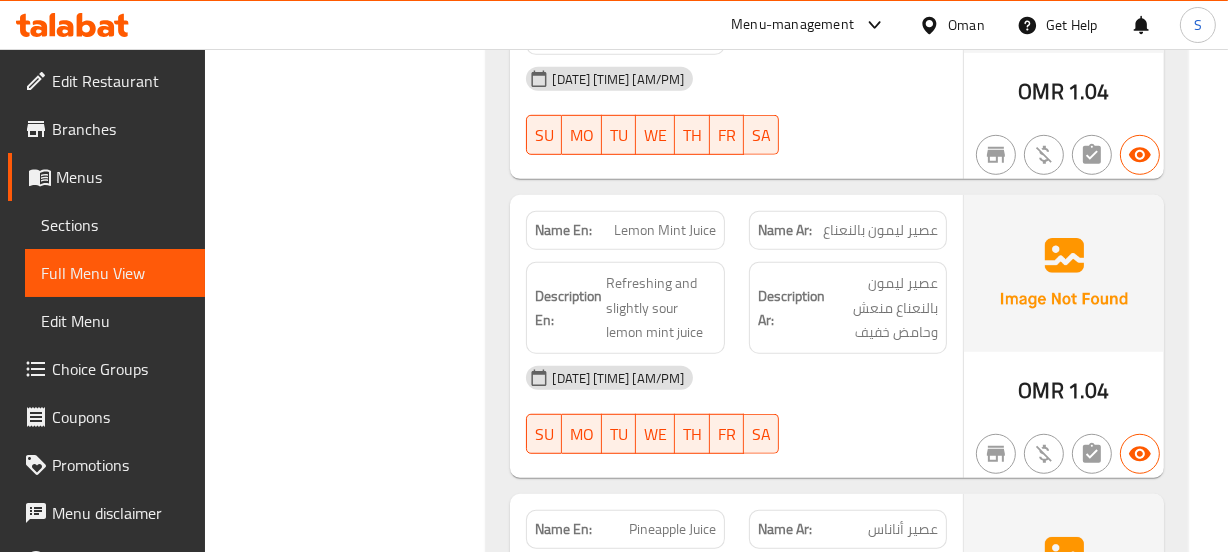 click on "Name Ar: عصير ليمون بالنعناع" at bounding box center (848, 230) 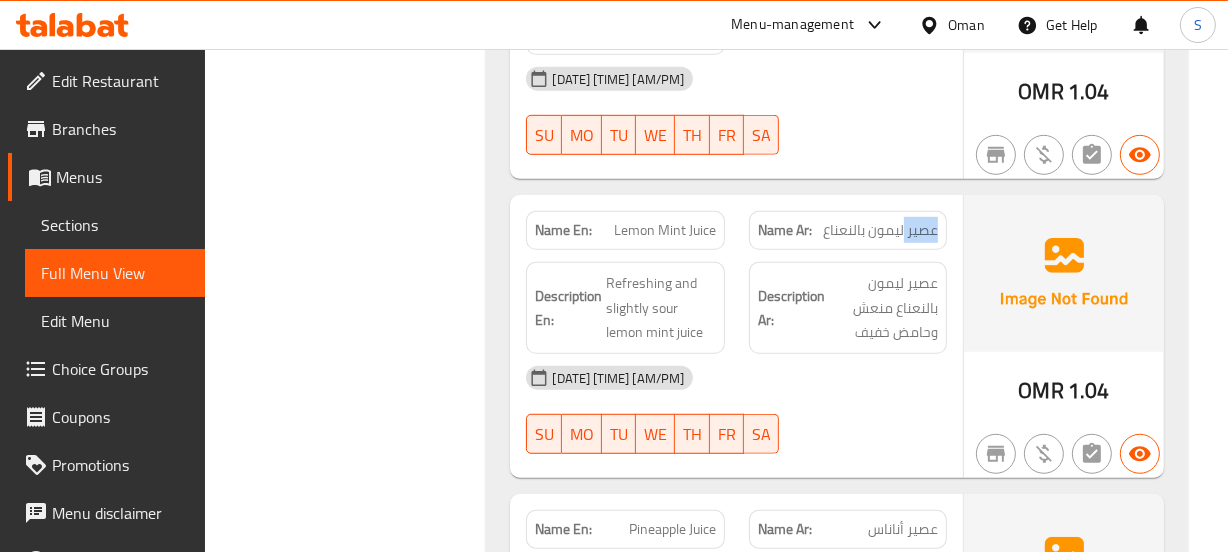 click on "Name Ar: عصير ليمون بالنعناع" at bounding box center [848, 230] 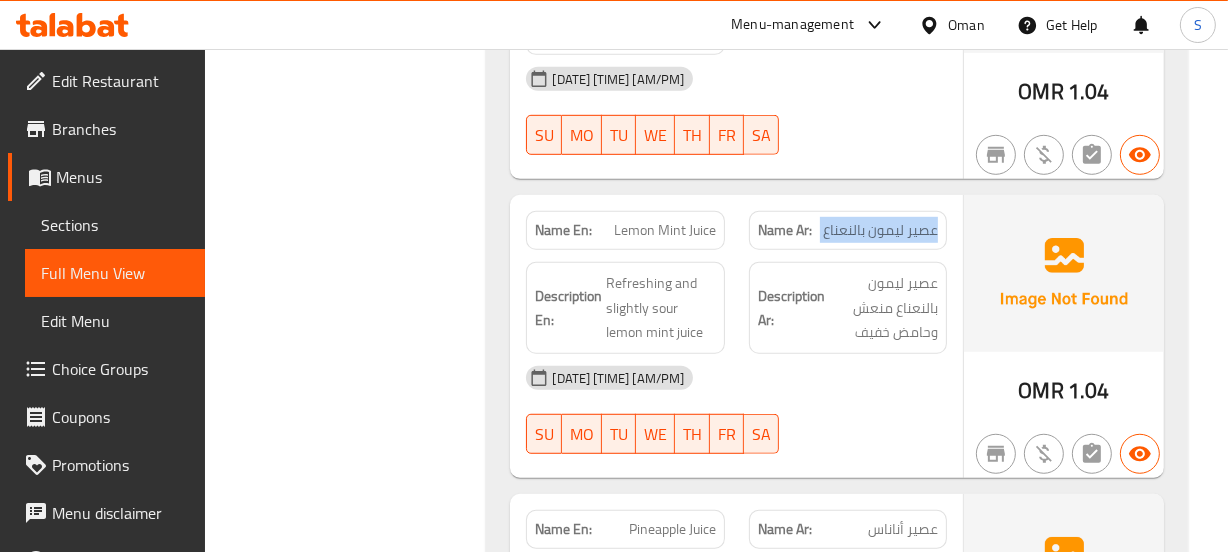 click on "Name Ar: عصير ليمون بالنعناع" at bounding box center (848, 230) 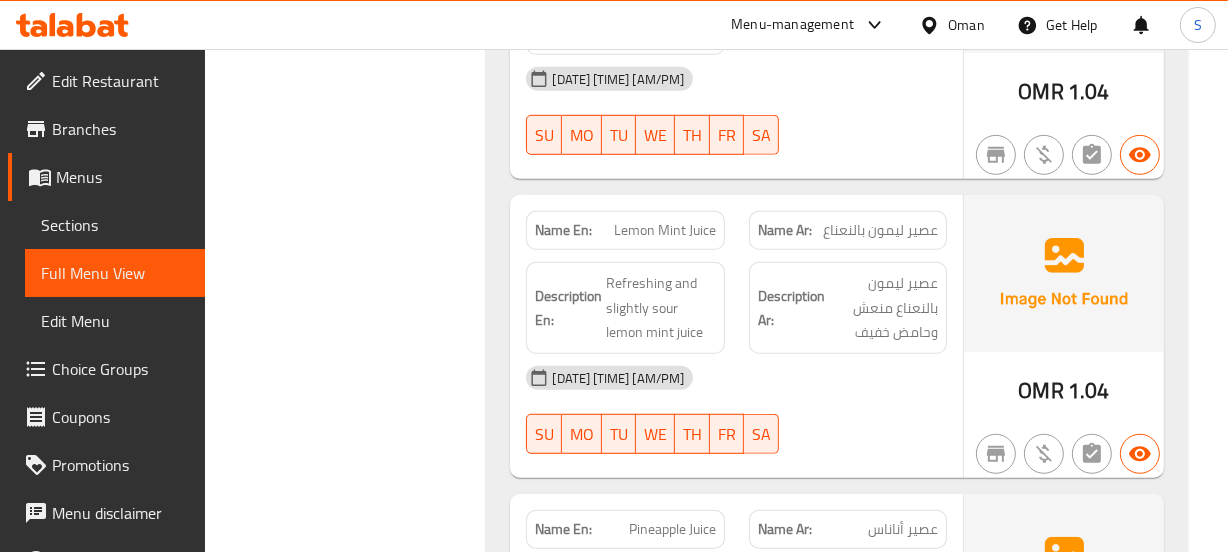 click on "Description Ar: عصير ليمون بالنعناع منعش وحامض خفيف" at bounding box center [848, 308] 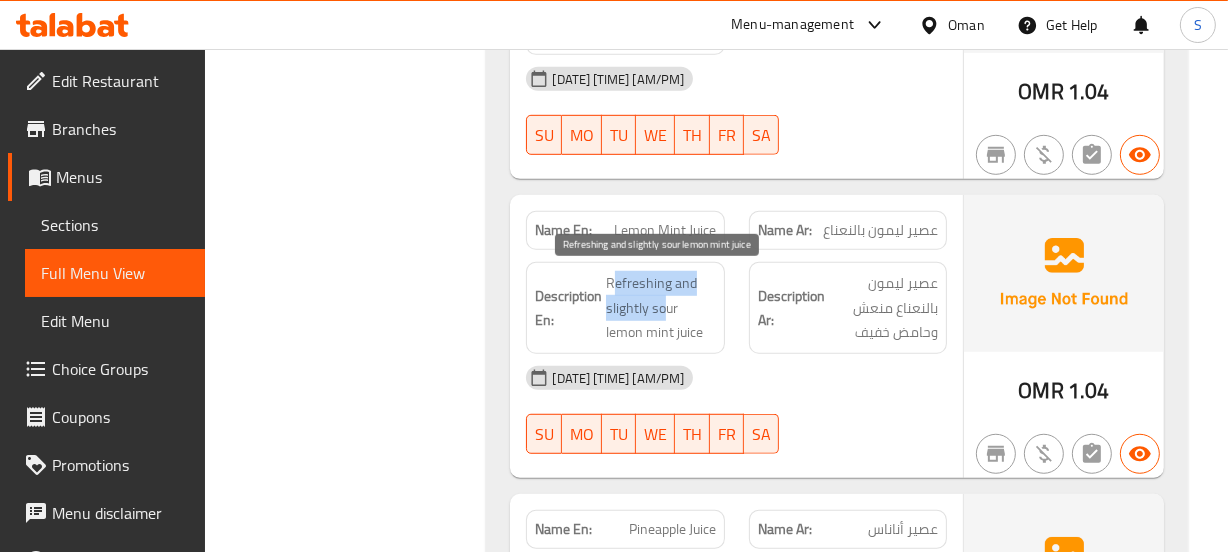 drag, startPoint x: 618, startPoint y: 280, endPoint x: 664, endPoint y: 308, distance: 53.851646 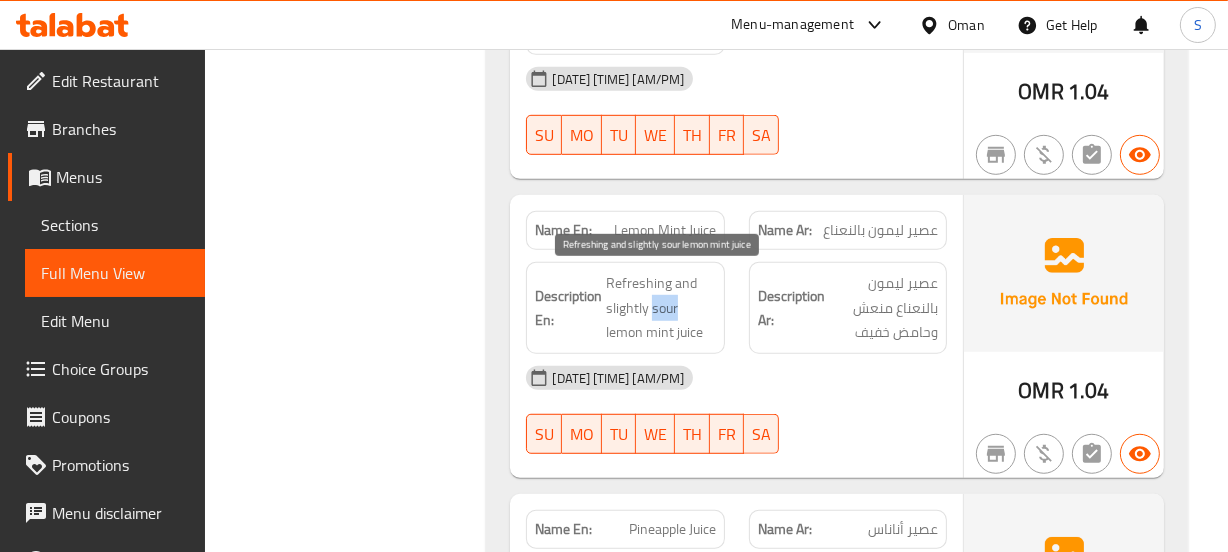 click on "Refreshing and slightly sour lemon mint juice" at bounding box center [660, 308] 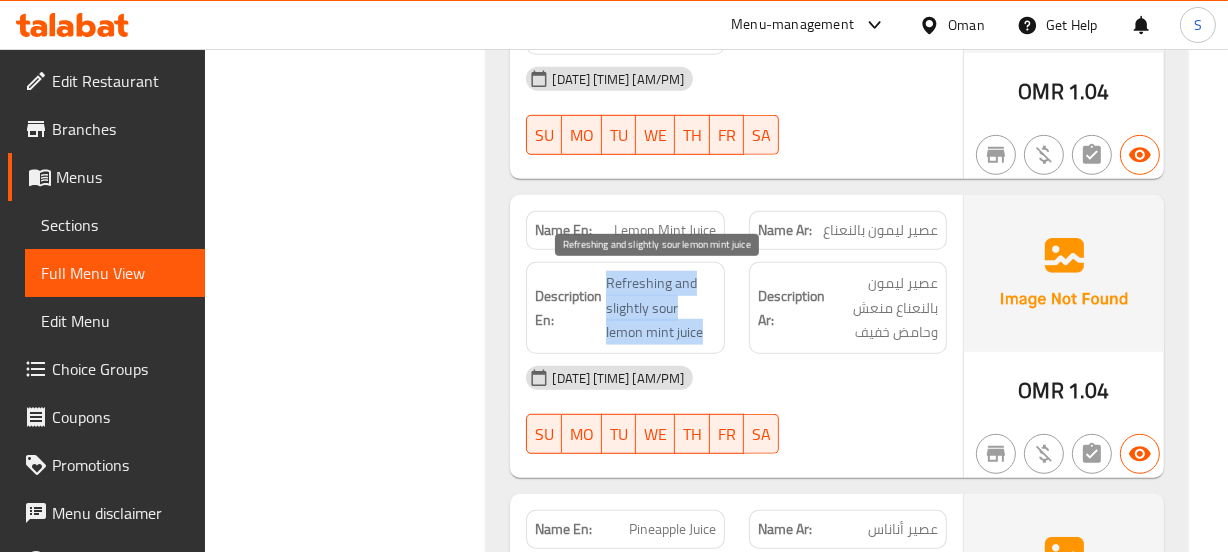 click on "Refreshing and slightly sour lemon mint juice" at bounding box center (660, 308) 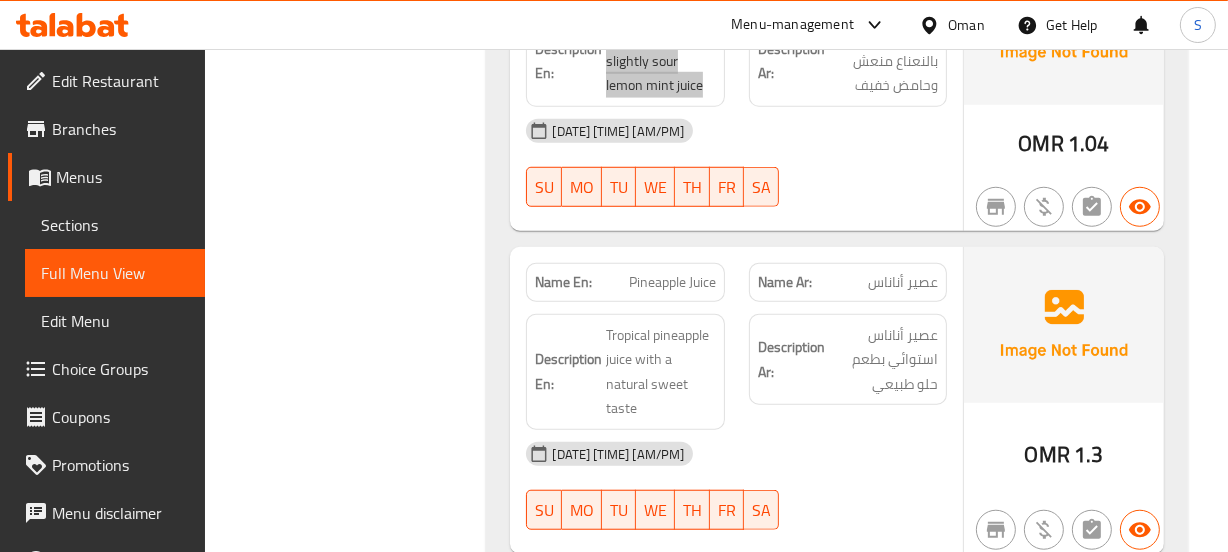 scroll, scrollTop: 1454, scrollLeft: 0, axis: vertical 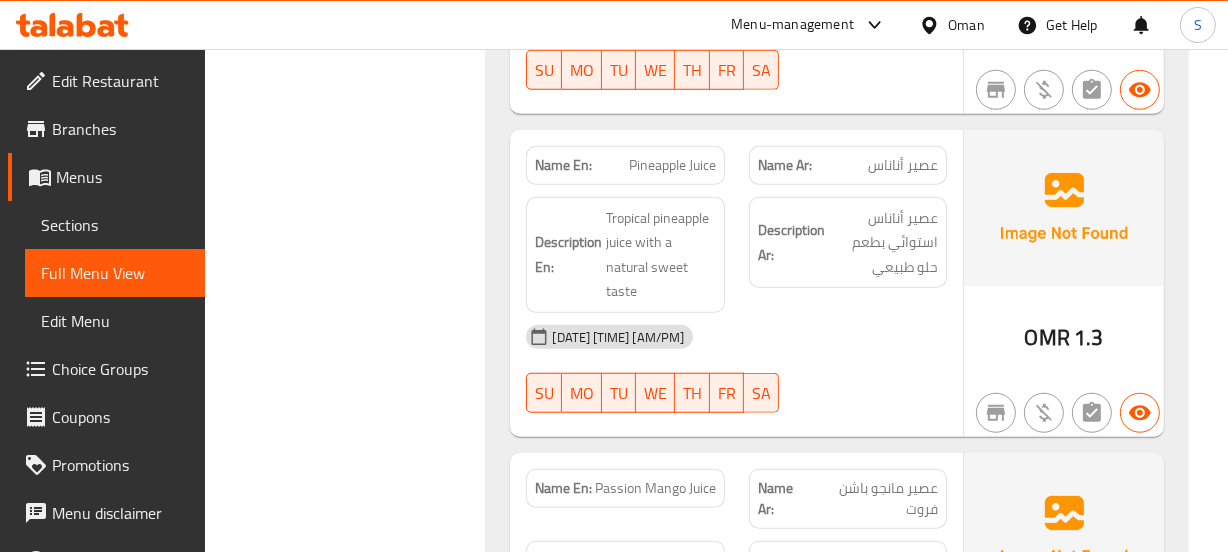 click on "Description En: Tropical pineapple juice with a natural sweet taste" at bounding box center (625, 255) 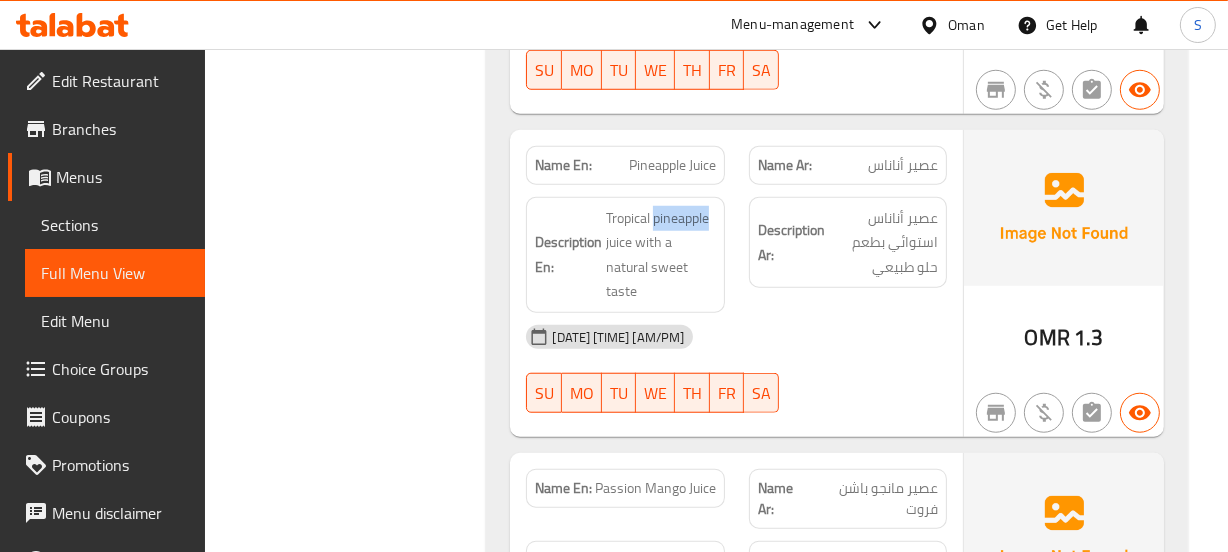 click on "Description En: Tropical pineapple juice with a natural sweet taste" at bounding box center [625, 255] 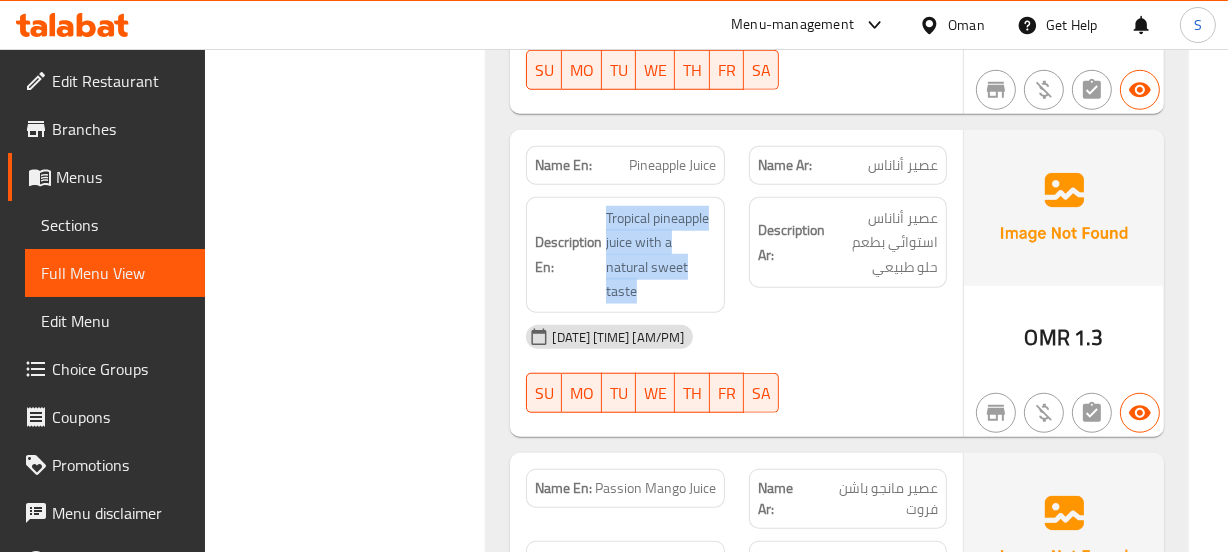 click on "Description En: Tropical pineapple juice with a natural sweet taste" at bounding box center [625, 255] 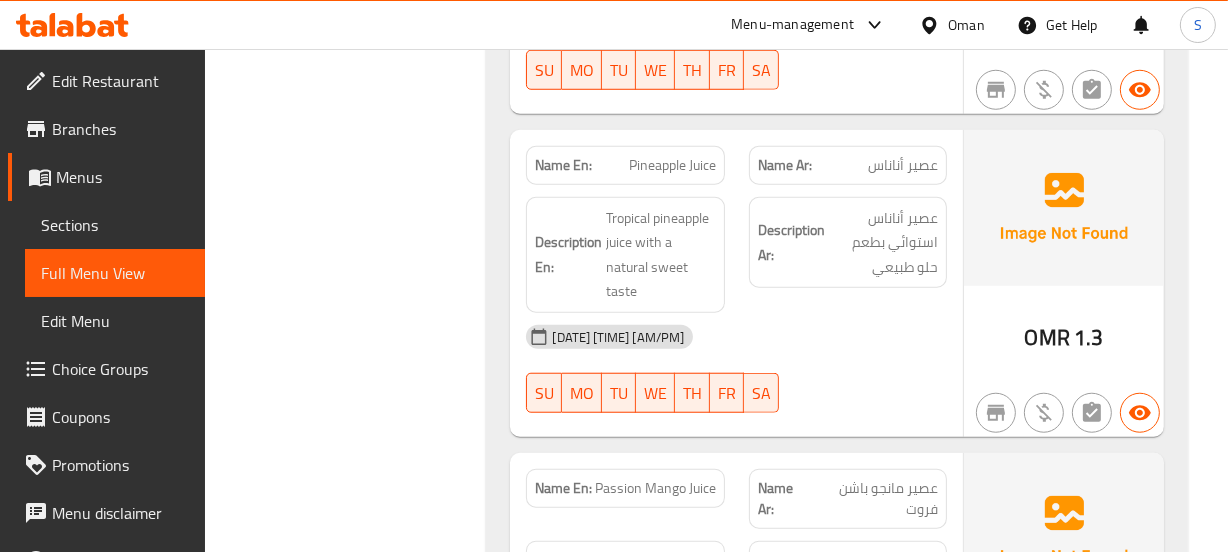 click on "Name En: Pineapple Juice" at bounding box center [625, 165] 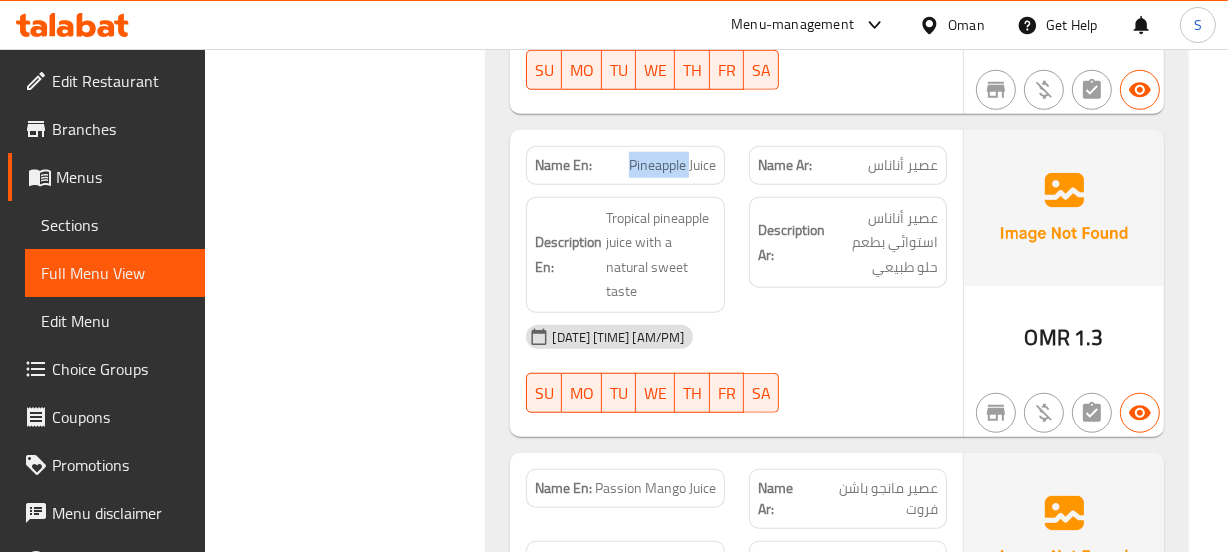 click on "Name En: Pineapple Juice" at bounding box center [625, 165] 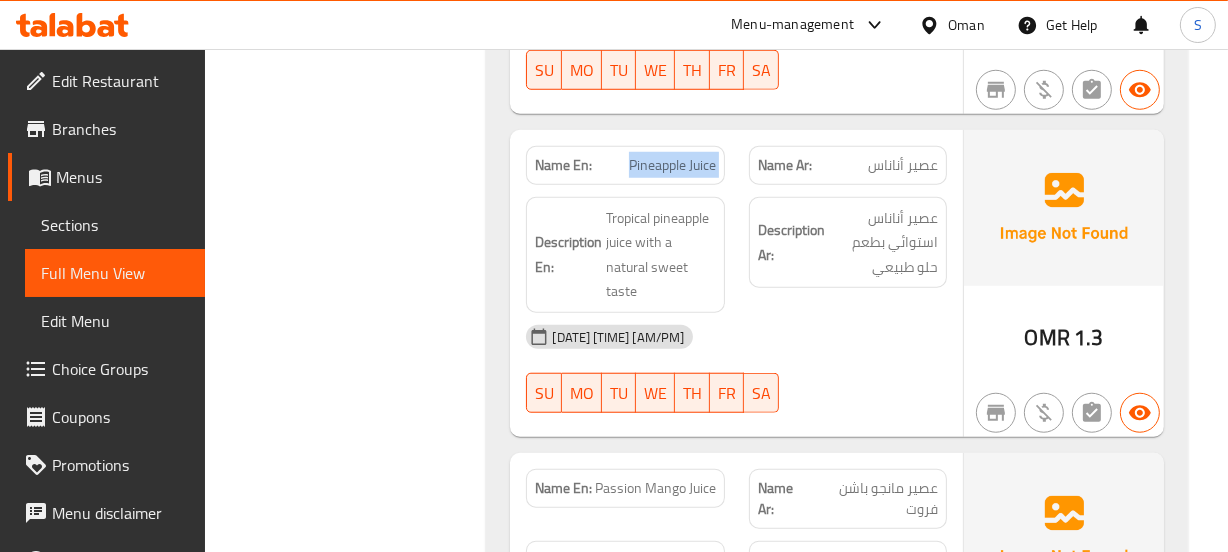 click on "Name En: Pineapple Juice" at bounding box center [625, 165] 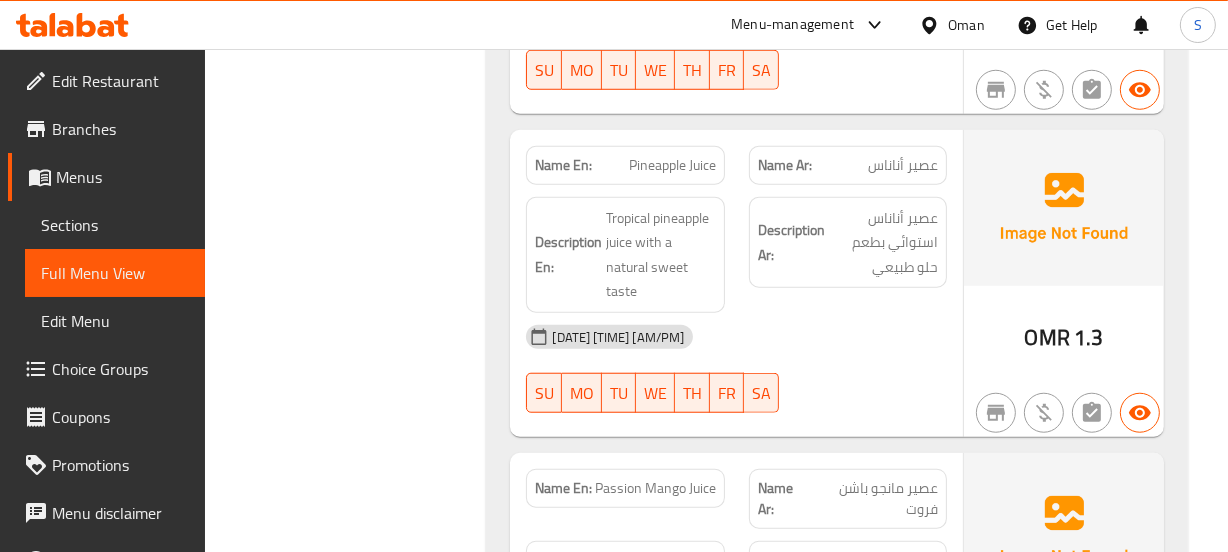 click on "Name Ar: عصير أناناس" at bounding box center [848, 165] 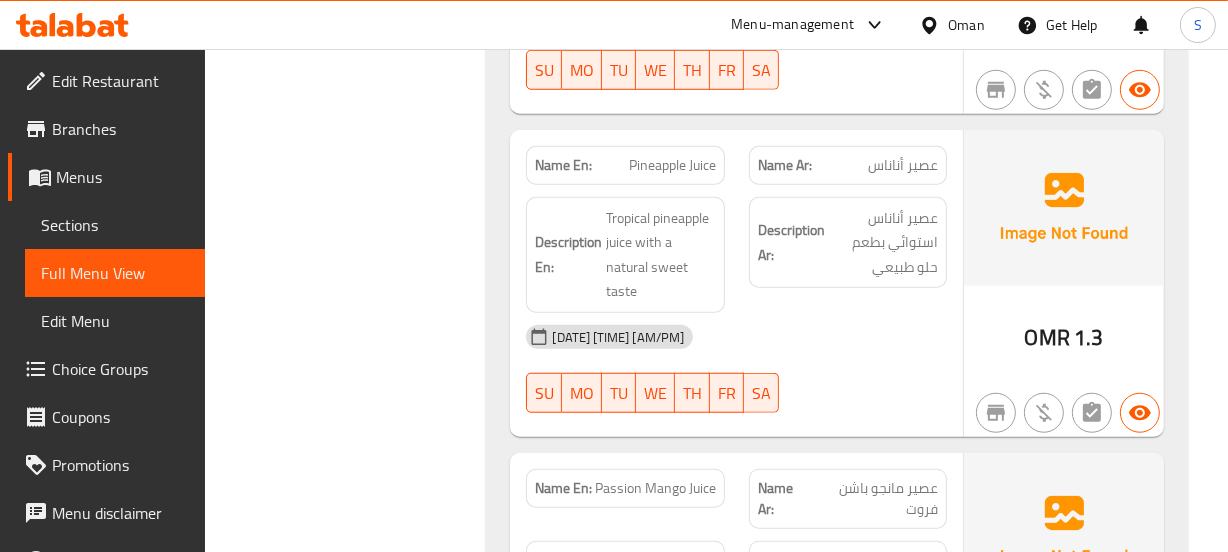 click on "OMR 1.3" at bounding box center (1064, 283) 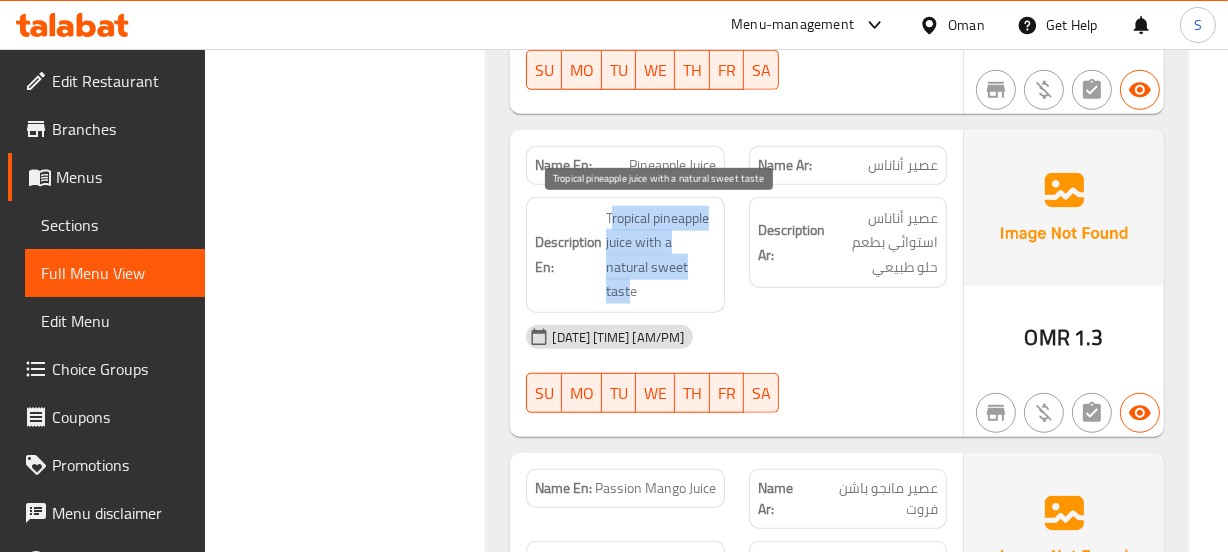 drag, startPoint x: 610, startPoint y: 207, endPoint x: 650, endPoint y: 291, distance: 93.03763 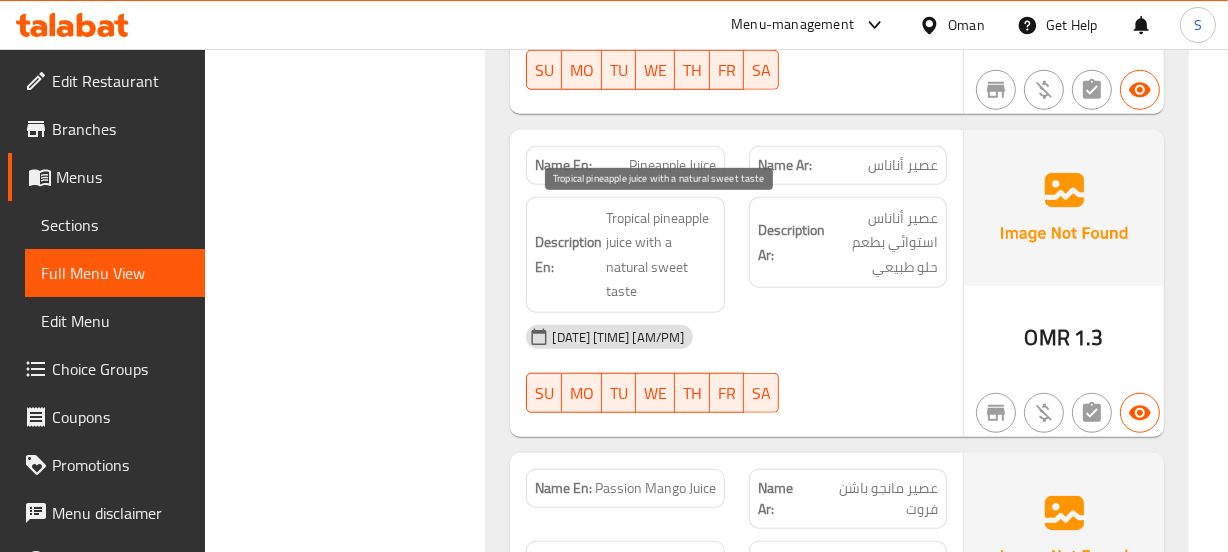 click on "Tropical pineapple juice with a natural sweet taste" at bounding box center [660, 255] 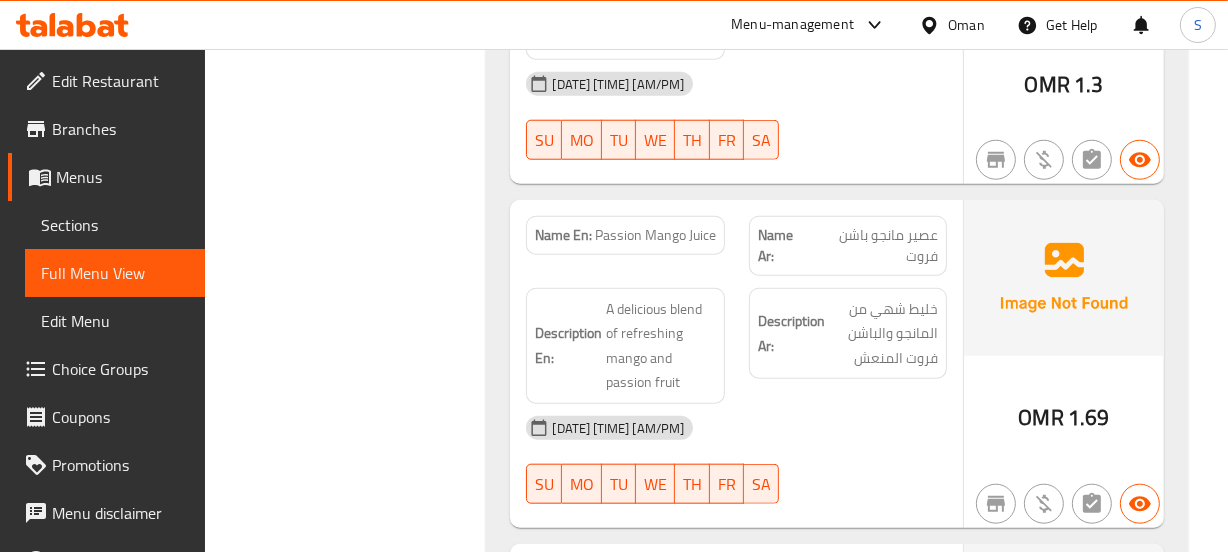 scroll, scrollTop: 1727, scrollLeft: 0, axis: vertical 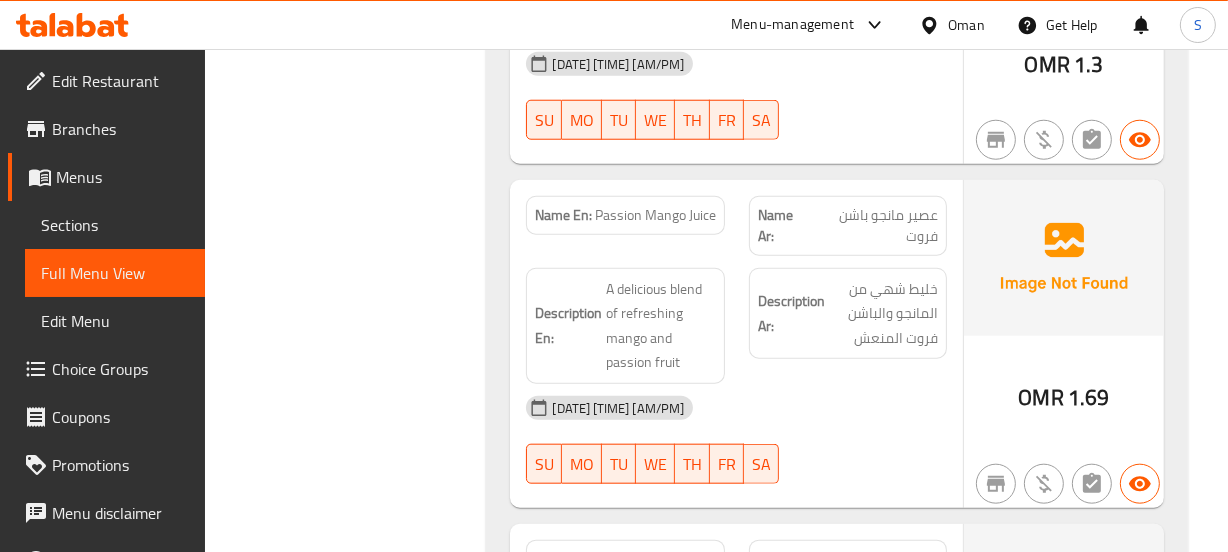 click on "Passion Mango Juice" at bounding box center [655, 215] 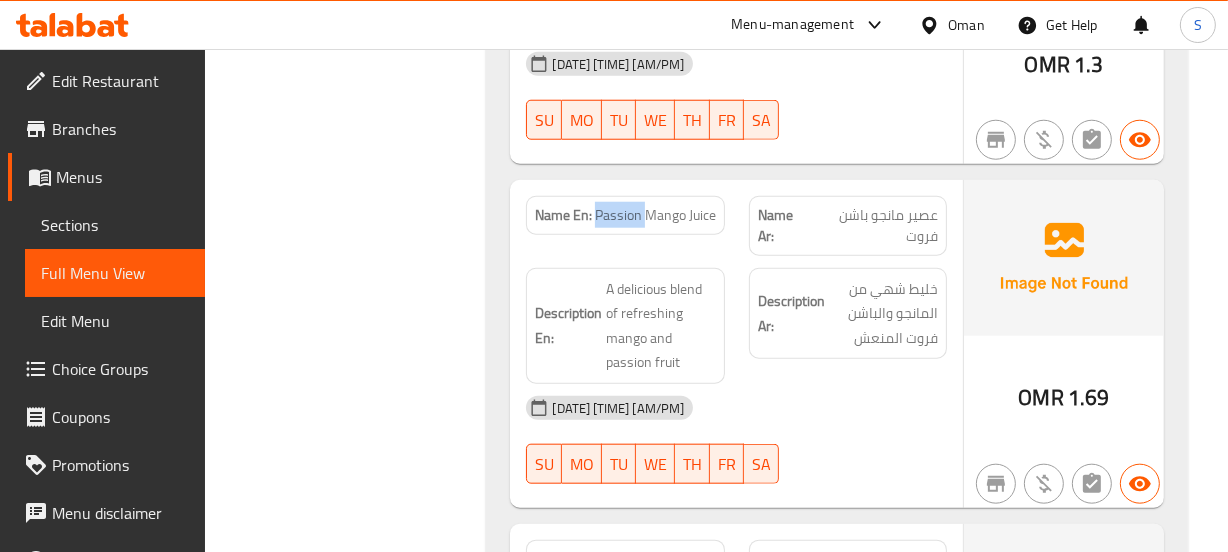 click on "Passion Mango Juice" at bounding box center (655, 215) 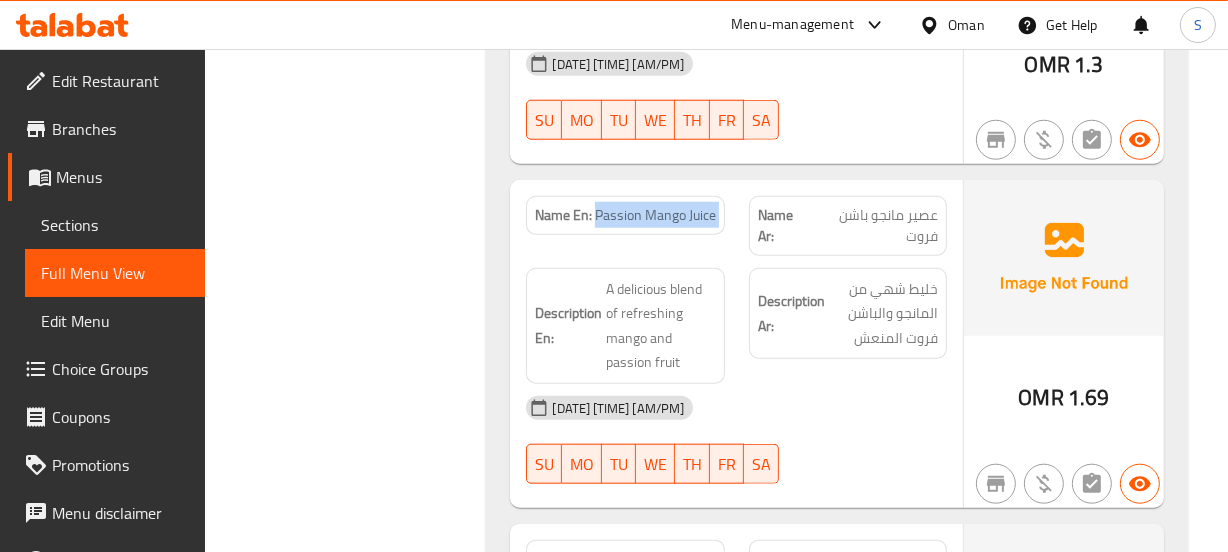 click on "Passion Mango Juice" at bounding box center [655, 215] 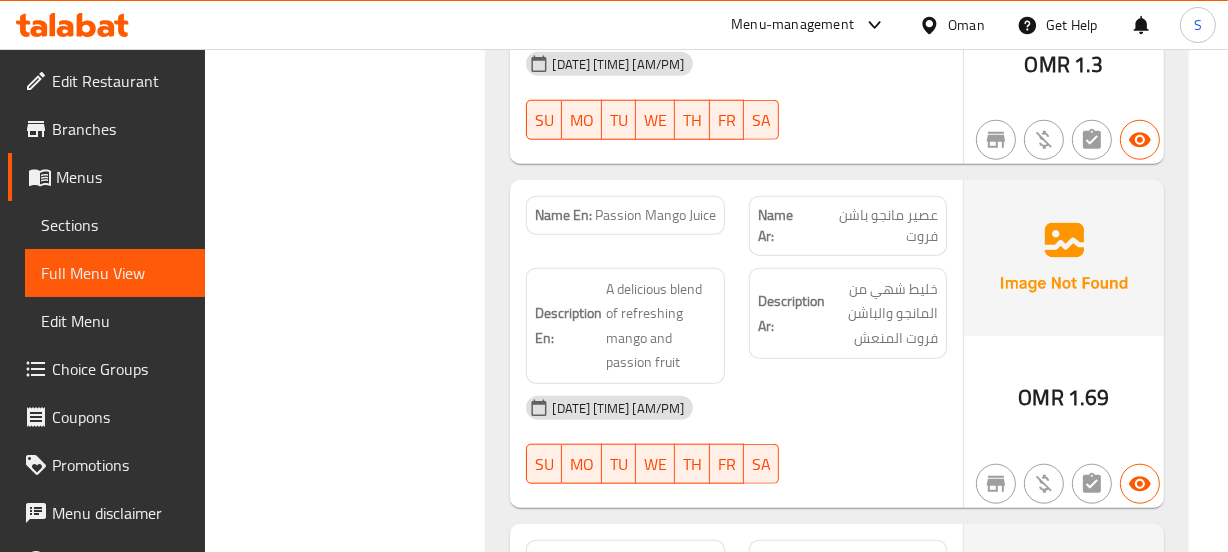 click on "عصير مانجو باشن فروت" at bounding box center (874, 226) 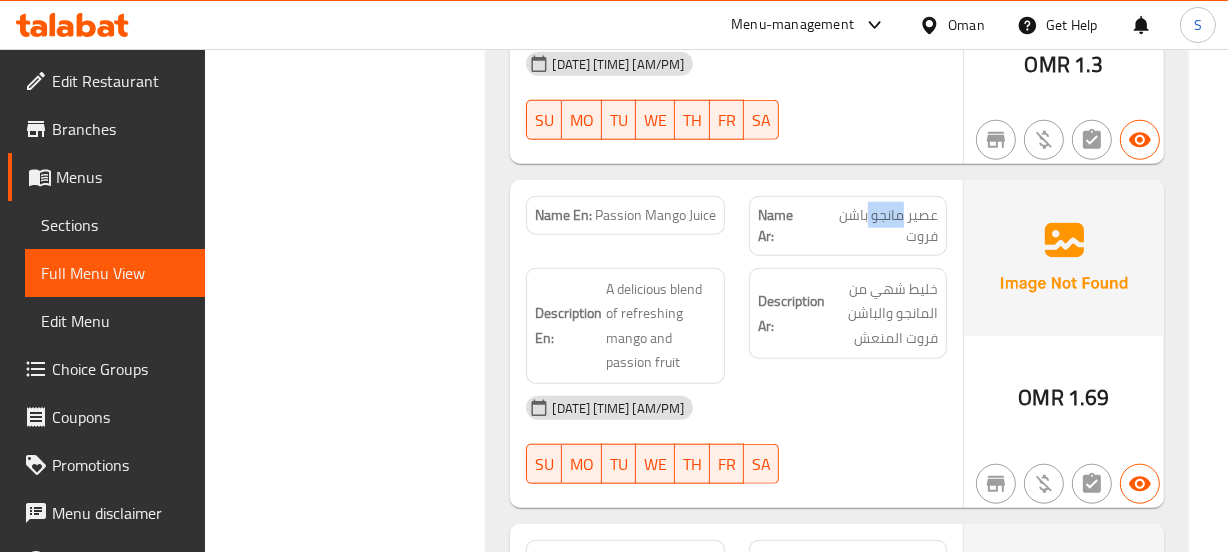 click on "عصير مانجو باشن فروت" at bounding box center [874, 226] 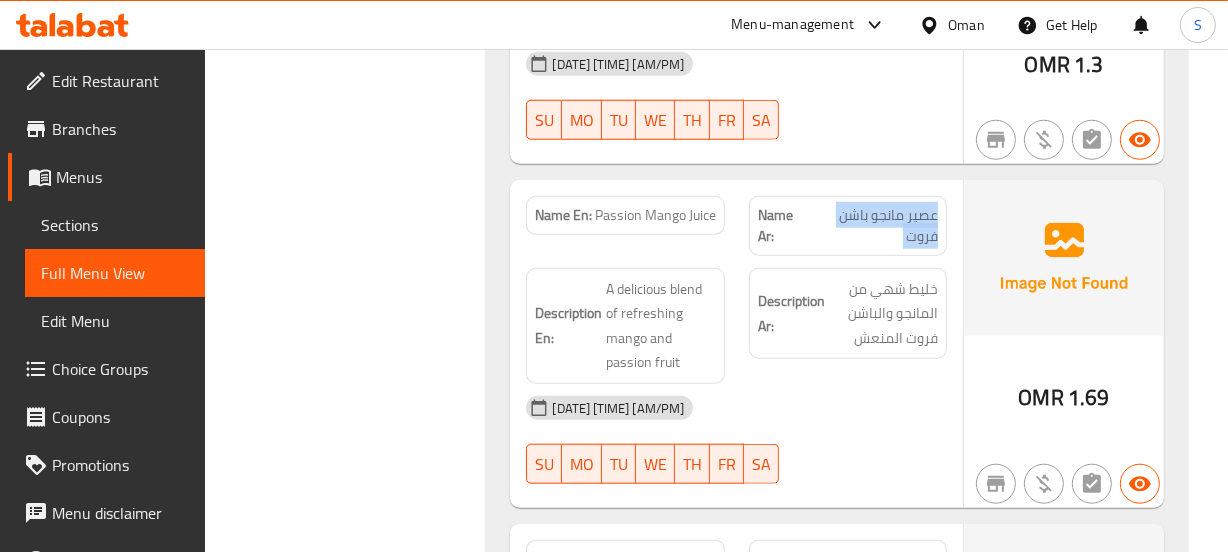 click on "عصير مانجو باشن فروت" at bounding box center [874, 226] 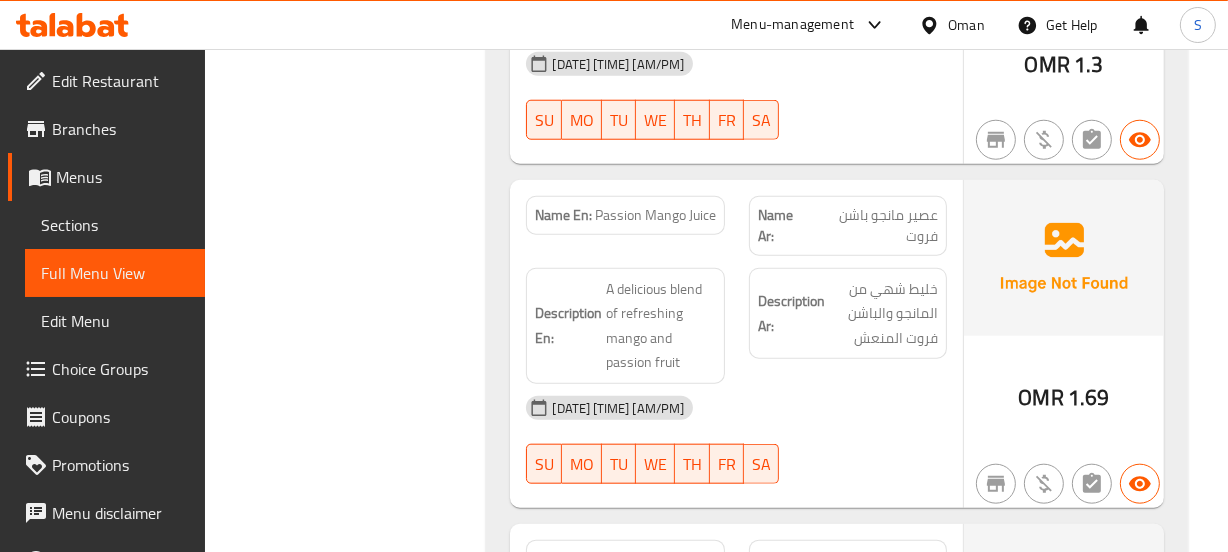 click on "Passion Mango Juice" at bounding box center (655, 215) 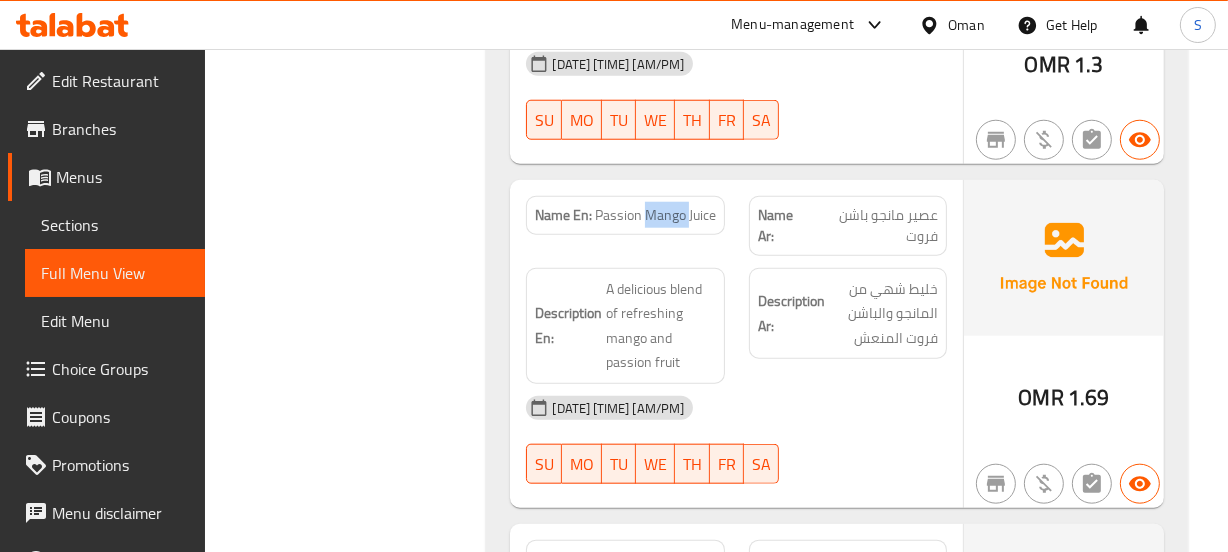 click on "Passion Mango Juice" at bounding box center (655, 215) 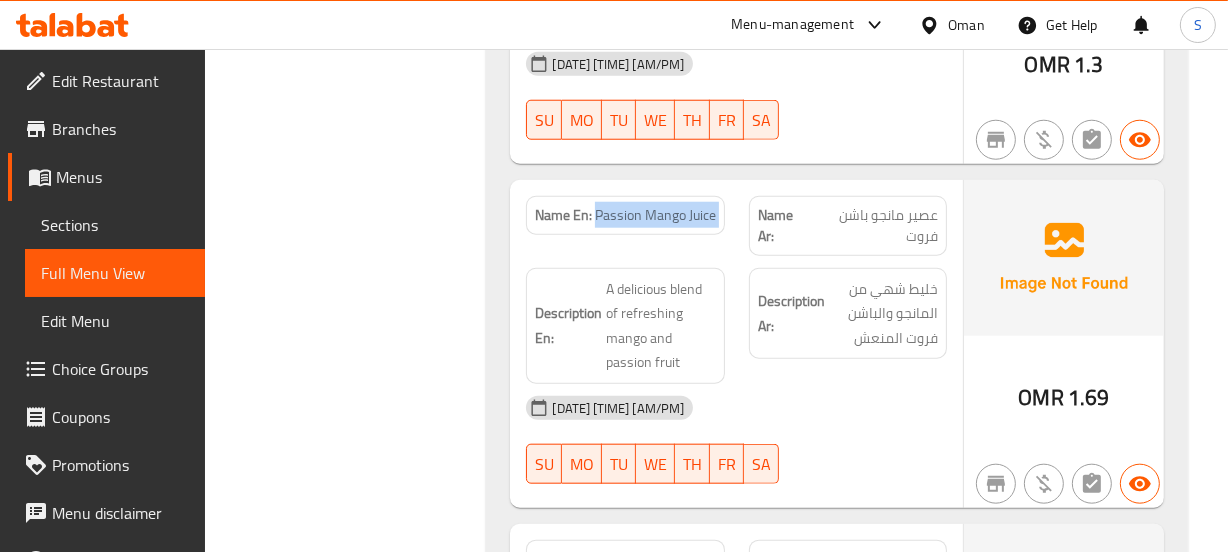 click on "Passion Mango Juice" at bounding box center (655, 215) 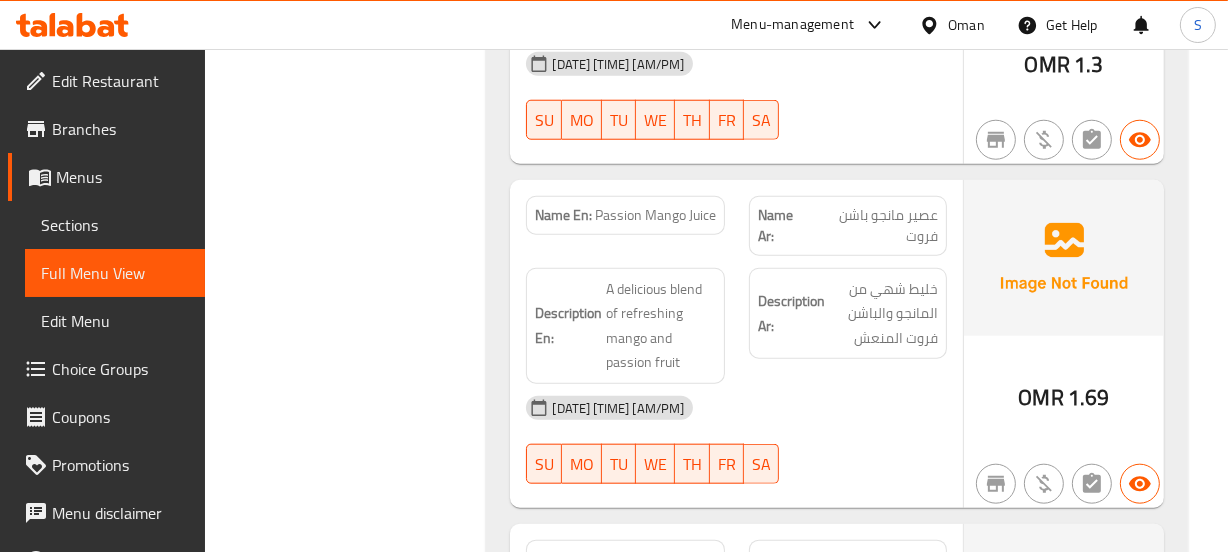 click on "عصير مانجو باشن فروت" at bounding box center [874, 226] 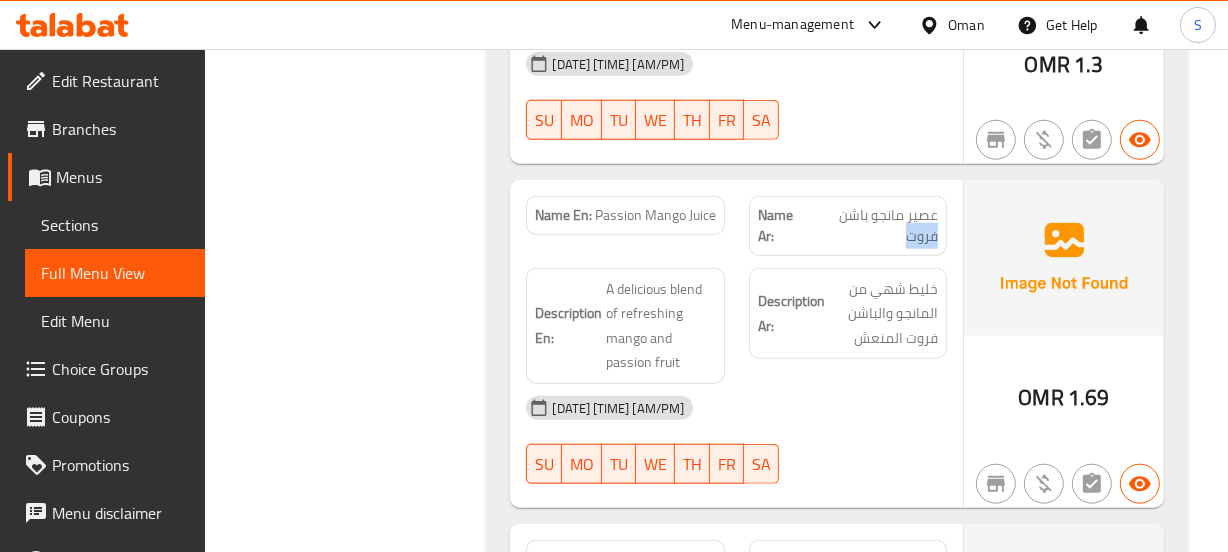 click on "عصير مانجو باشن فروت" at bounding box center (874, 226) 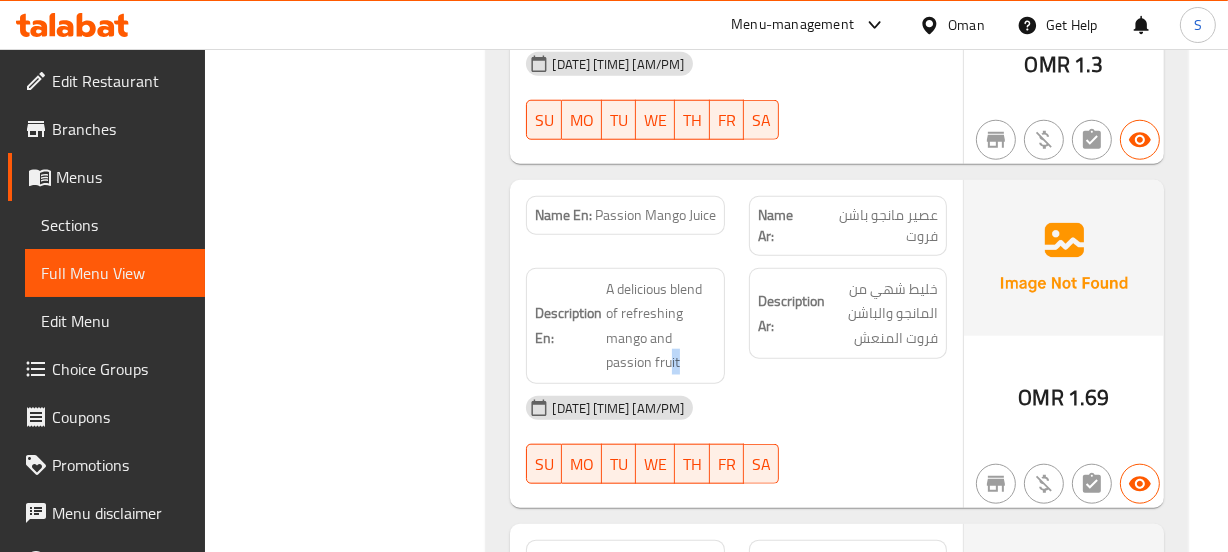 click on "Description En: A delicious blend of refreshing mango and passion fruit" at bounding box center (625, 326) 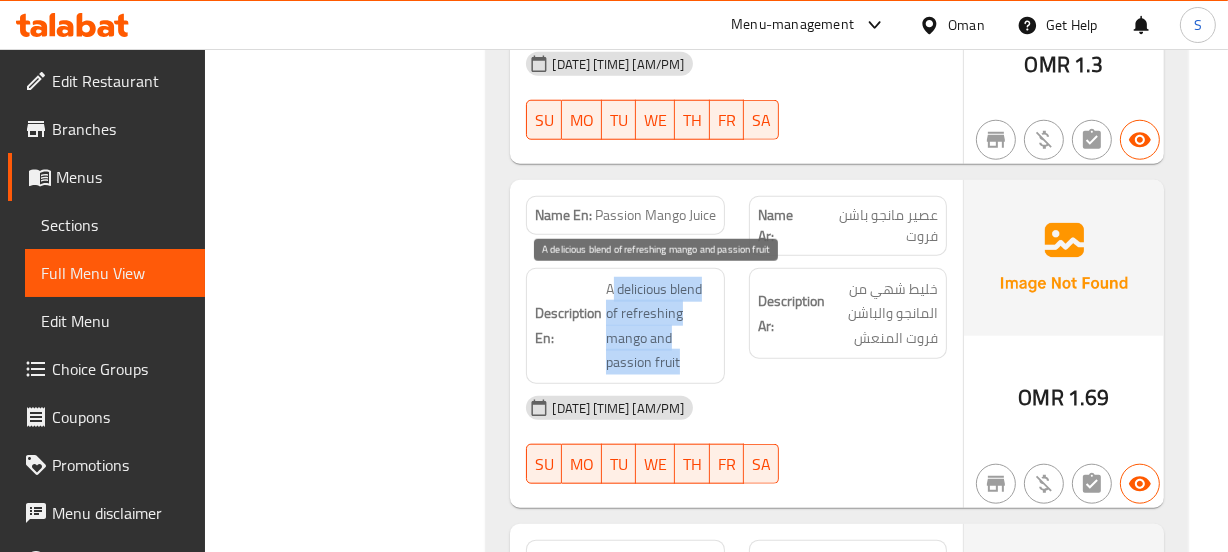 drag, startPoint x: 618, startPoint y: 283, endPoint x: 700, endPoint y: 348, distance: 104.63747 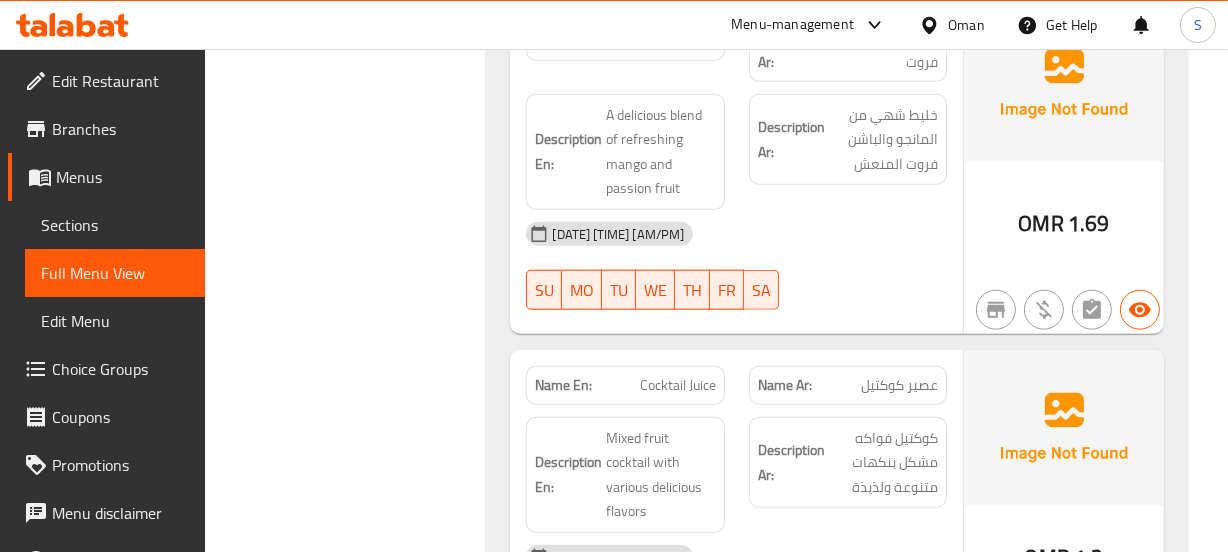 scroll, scrollTop: 1909, scrollLeft: 0, axis: vertical 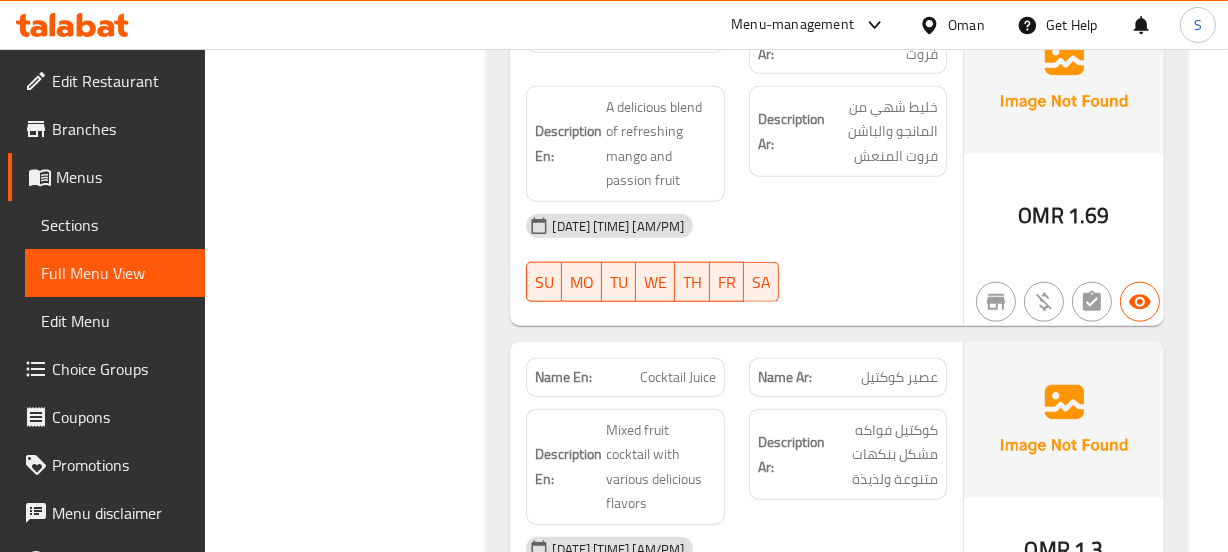 click on "Cocktail Juice" at bounding box center [678, 377] 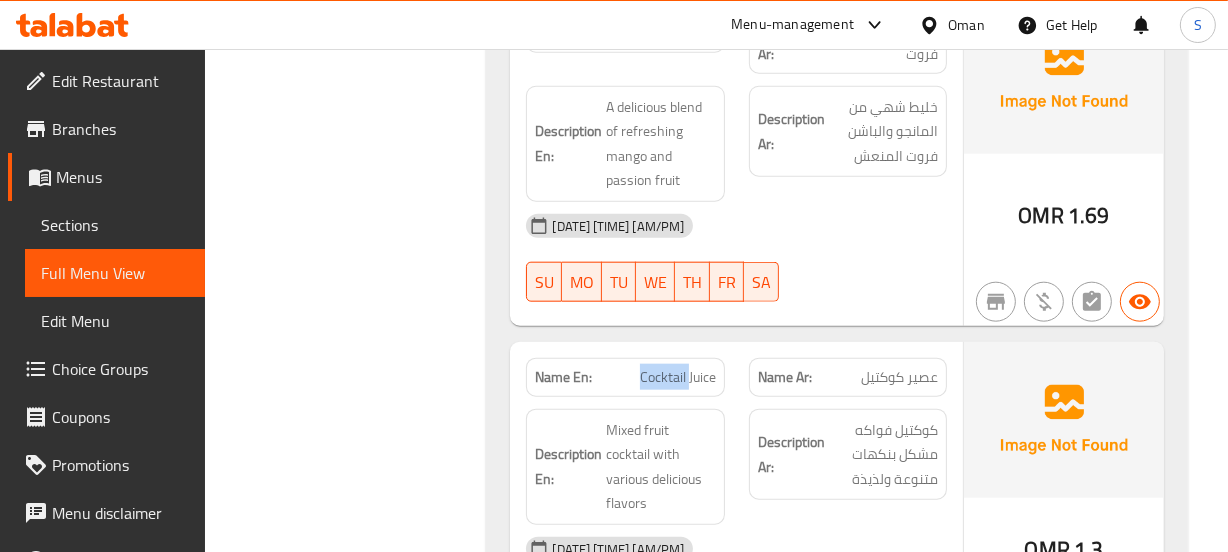 click on "Cocktail Juice" at bounding box center (678, 377) 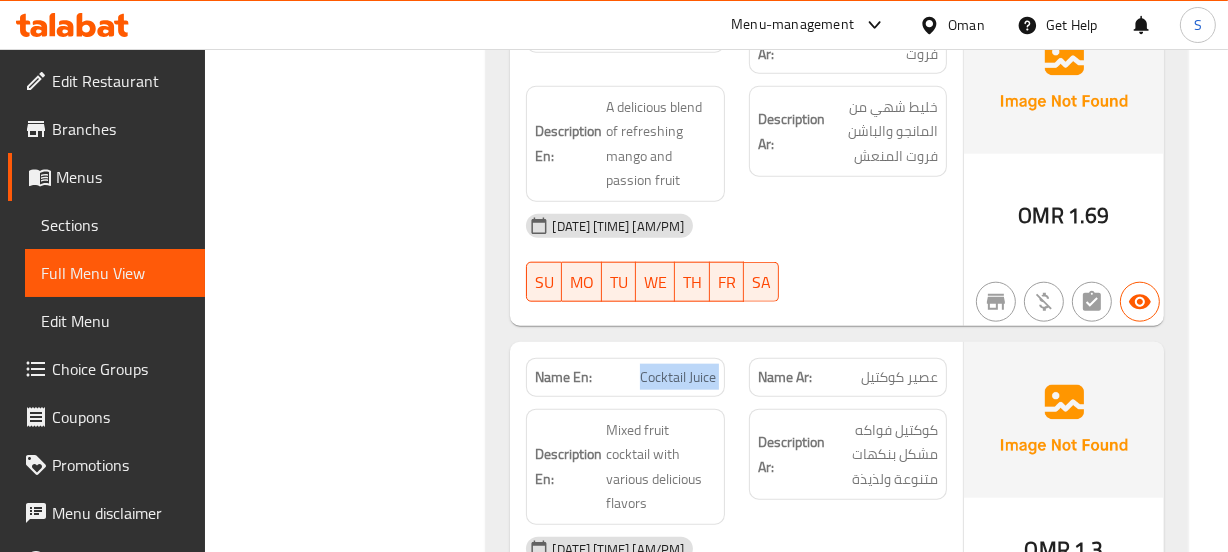 click on "Cocktail Juice" at bounding box center [678, 377] 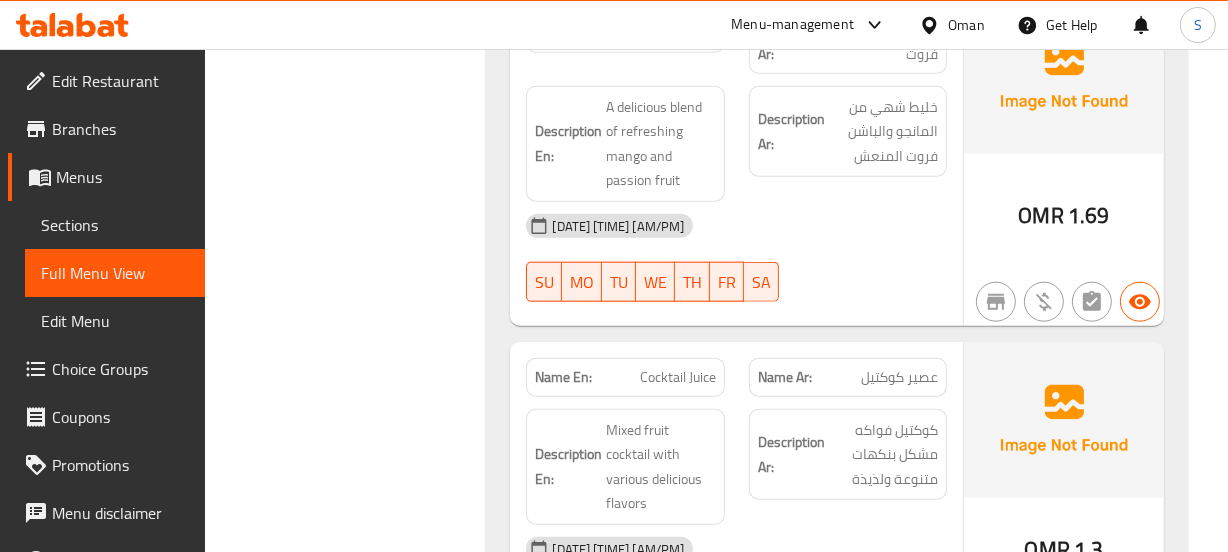 click on "عصير كوكتيل" at bounding box center (899, 377) 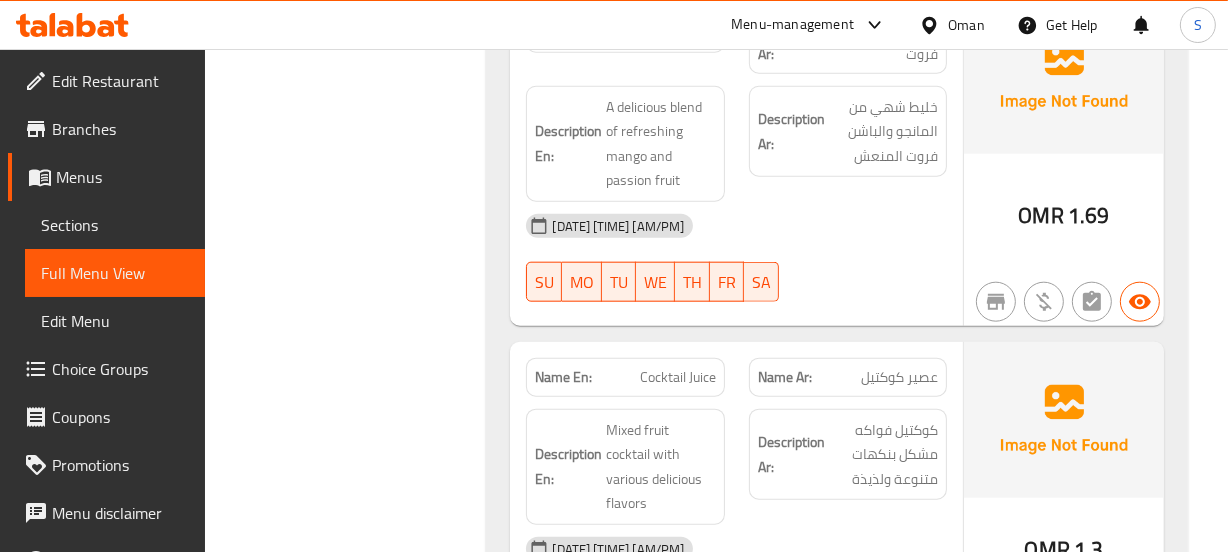 click on "Name Ar: عصير كوكتيل" at bounding box center [848, 377] 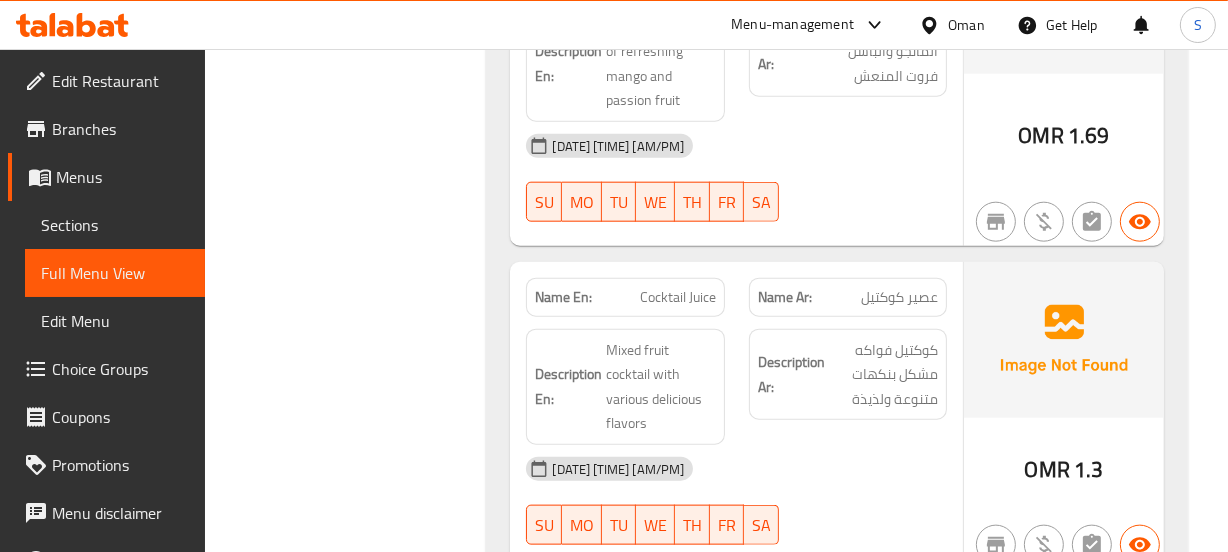 scroll, scrollTop: 2090, scrollLeft: 0, axis: vertical 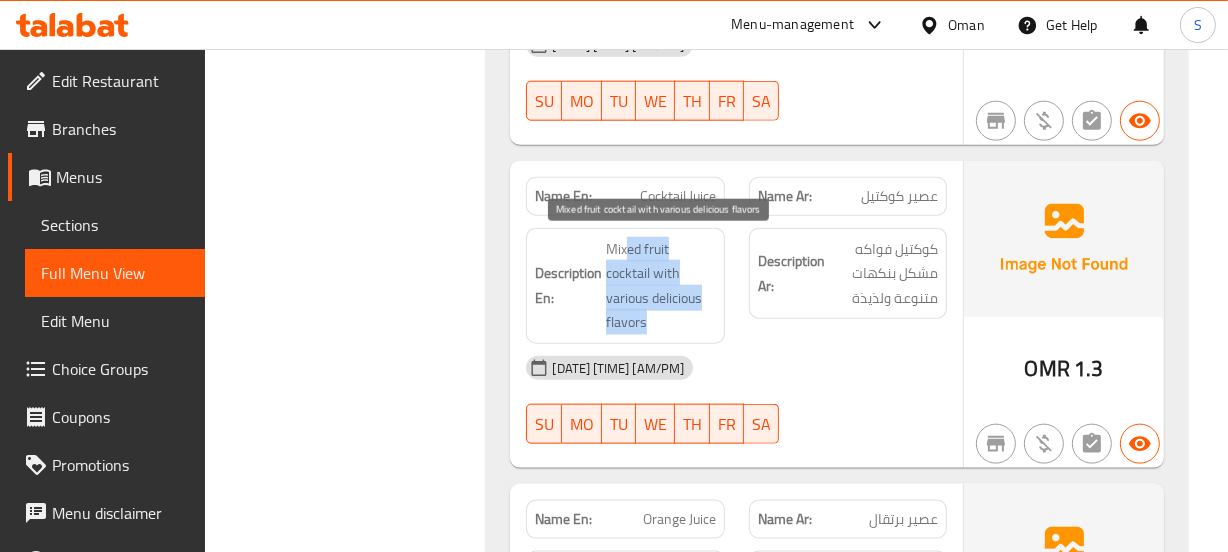 drag, startPoint x: 626, startPoint y: 247, endPoint x: 700, endPoint y: 311, distance: 97.8366 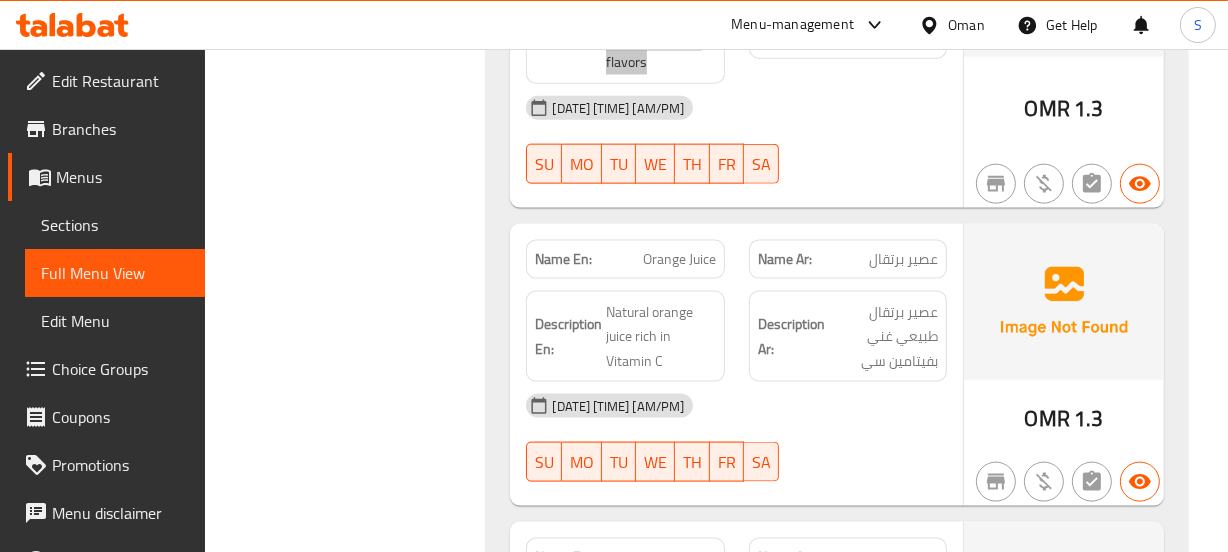 scroll, scrollTop: 2454, scrollLeft: 0, axis: vertical 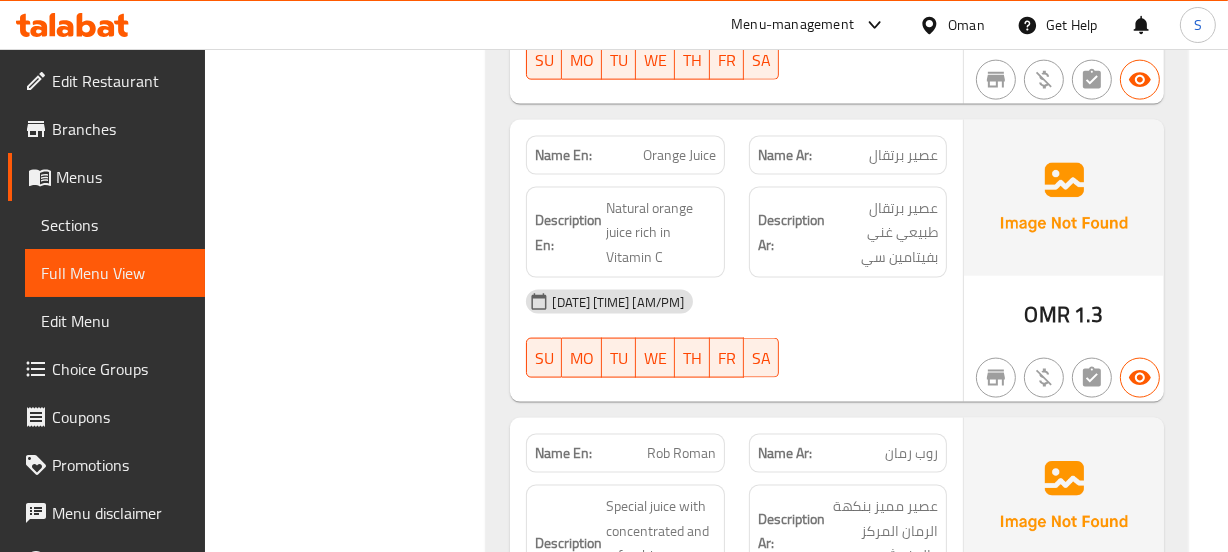 click on "Description Ar: عصير برتقال طبيعي غني بفيتامين سي" at bounding box center [848, 233] 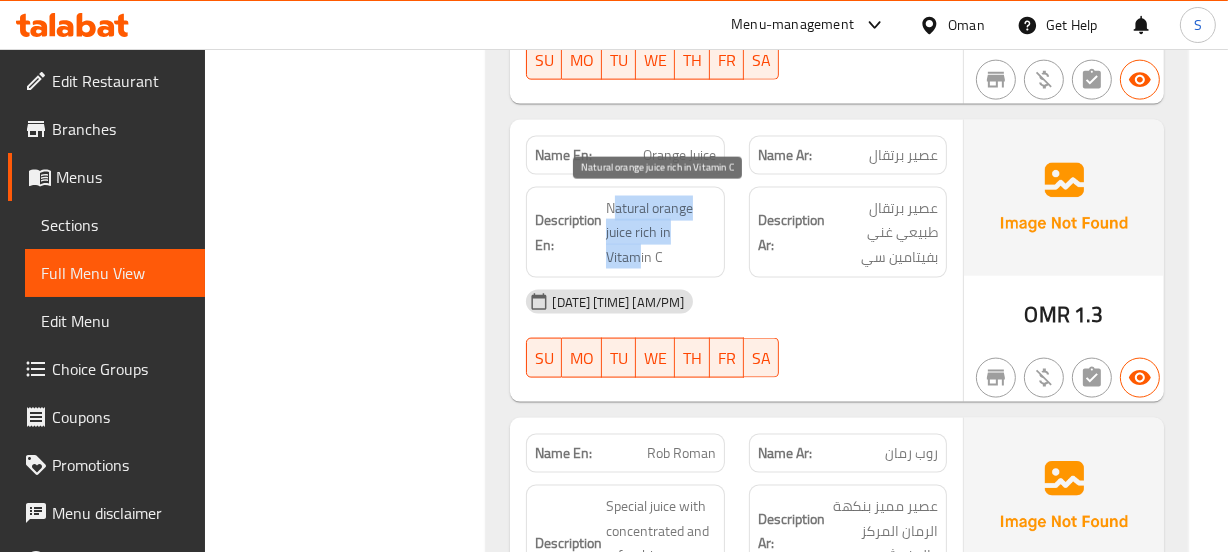drag, startPoint x: 619, startPoint y: 198, endPoint x: 640, endPoint y: 260, distance: 65.459915 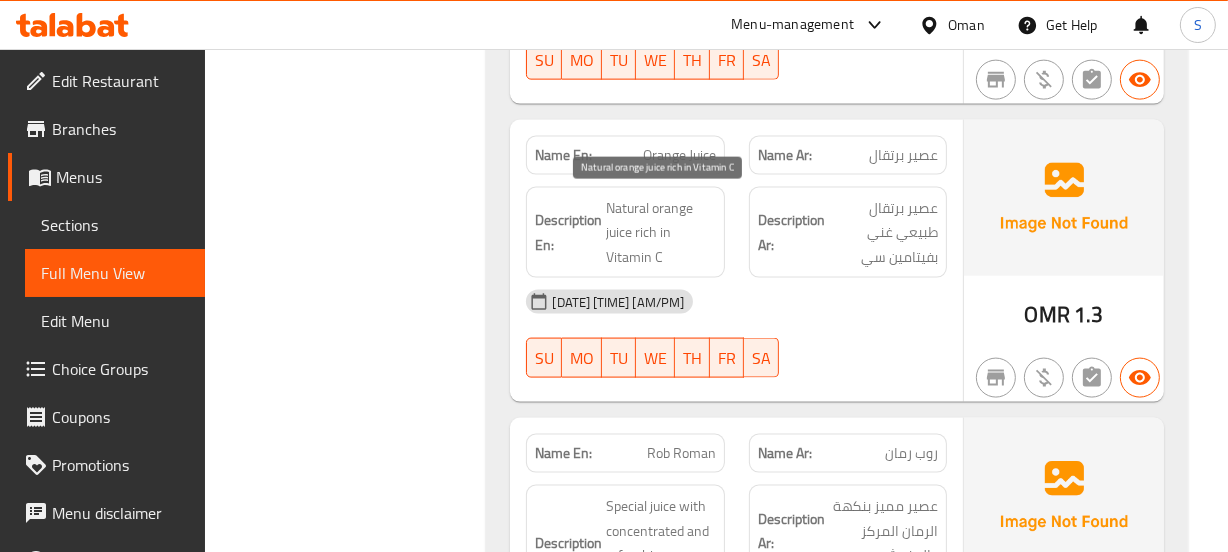 click on "Natural orange juice rich in Vitamin C" at bounding box center (660, 233) 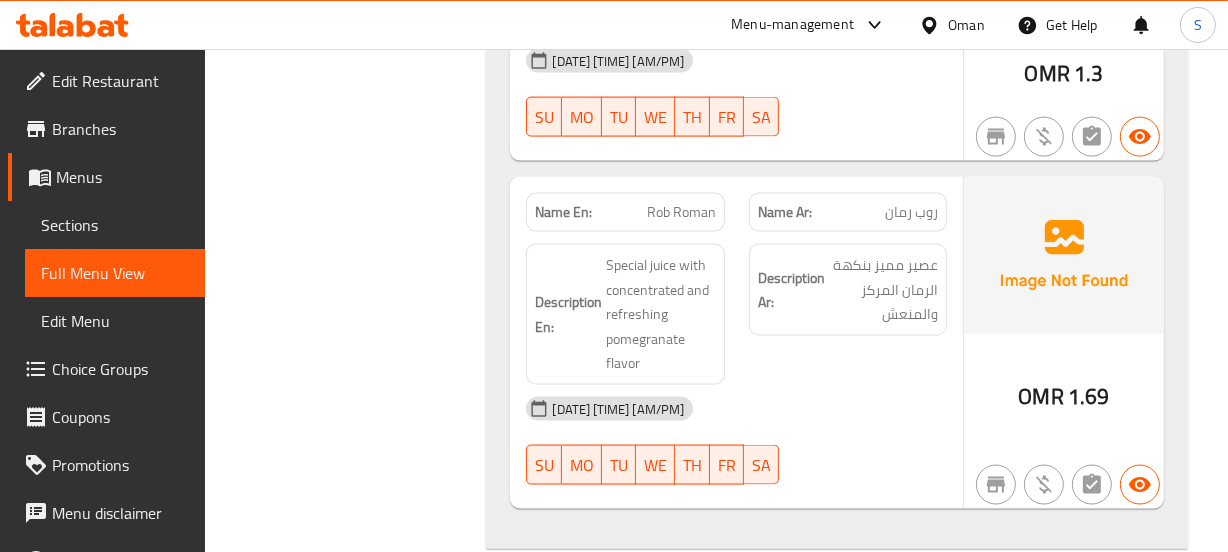 scroll, scrollTop: 2727, scrollLeft: 0, axis: vertical 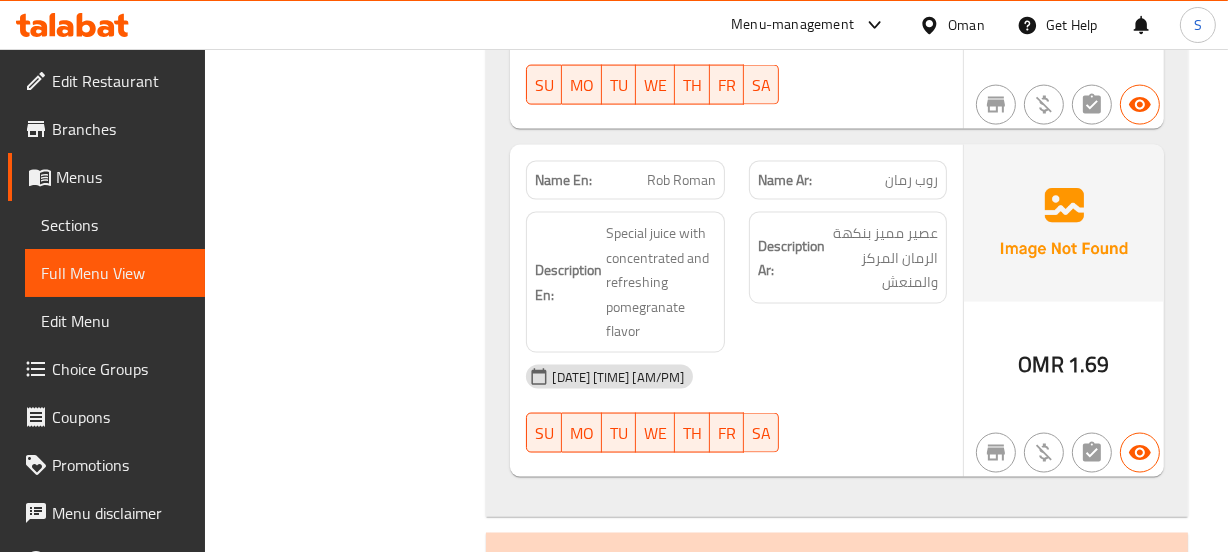 click on "Rob Roman" at bounding box center [681, 180] 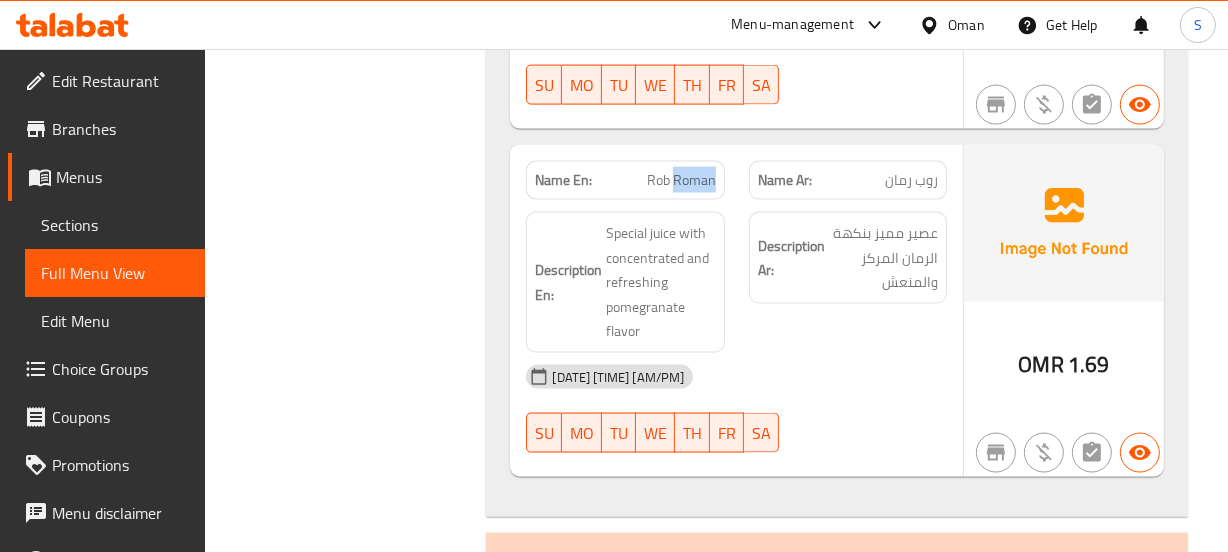 click on "Rob Roman" at bounding box center (681, 180) 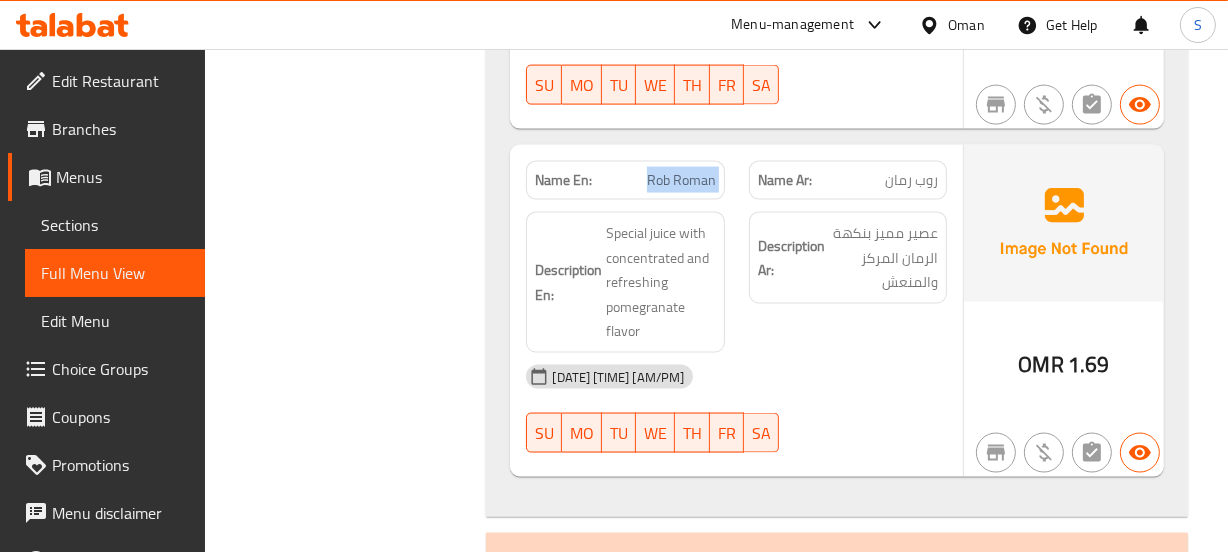 click on "Rob Roman" at bounding box center (681, 180) 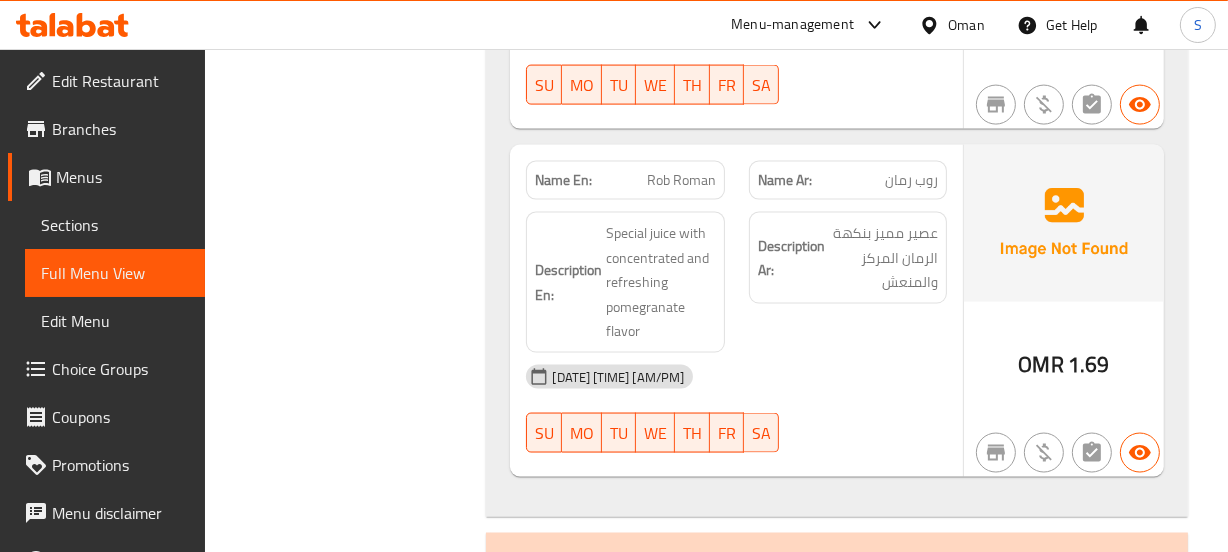 click on "Name Ar: روب رمان" at bounding box center [848, 180] 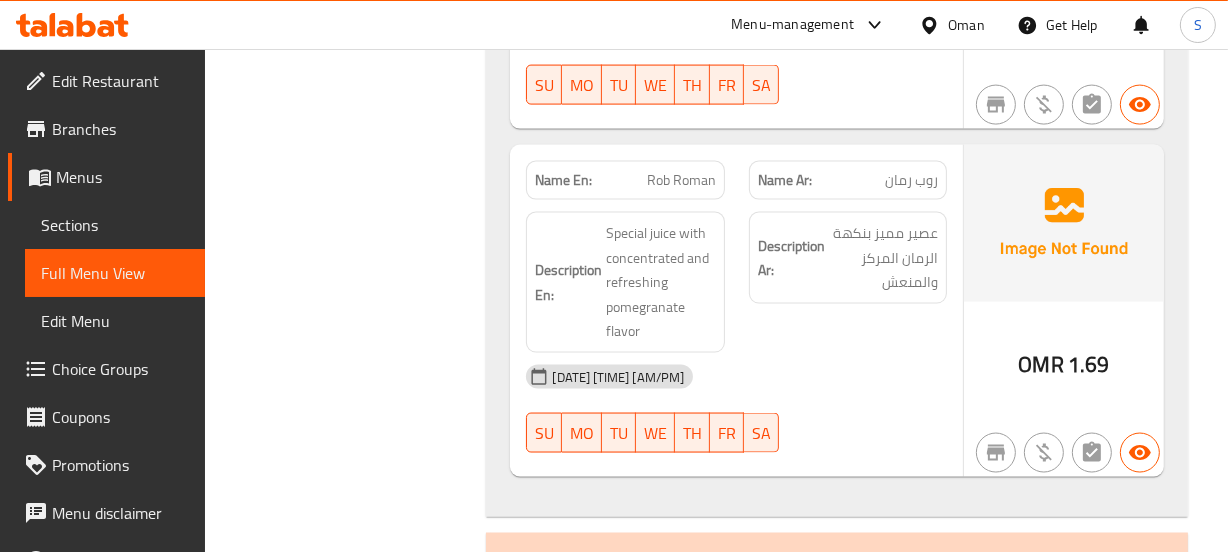 click on "Description Ar: عصير مميز بنكهة الرمان المركز والمنعش" at bounding box center (848, 282) 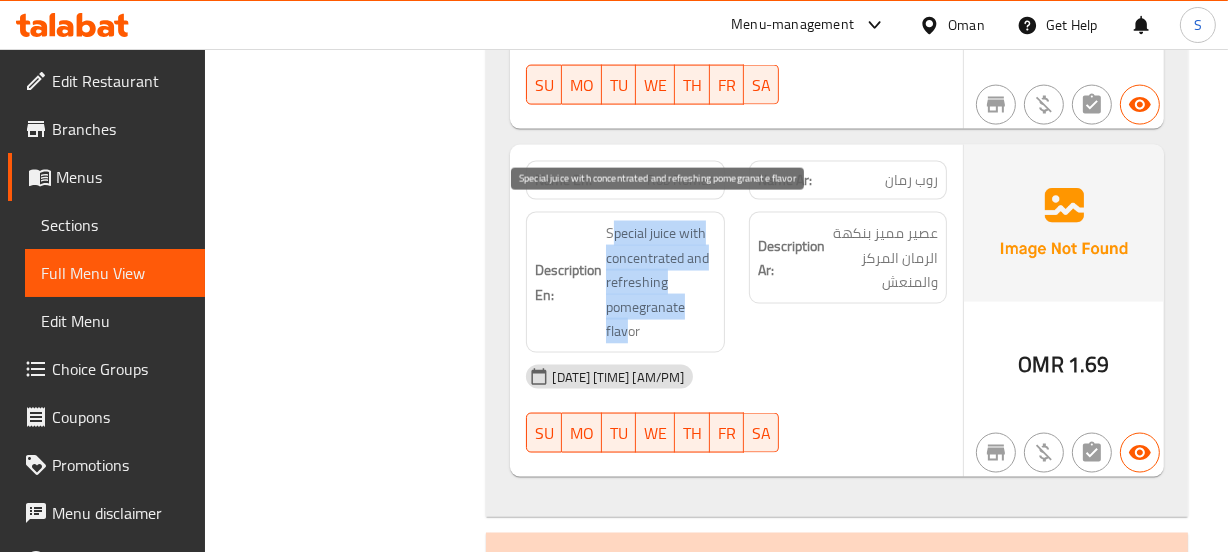 drag, startPoint x: 616, startPoint y: 229, endPoint x: 629, endPoint y: 331, distance: 102.825096 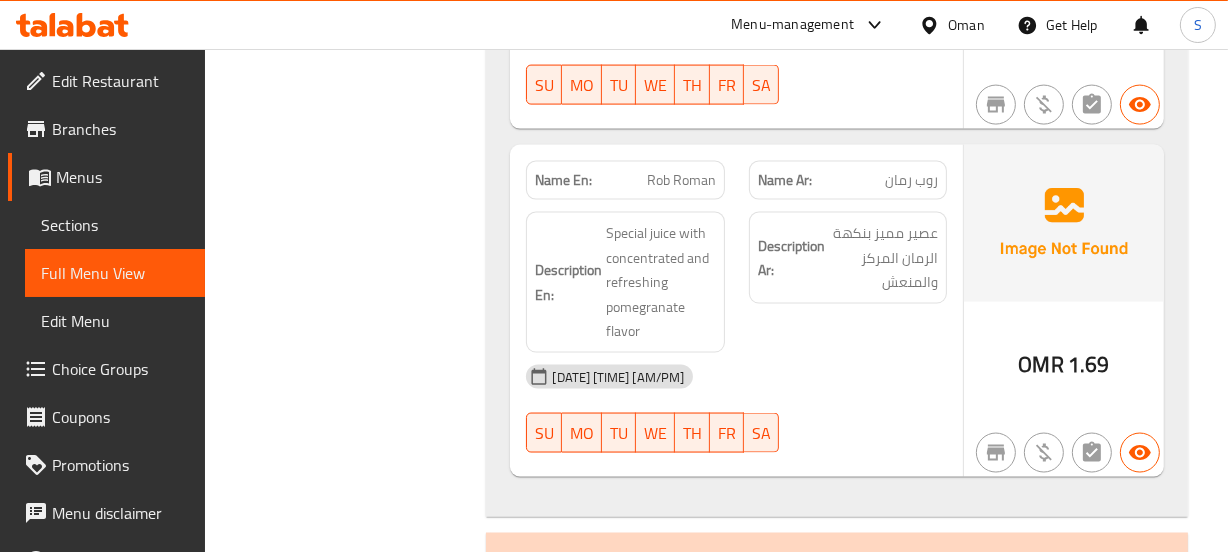 click on "Description Ar: عصير مميز بنكهة الرمان المركز والمنعش" at bounding box center [848, 282] 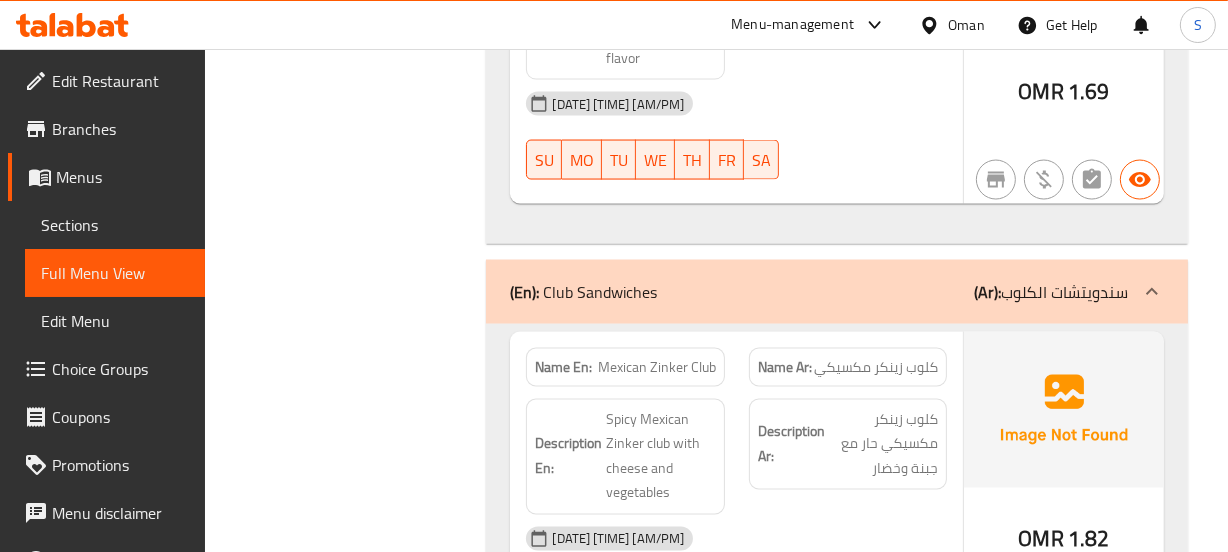 scroll, scrollTop: 3090, scrollLeft: 0, axis: vertical 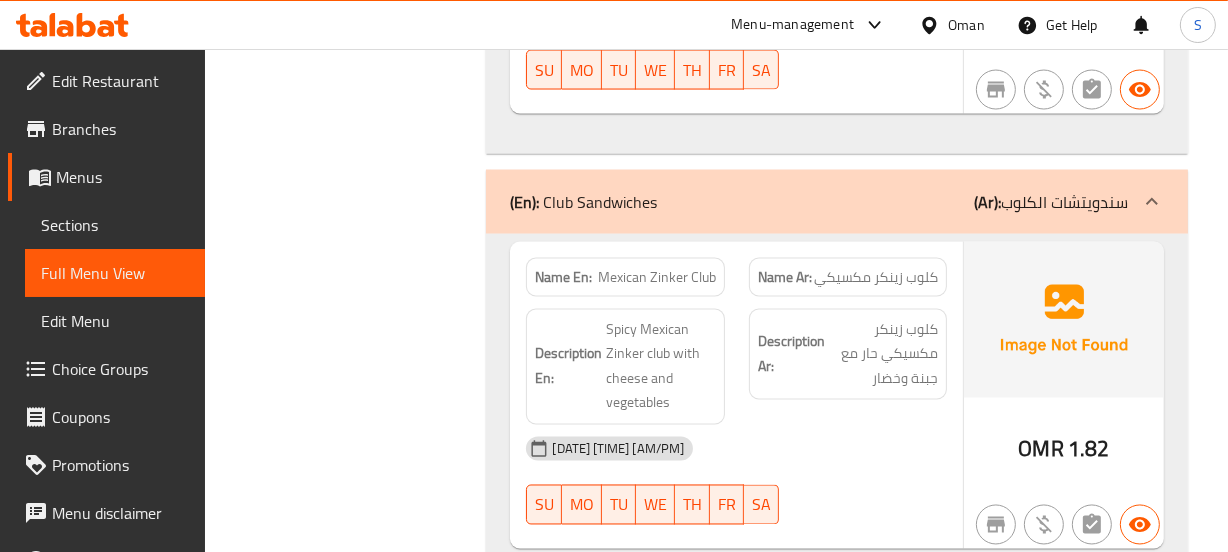 click on "Mexican Zinker Club" at bounding box center (680, -2714) 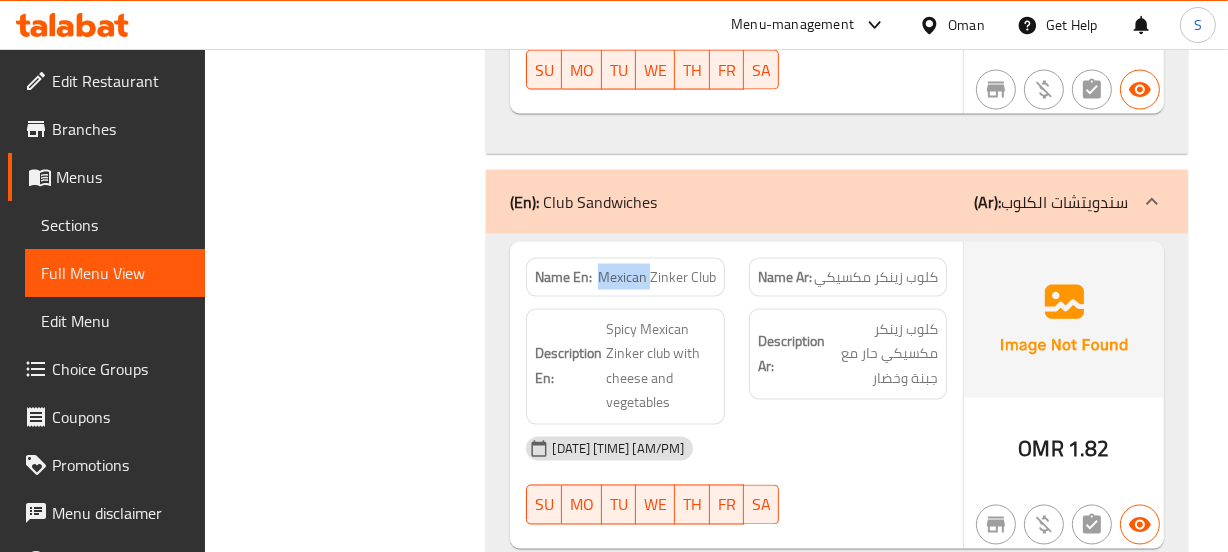 click on "Mexican Zinker Club" at bounding box center [680, -2714] 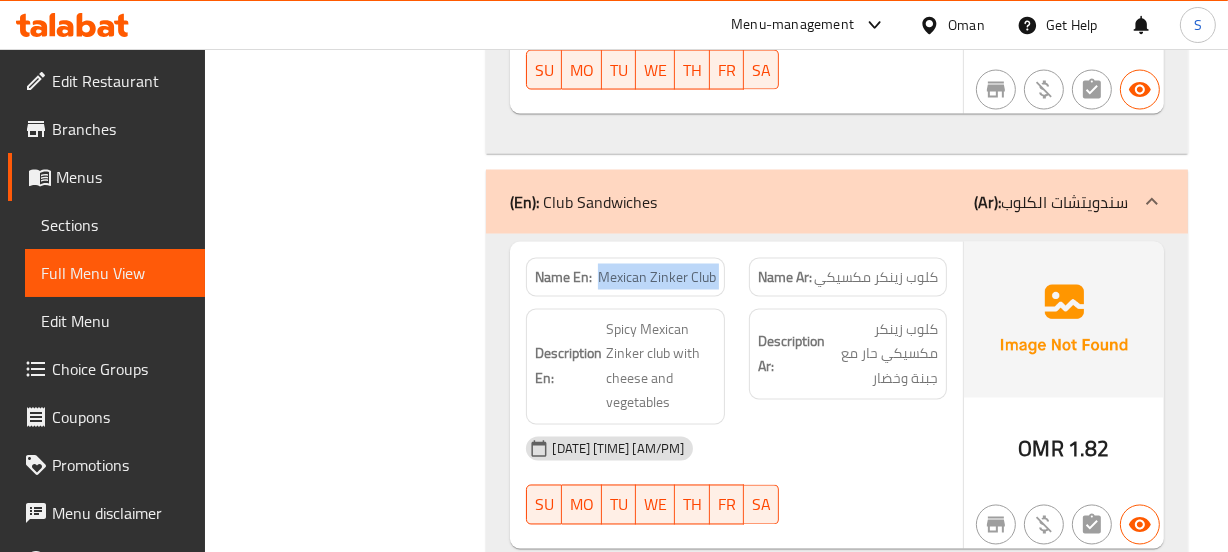 click on "Mexican Zinker Club" at bounding box center (680, -2714) 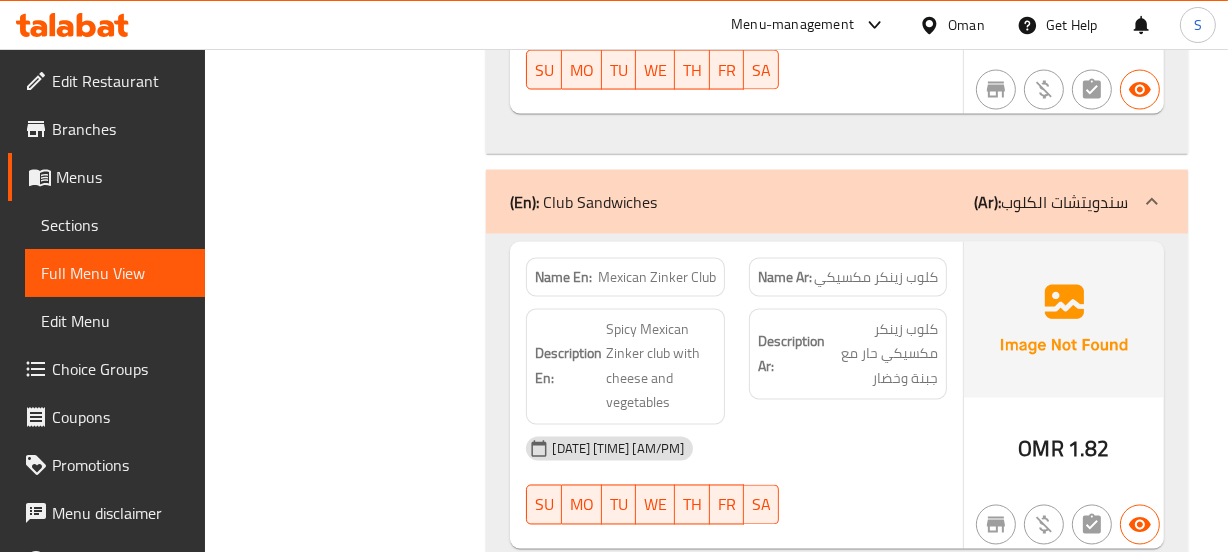 click on "Description Ar: كلوب زينكر مكسيكي حار مع جبنة وخضار" at bounding box center (848, -2624) 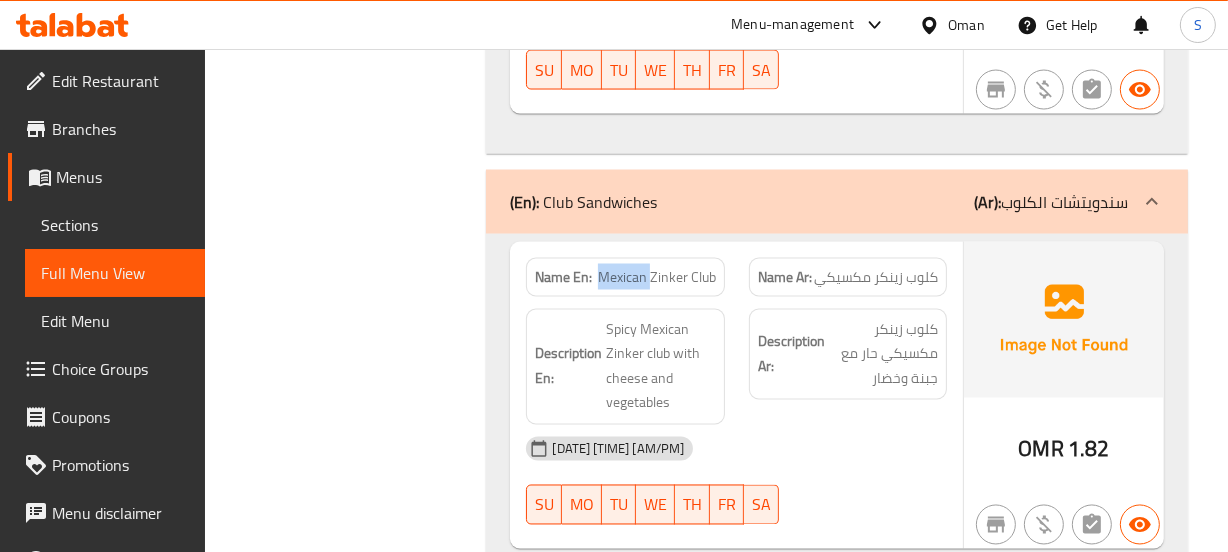 click on "Mexican Zinker Club" at bounding box center (680, -2714) 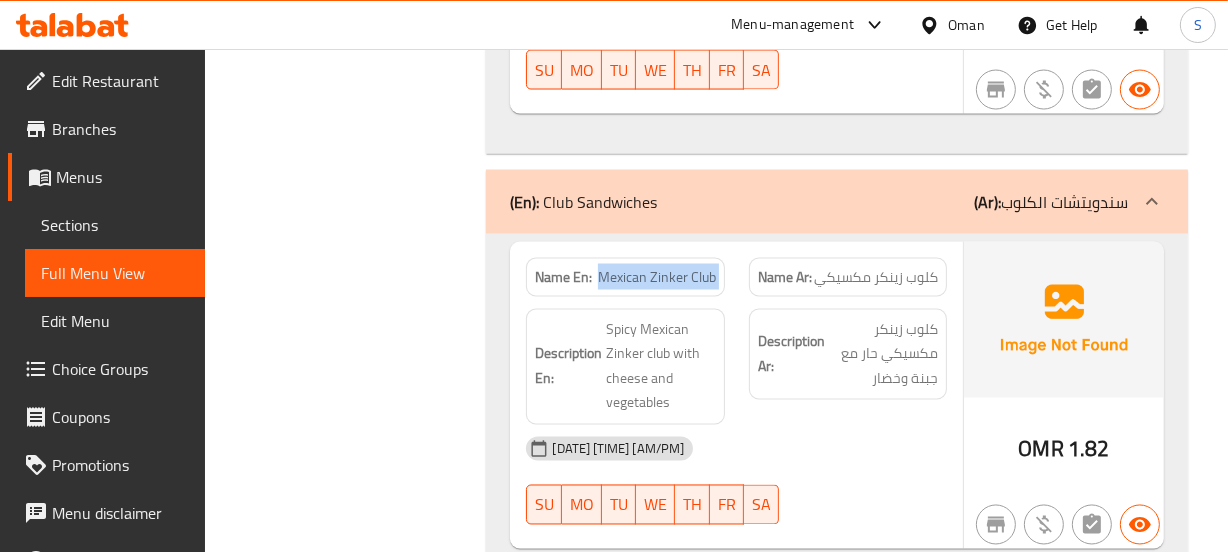 click on "Mexican Zinker Club" at bounding box center [680, -2714] 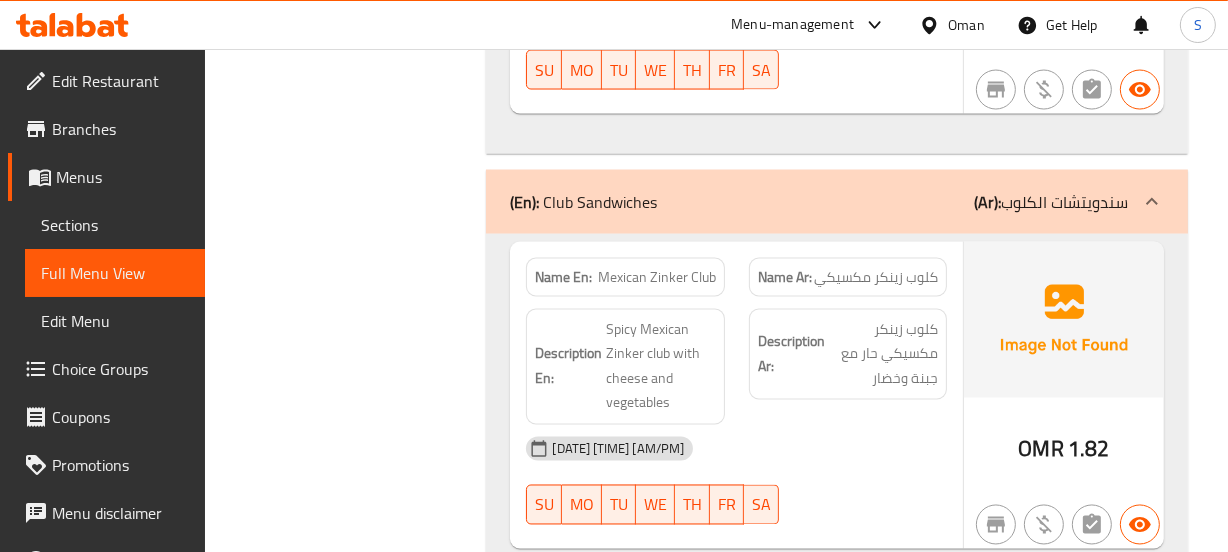 click on "كلوب زينكر مكسيكي" at bounding box center [904, -2714] 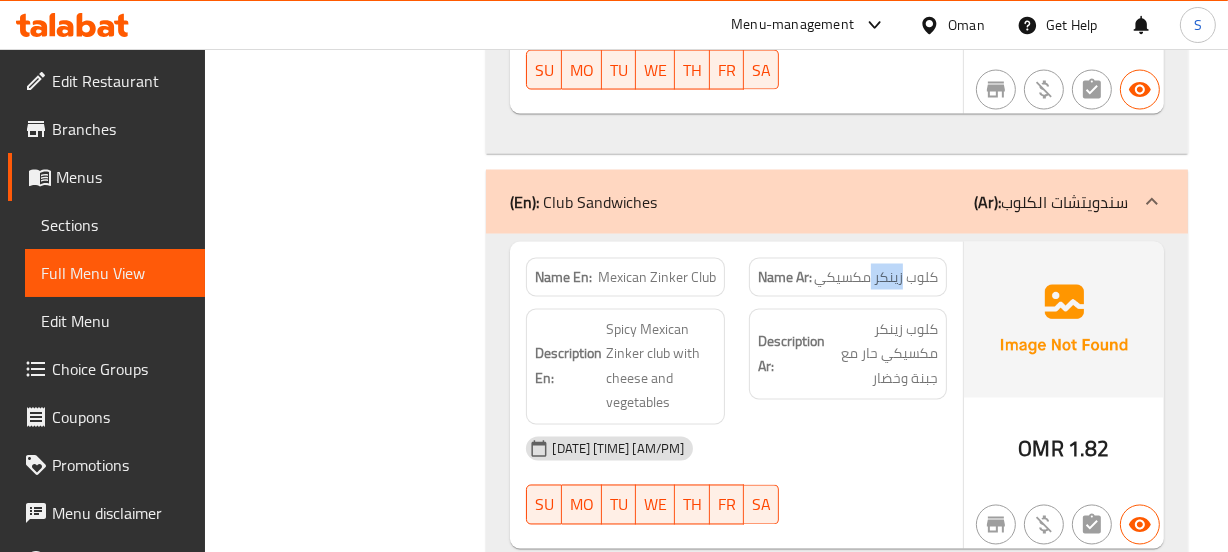 click on "كلوب زينكر مكسيكي" at bounding box center [904, -2714] 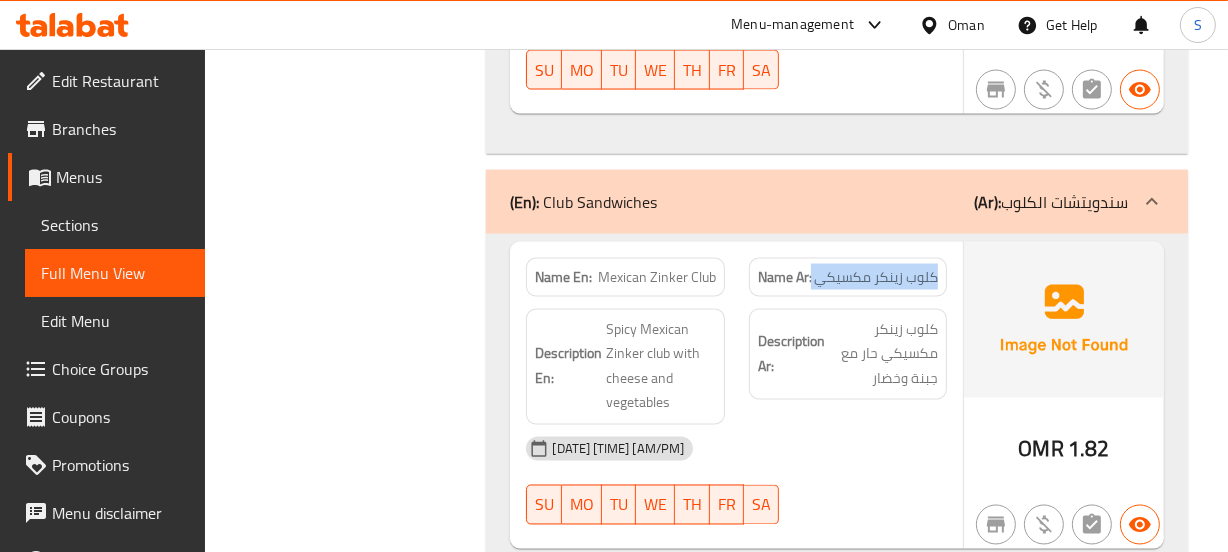 click on "كلوب زينكر مكسيكي" at bounding box center [904, -2714] 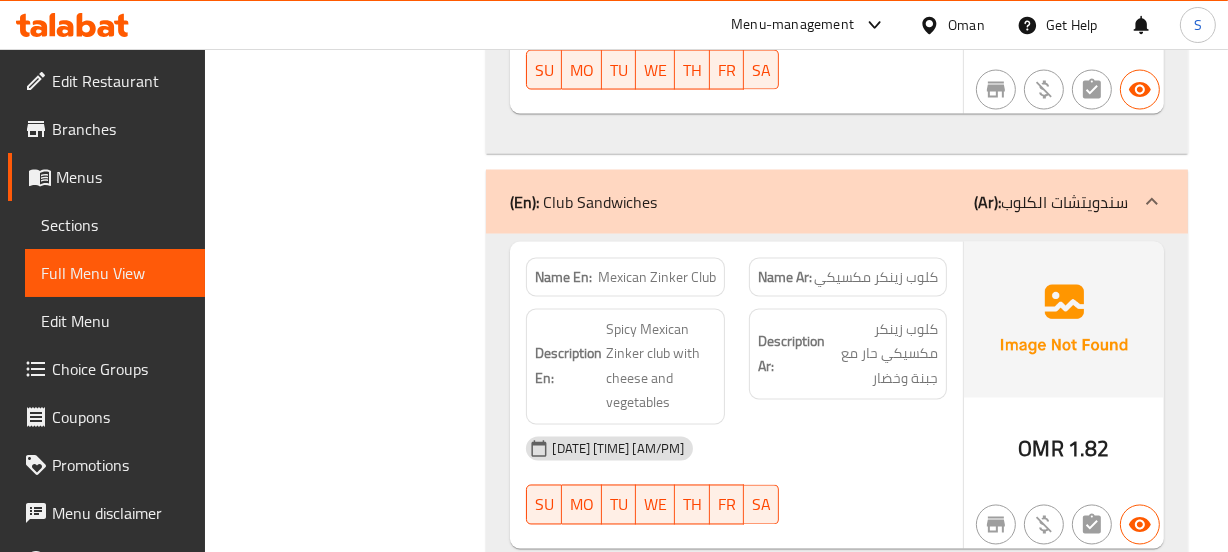 click on "Description Ar: كلوب زينكر مكسيكي حار مع جبنة وخضار" at bounding box center [848, -2624] 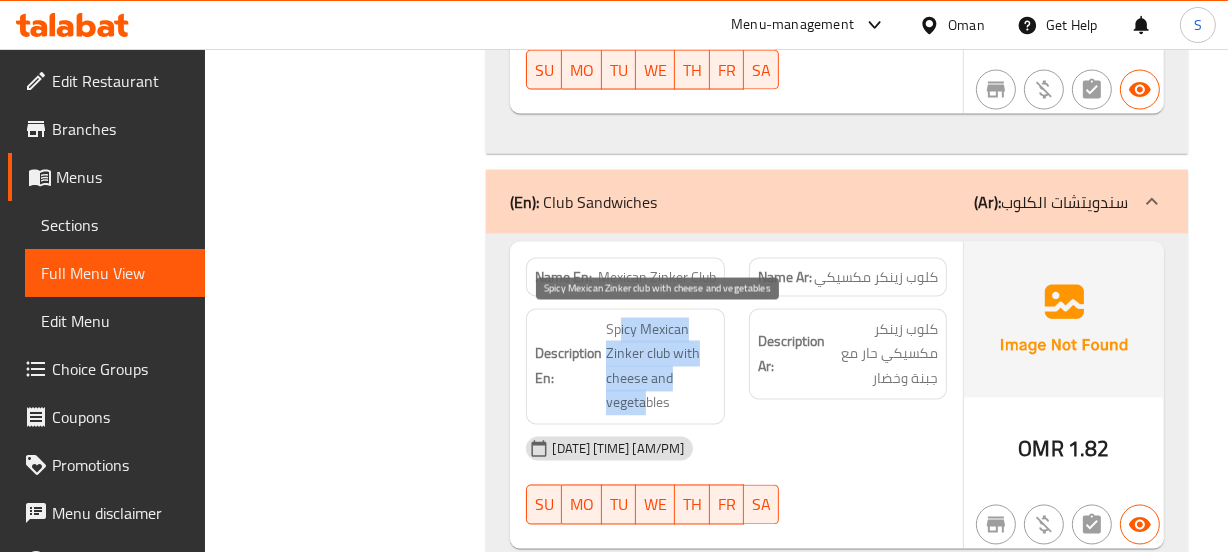 drag, startPoint x: 623, startPoint y: 322, endPoint x: 654, endPoint y: 387, distance: 72.013885 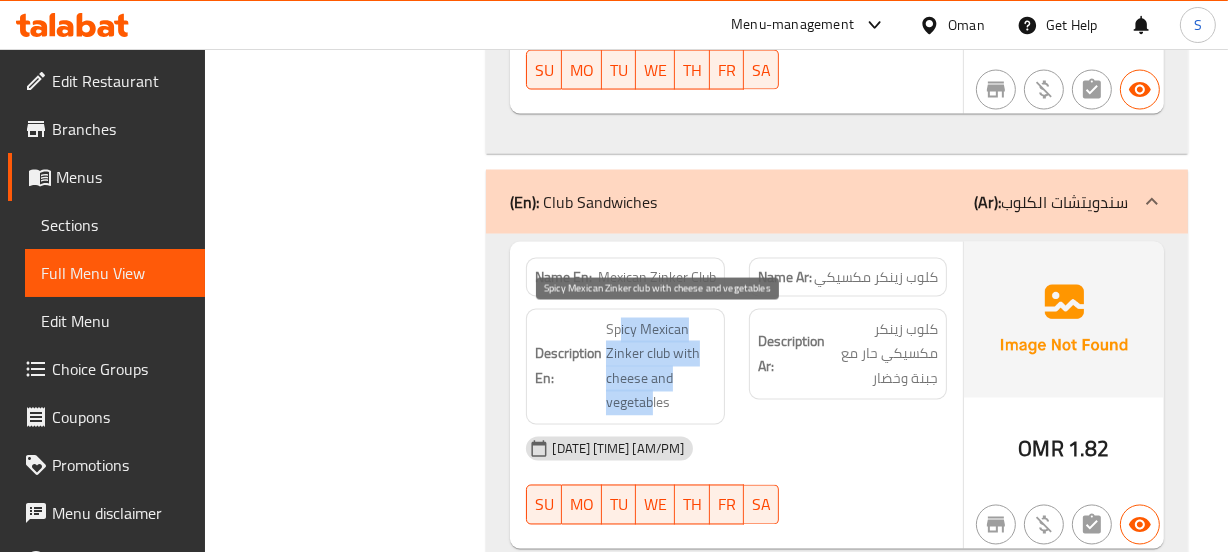 click on "Spicy Mexican Zinker club with cheese and vegetables" at bounding box center [660, 367] 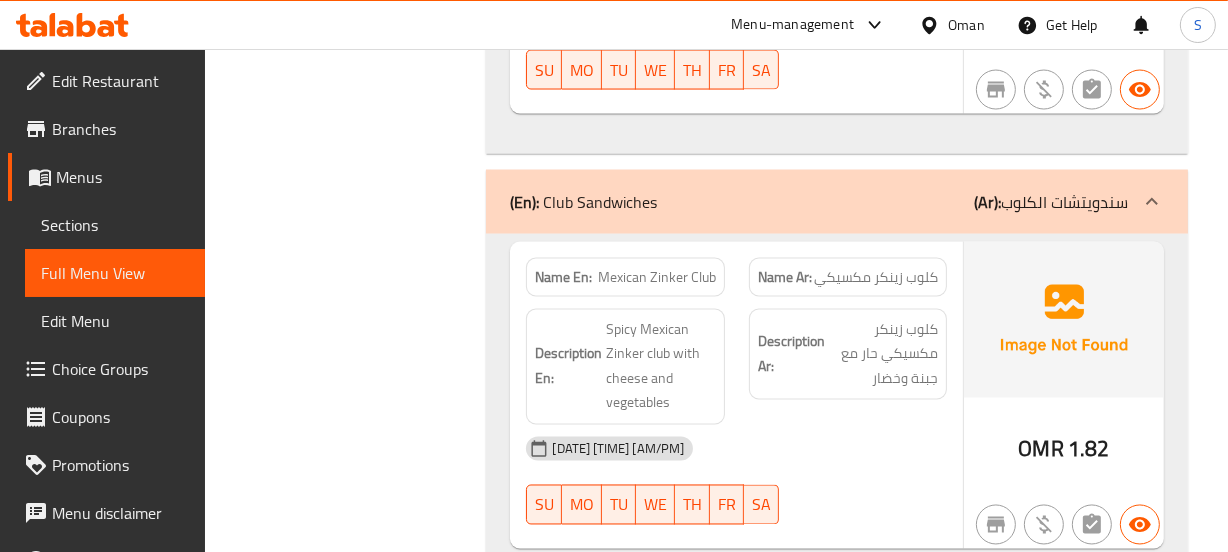 click on "Description En: Spicy Mexican Zinker club with cheese and vegetables" at bounding box center (625, -2624) 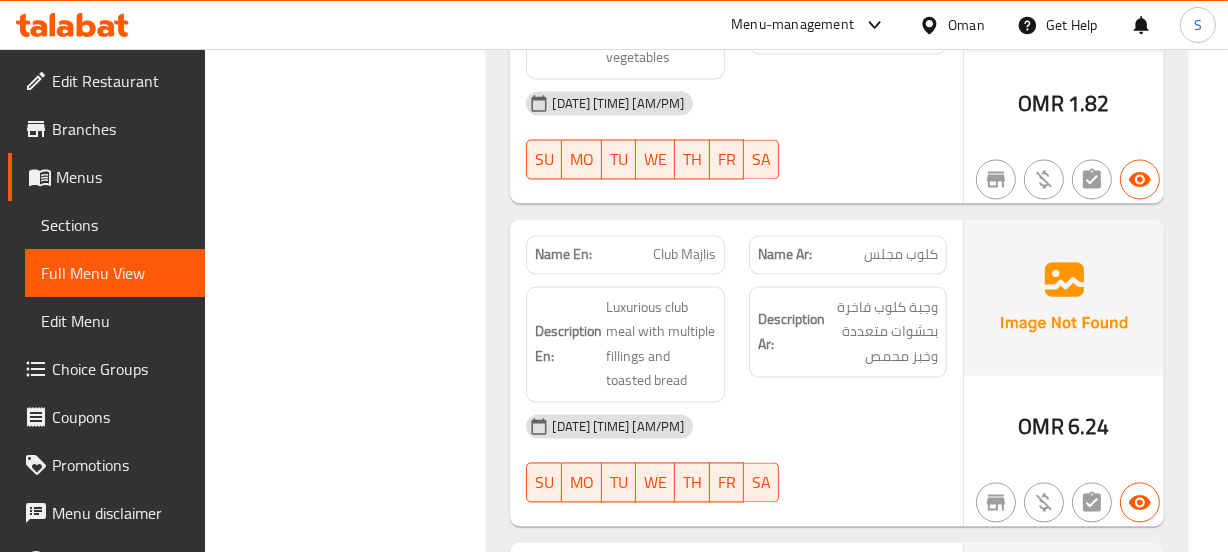 scroll, scrollTop: 3454, scrollLeft: 0, axis: vertical 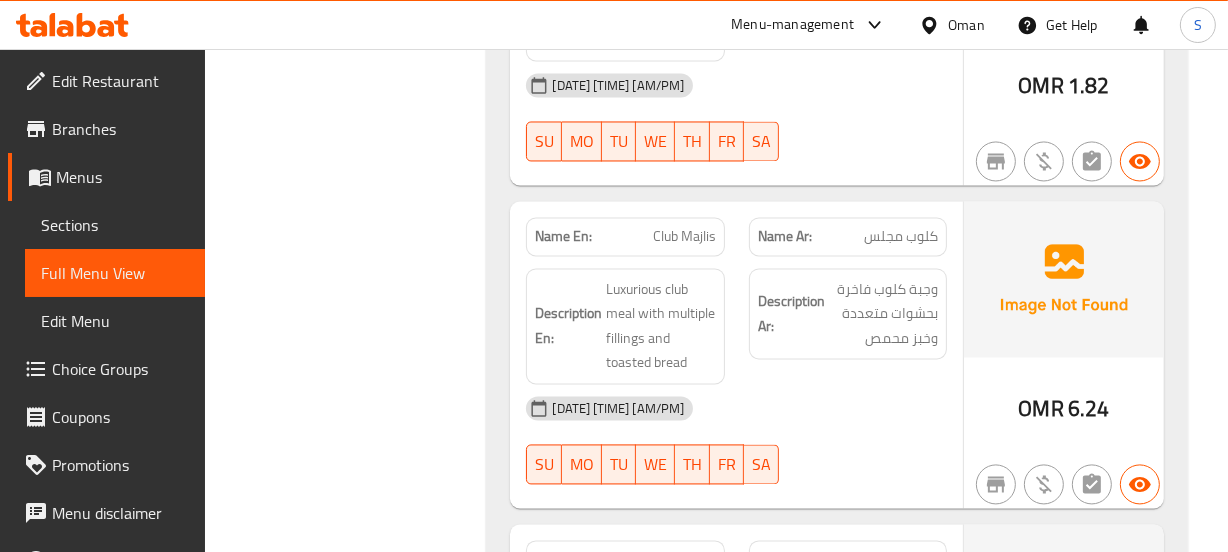 click on "04-08-2025 05:47 PM" at bounding box center (736, -2583) 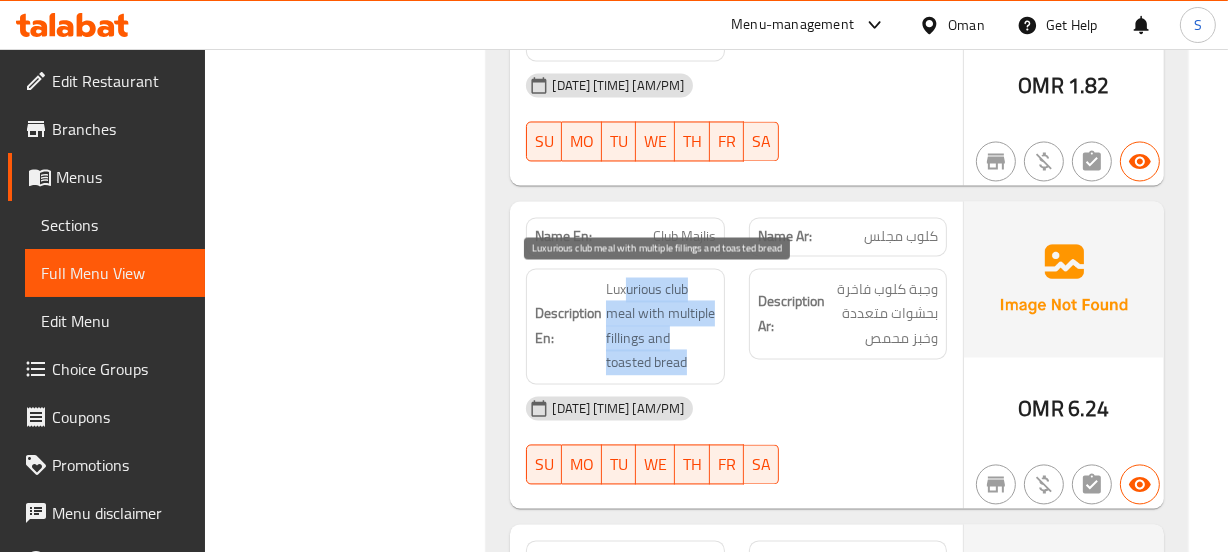 drag, startPoint x: 625, startPoint y: 286, endPoint x: 706, endPoint y: 354, distance: 105.75916 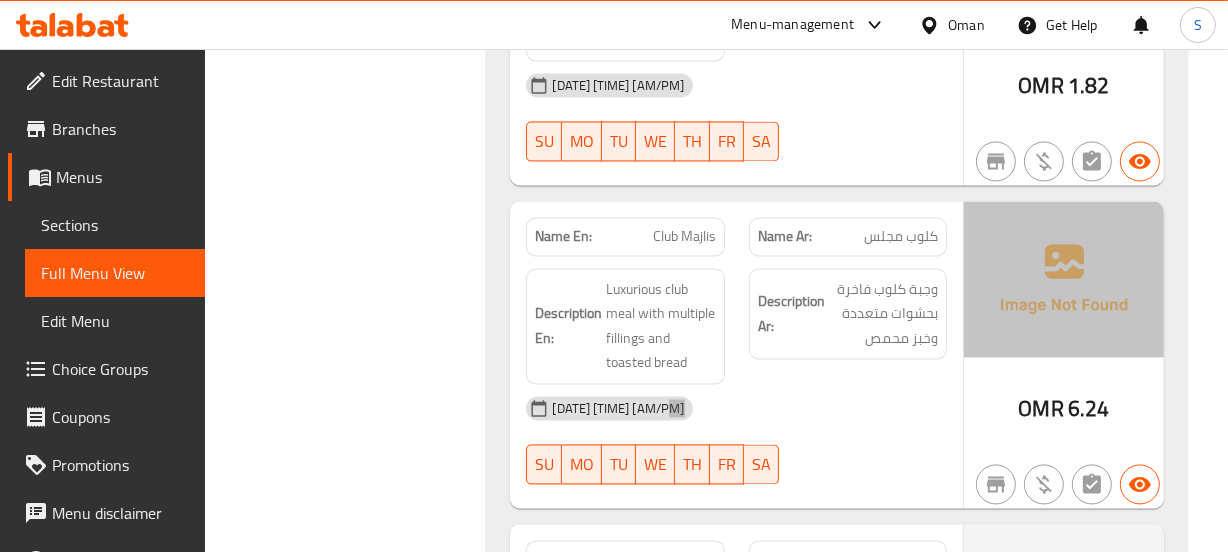 click on "Name En: Club Majlis Name Ar: كلوب مجلس Description En: Luxurious club meal with multiple fillings and toasted bread Description Ar: وجبة كلوب فاخرة بحشوات متعددة وخبز محمص 04-08-2025 05:47 PM SU MO TU WE TH FR SA OMR 6.24" at bounding box center (836, -2637) 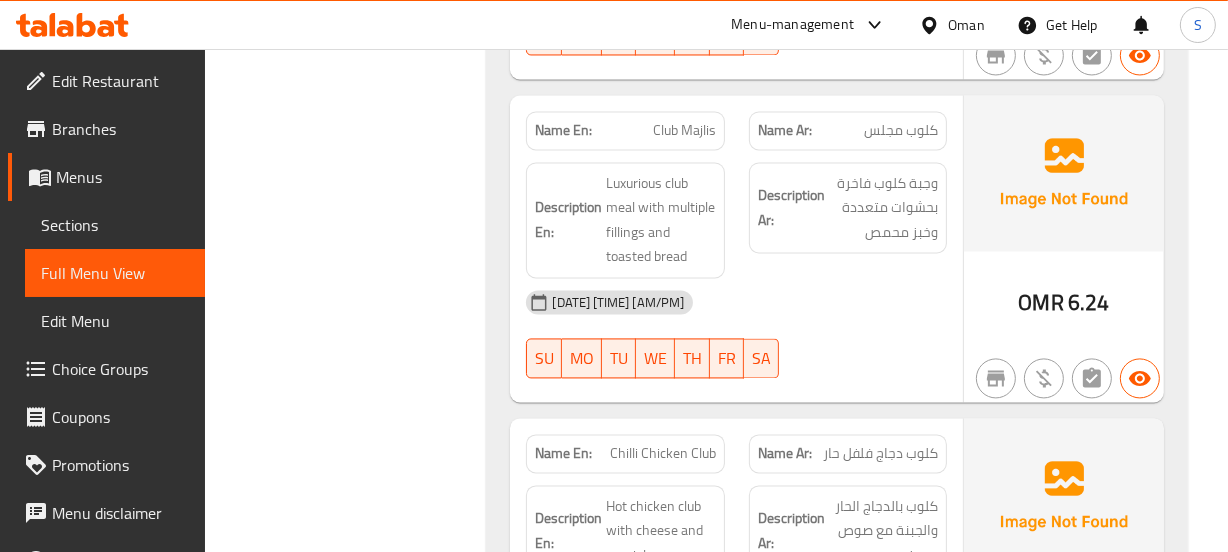 scroll, scrollTop: 3636, scrollLeft: 0, axis: vertical 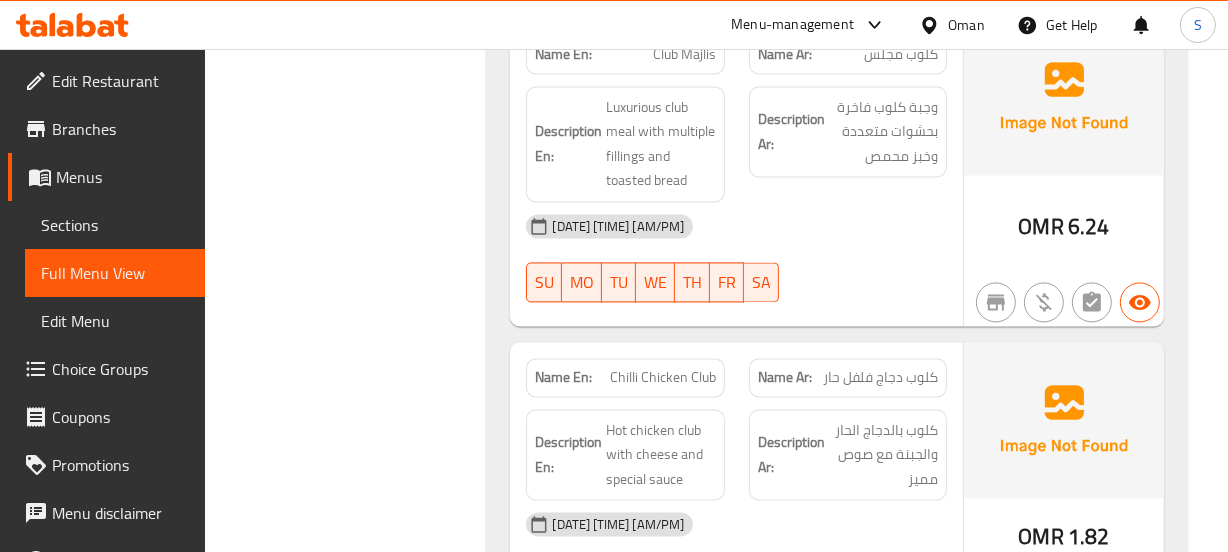 click on "Name En: Chilli Chicken Club" at bounding box center (625, -2614) 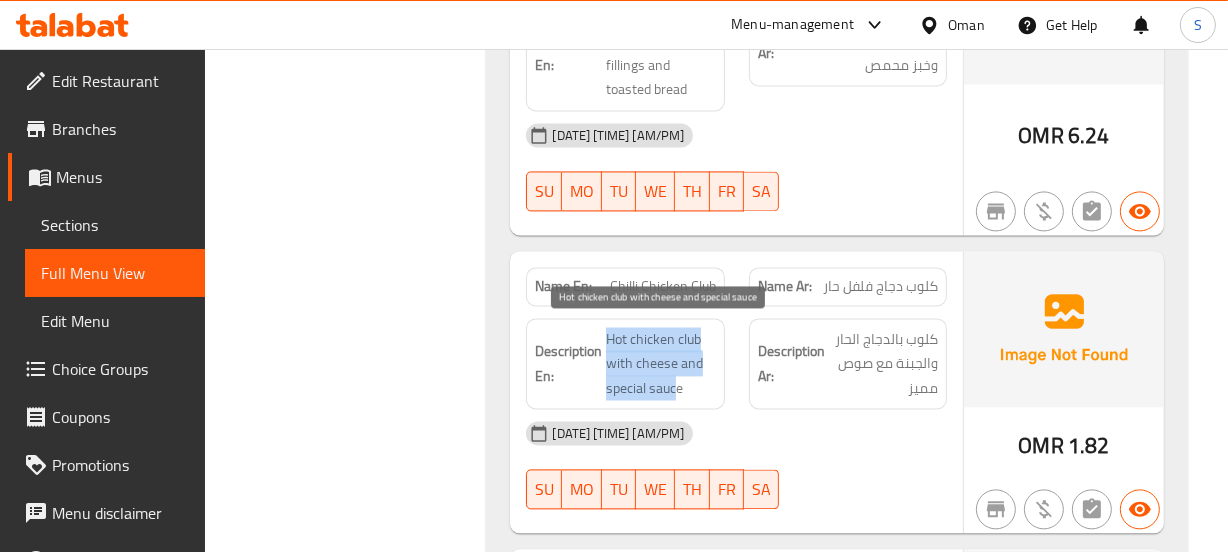 drag, startPoint x: 608, startPoint y: 333, endPoint x: 677, endPoint y: 378, distance: 82.37718 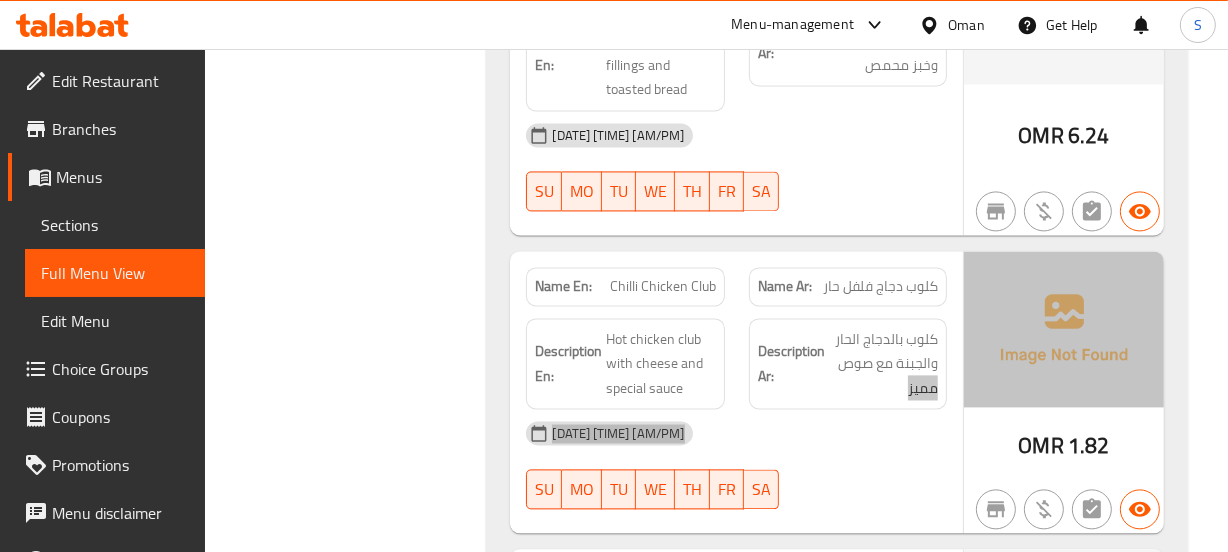 click on "Name En: Chilli Chicken Club Name Ar: كلوب دجاج فلفل حار Description En: Hot chicken club with cheese and special sauce Description Ar: كلوب بالدجاج الحار والجبنة مع صوص مميز 04-08-2025 05:47 PM SU MO TU WE TH FR SA OMR 1.82" at bounding box center (836, -2599) 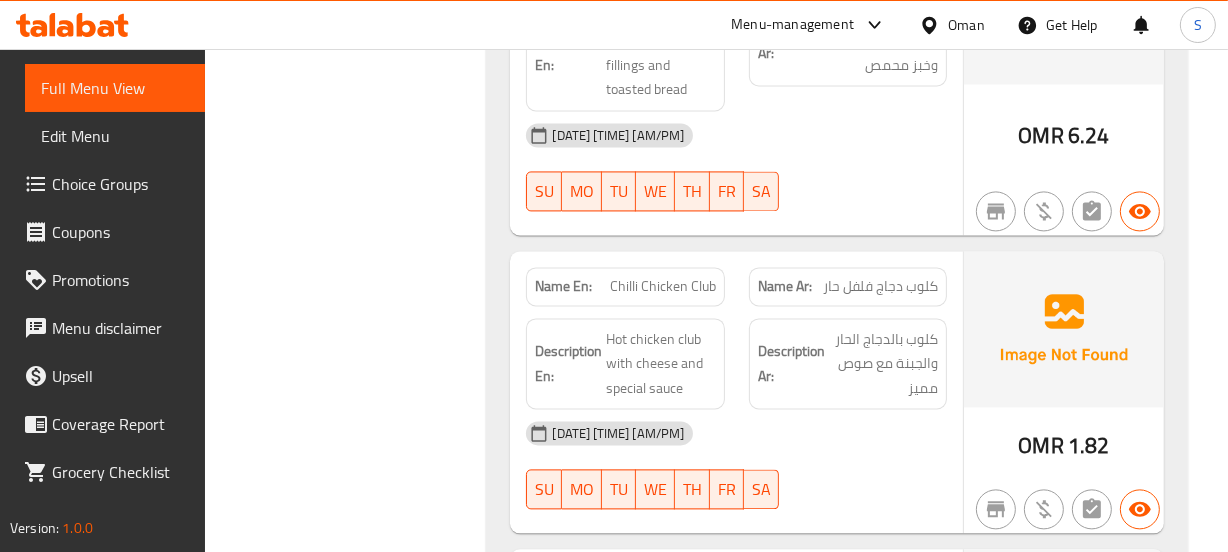 scroll, scrollTop: 190, scrollLeft: 0, axis: vertical 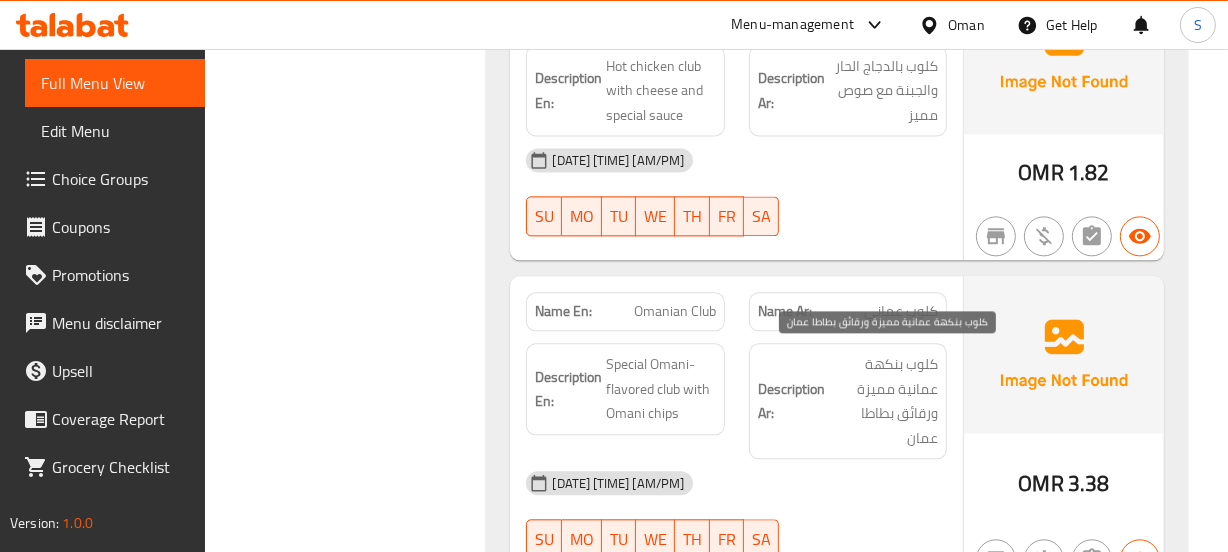 click on "كلوب بنكهة عمانية مميزة ورقائق بطاطا عمان" at bounding box center [883, 401] 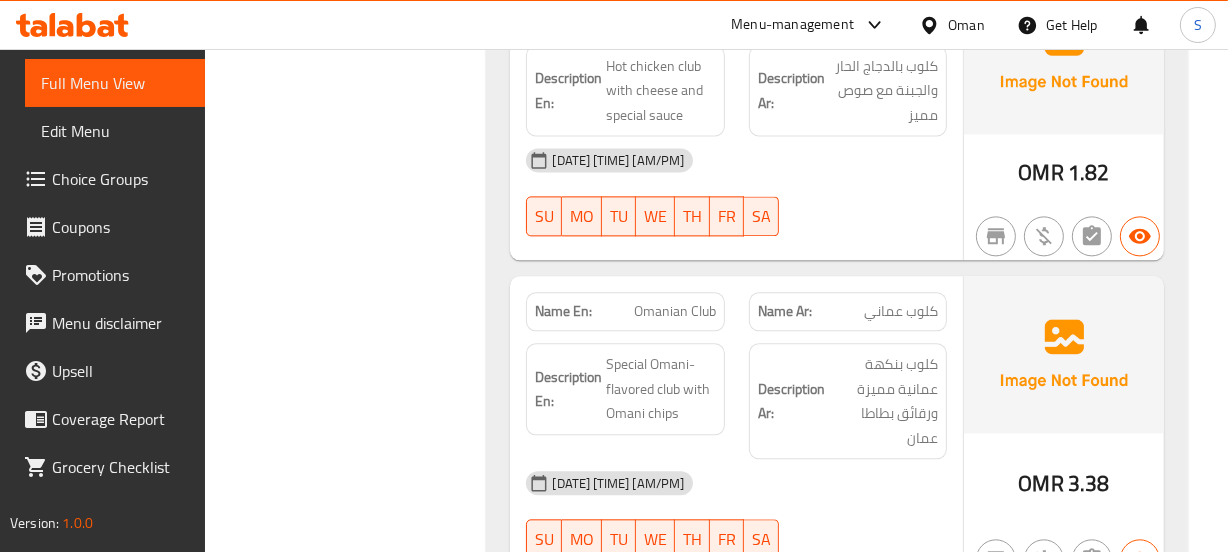 click on "Omanian Club" at bounding box center (665, -2680) 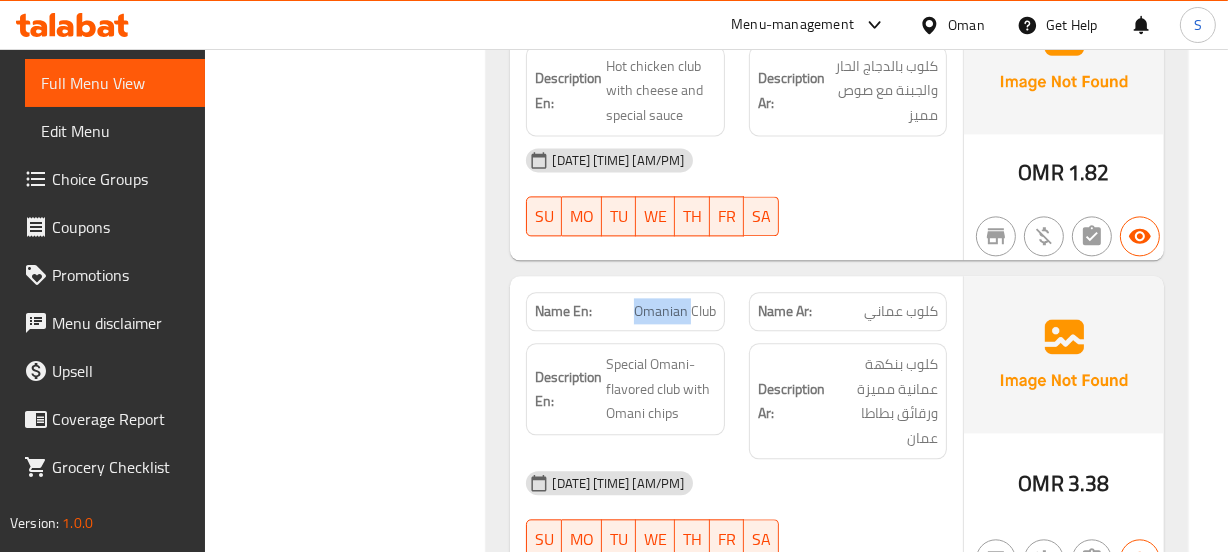 click on "Omanian Club" at bounding box center [665, -2680] 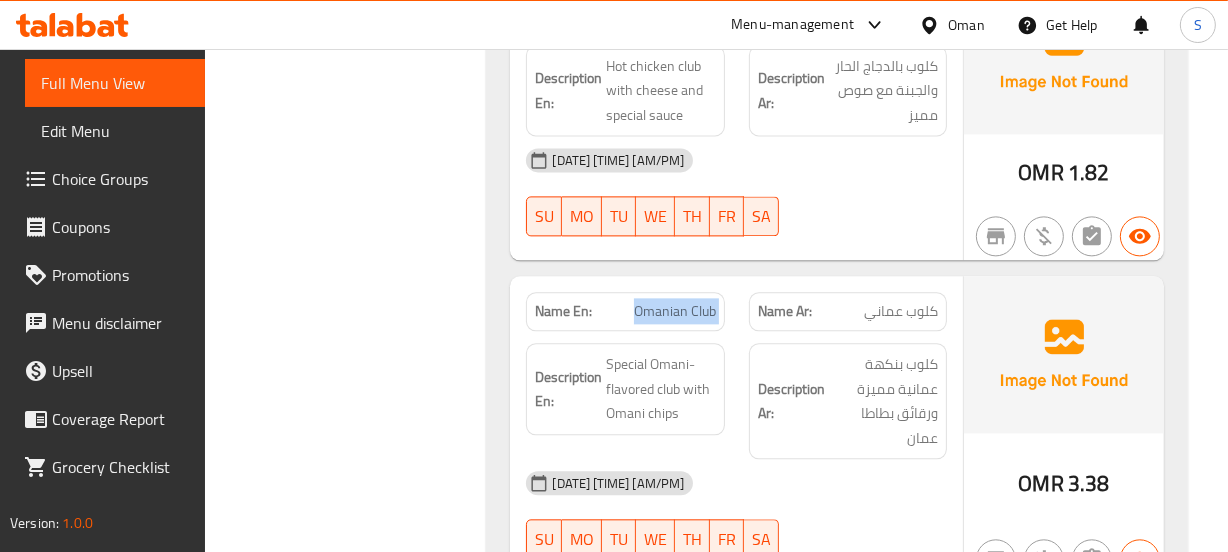 click on "Omanian Club" at bounding box center (665, -2680) 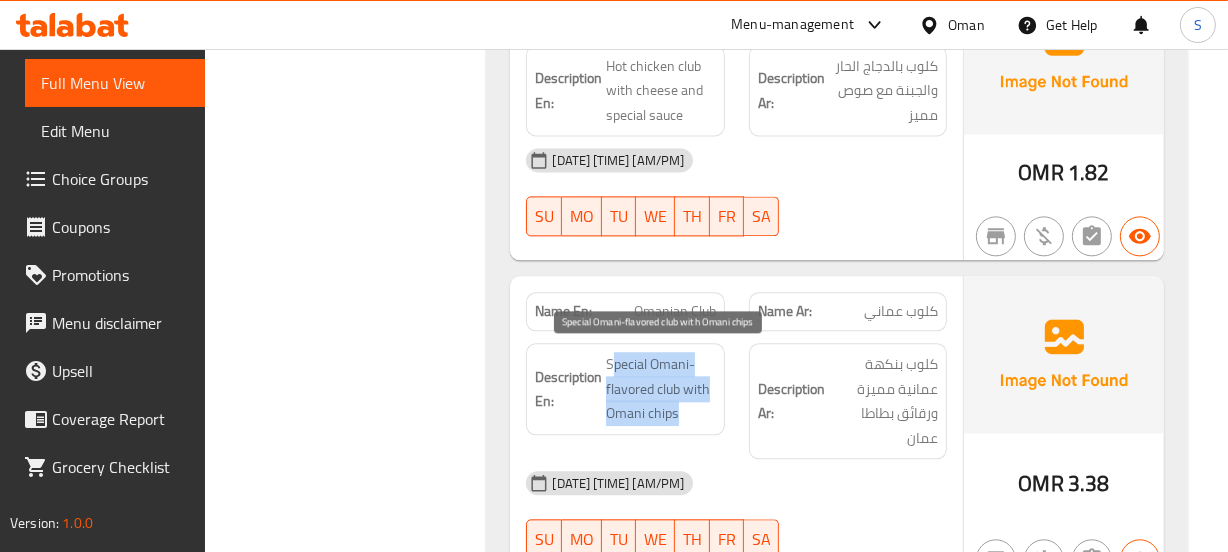drag, startPoint x: 616, startPoint y: 359, endPoint x: 678, endPoint y: 400, distance: 74.330345 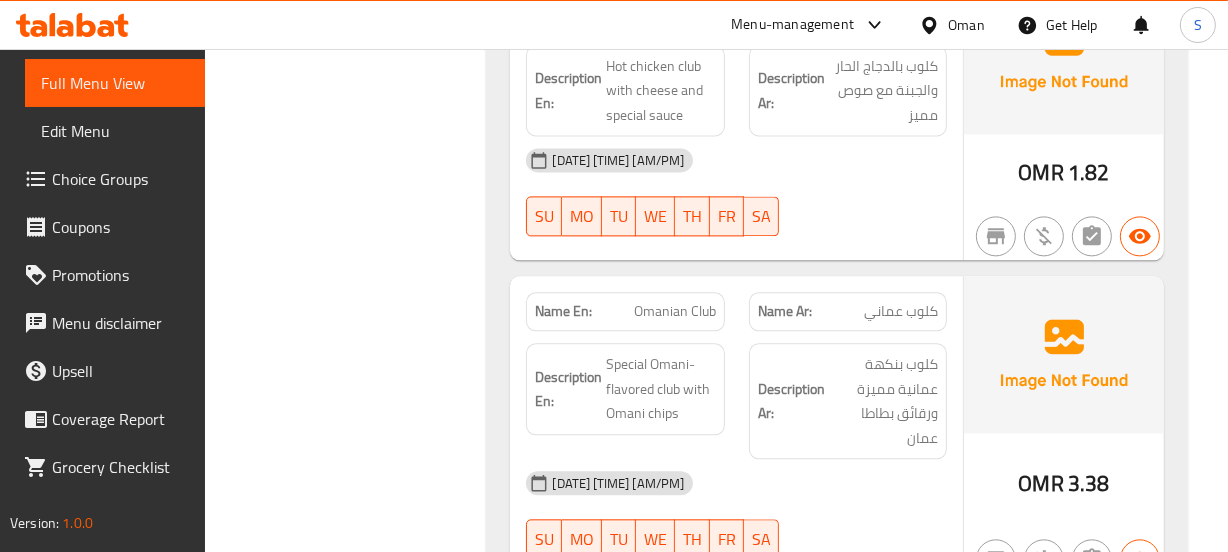 click on "Description Ar:" at bounding box center [791, -2602] 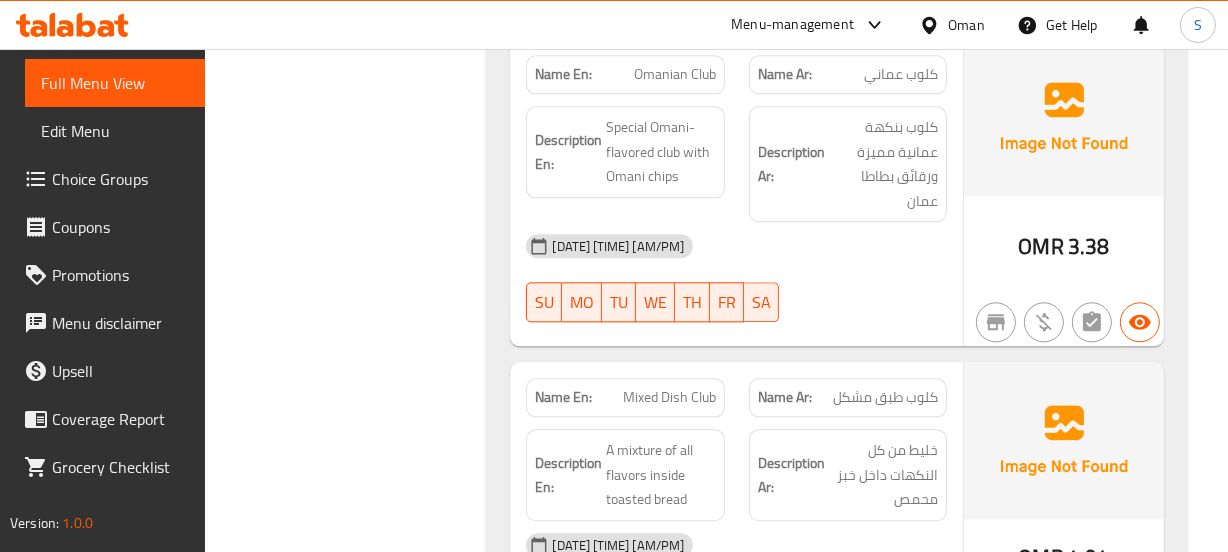 scroll, scrollTop: 4272, scrollLeft: 0, axis: vertical 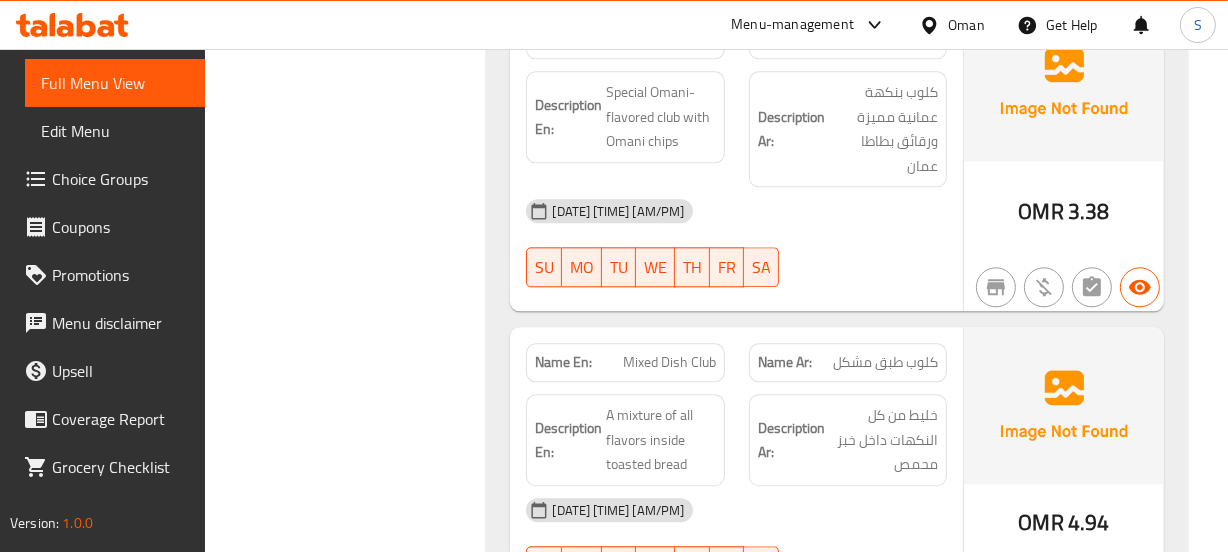 click at bounding box center [1064, -2610] 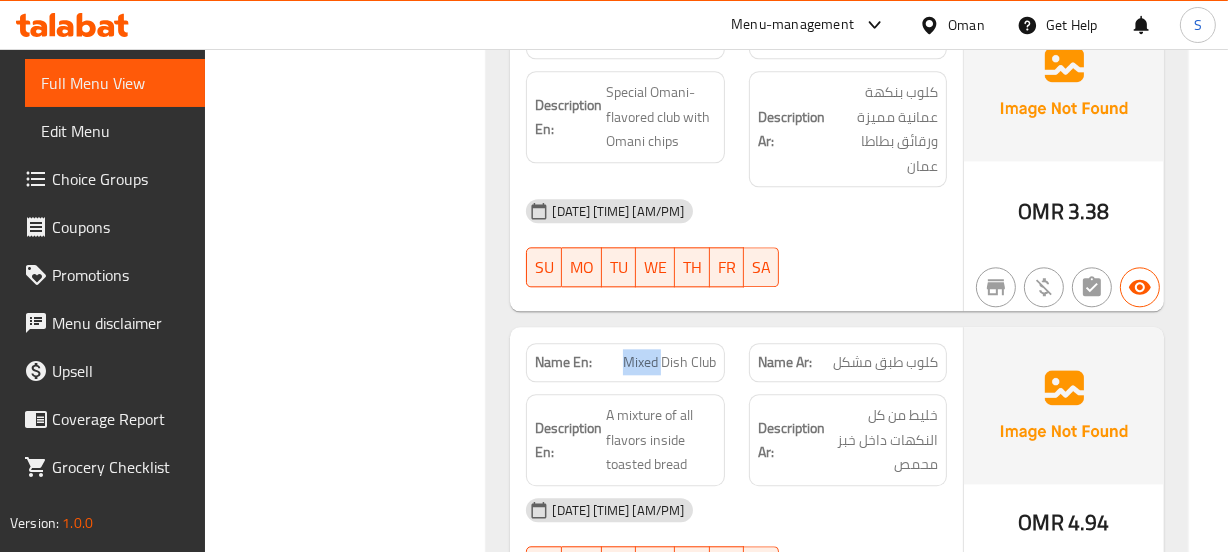 click on "Mixed Dish Club" at bounding box center [672, -2653] 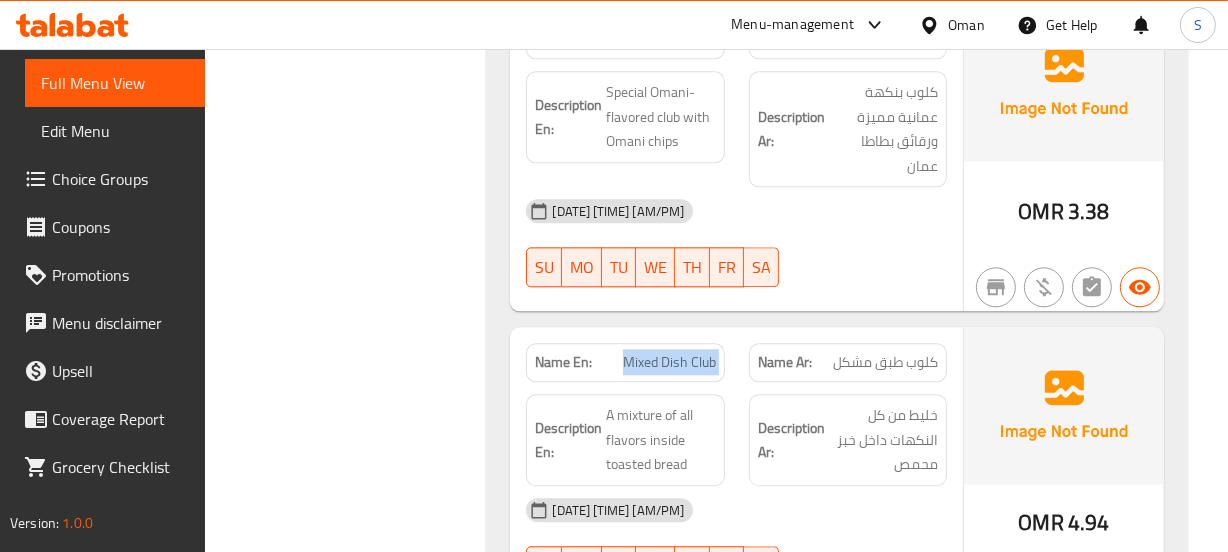 click on "Mixed Dish Club" at bounding box center (672, -2653) 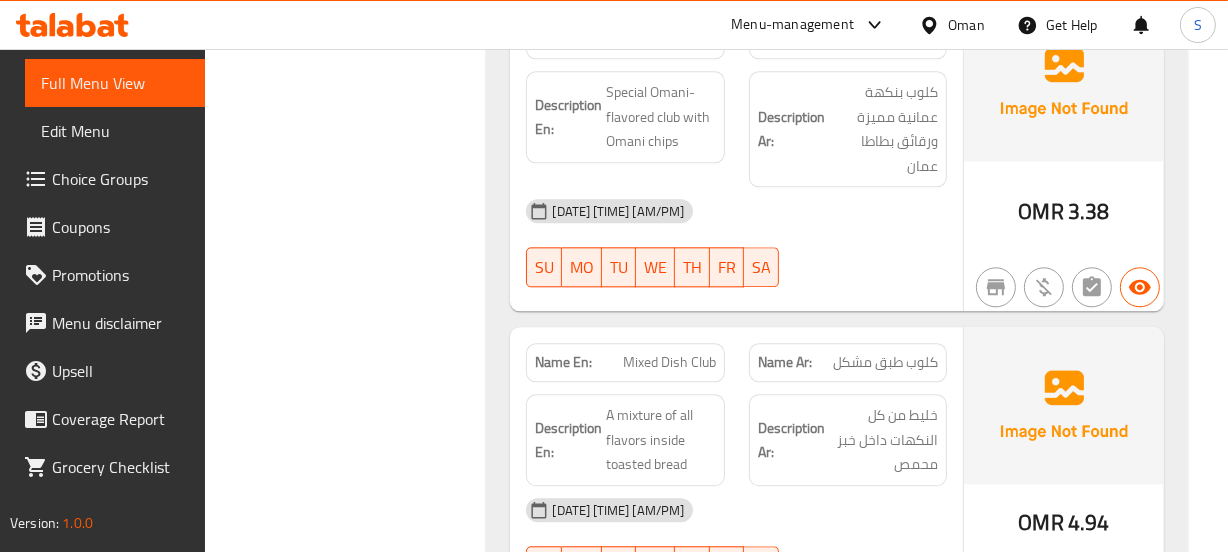 click on "كلوب طبق مشكل" at bounding box center (903, -2653) 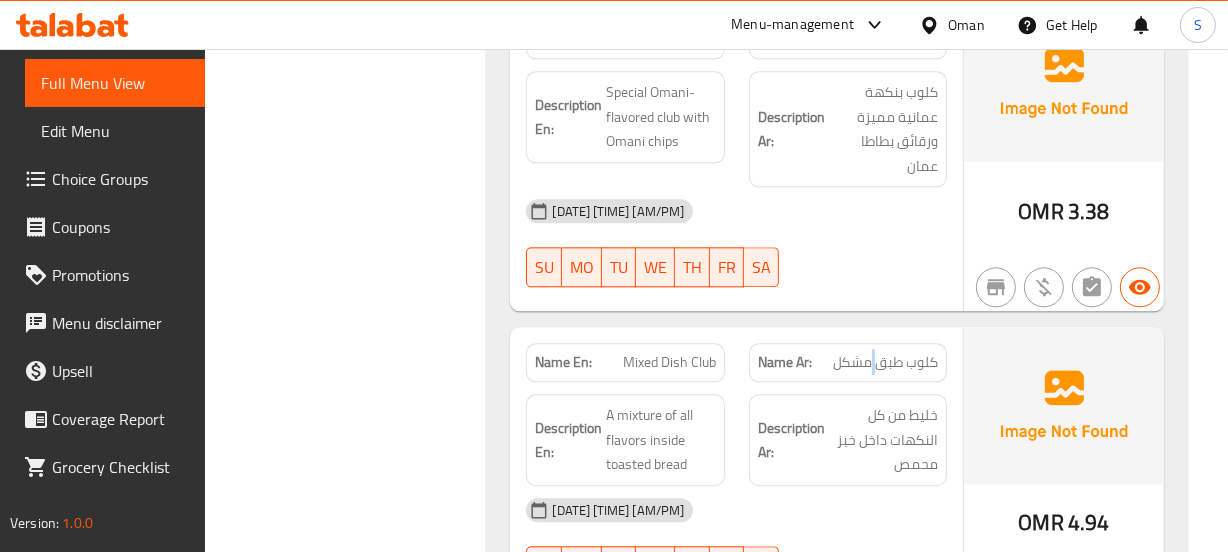 click on "كلوب طبق مشكل" at bounding box center (903, -2653) 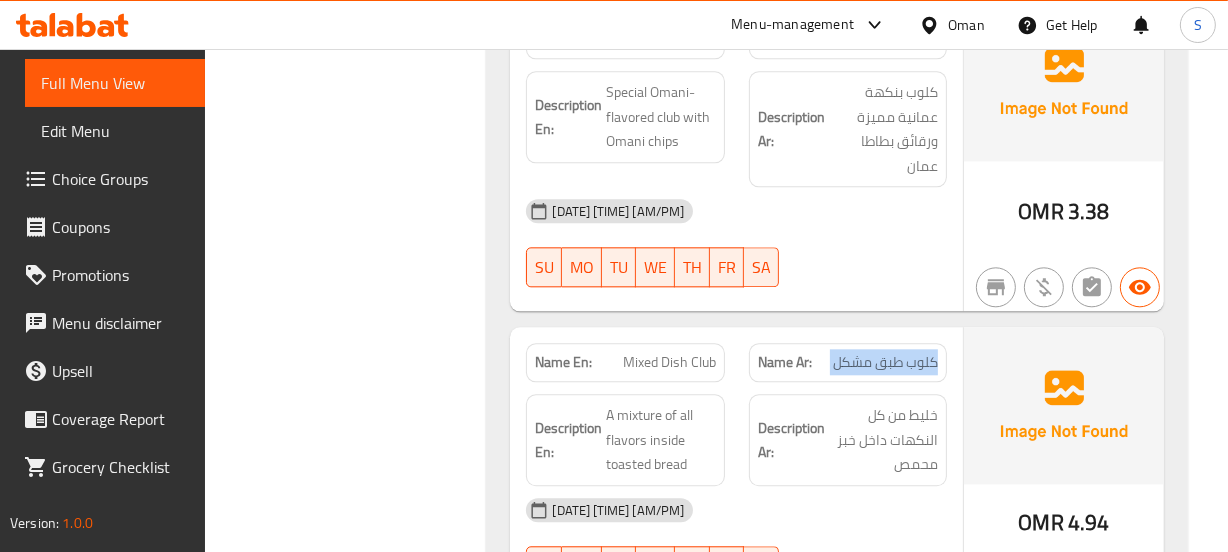 click on "كلوب طبق مشكل" at bounding box center (903, -2653) 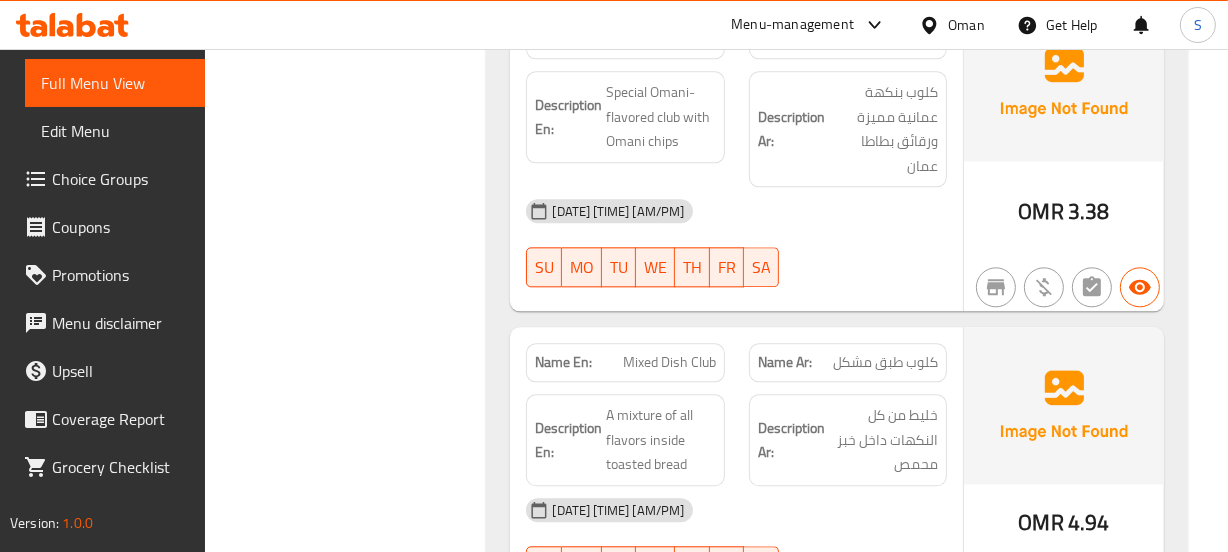 click on "Mixed Dish Club" at bounding box center (672, -2653) 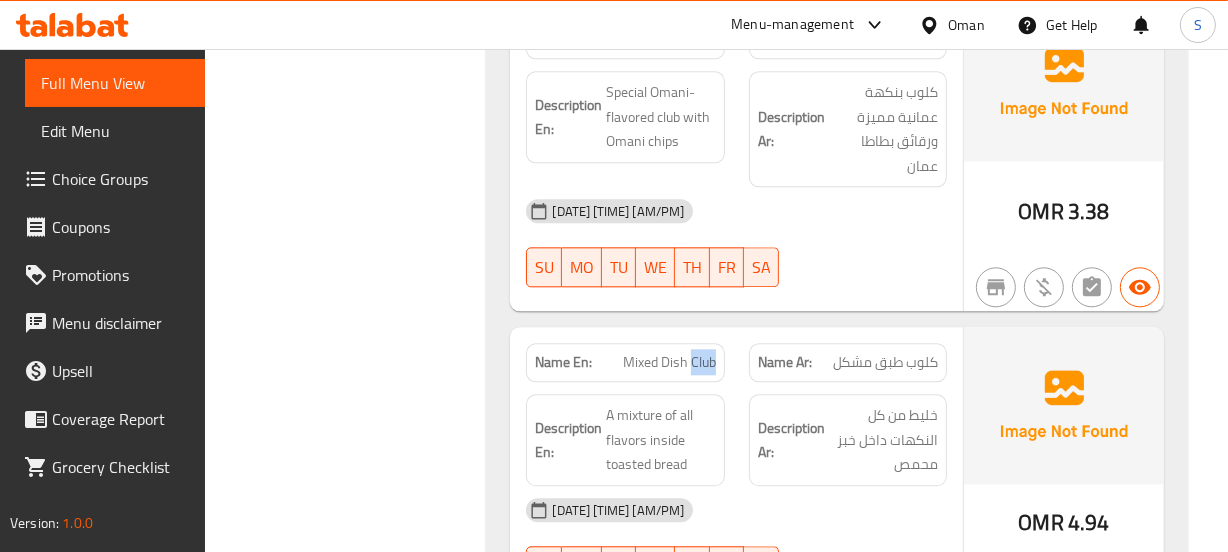 click on "Mixed Dish Club" at bounding box center (672, -2653) 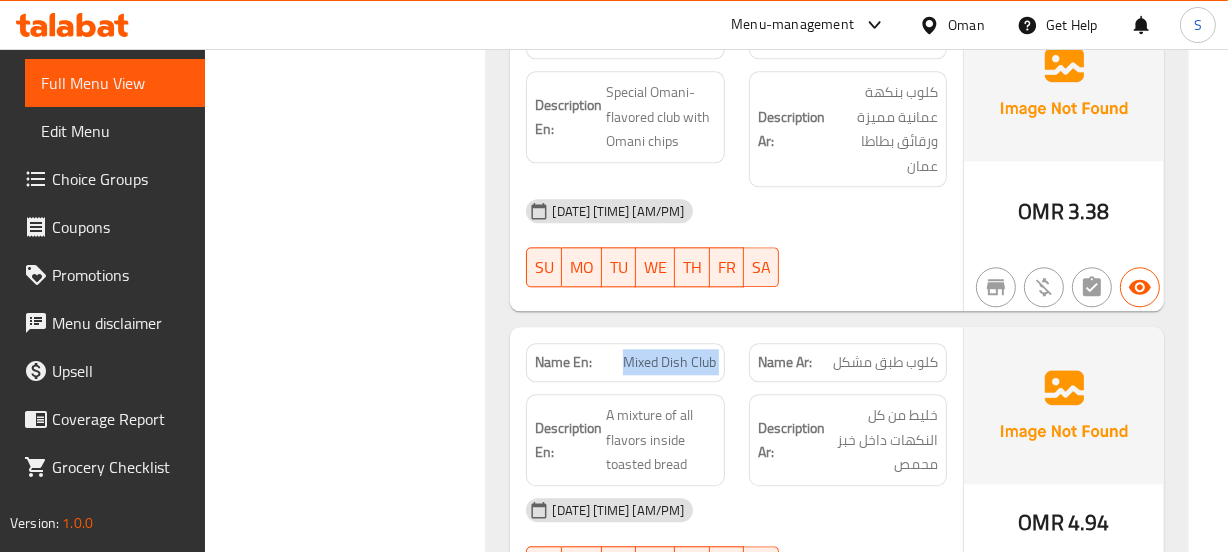 click on "Mixed Dish Club" at bounding box center [672, -2653] 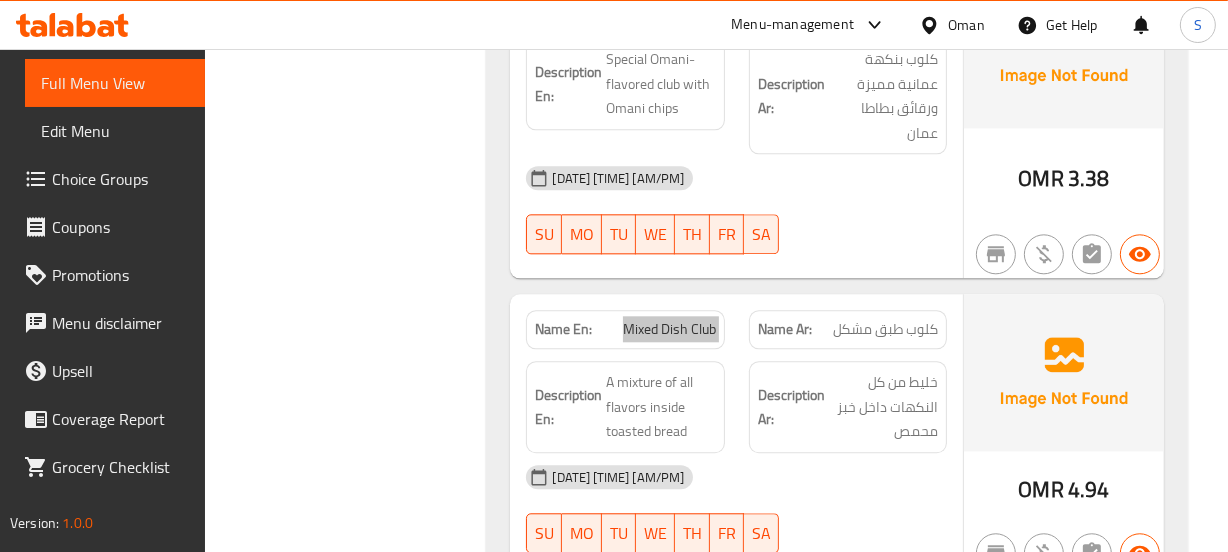 scroll, scrollTop: 4363, scrollLeft: 0, axis: vertical 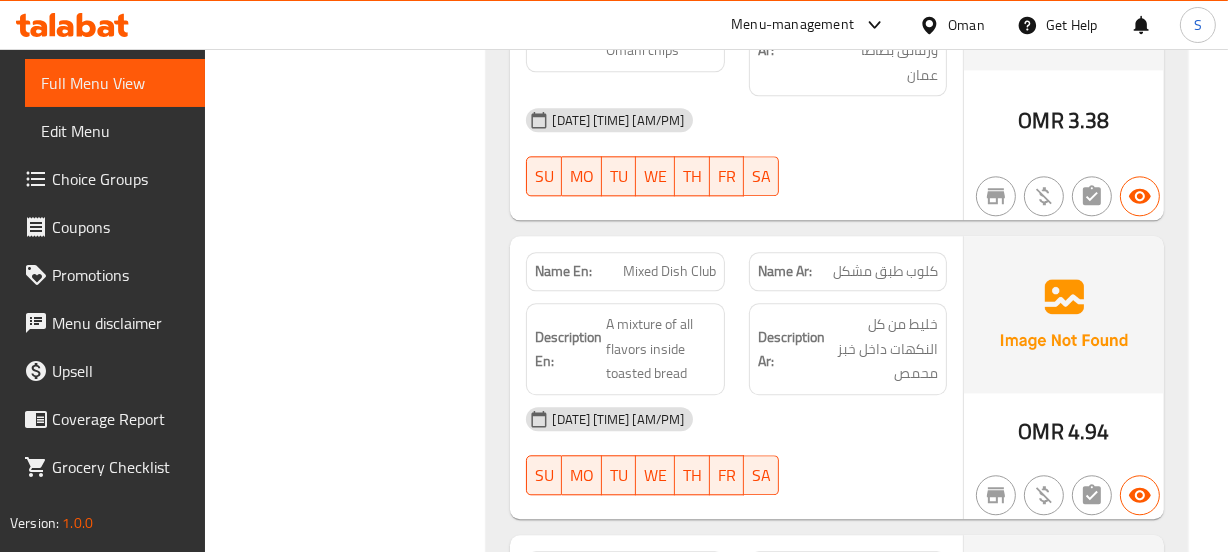 click on "Description En: A mixture of all flavors inside toasted bread" at bounding box center (625, -2654) 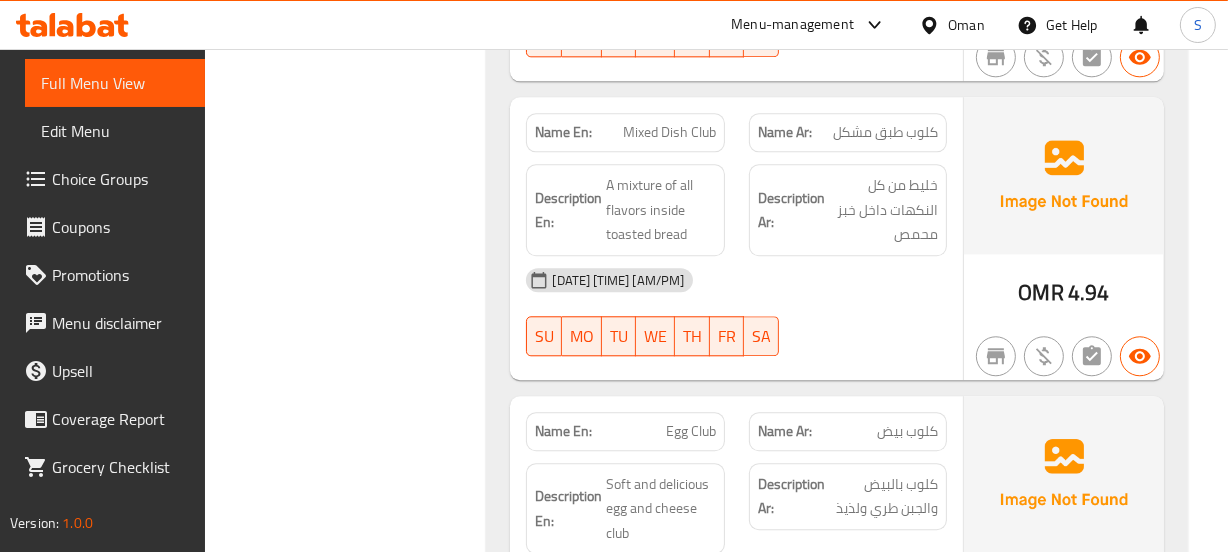 scroll, scrollTop: 4545, scrollLeft: 0, axis: vertical 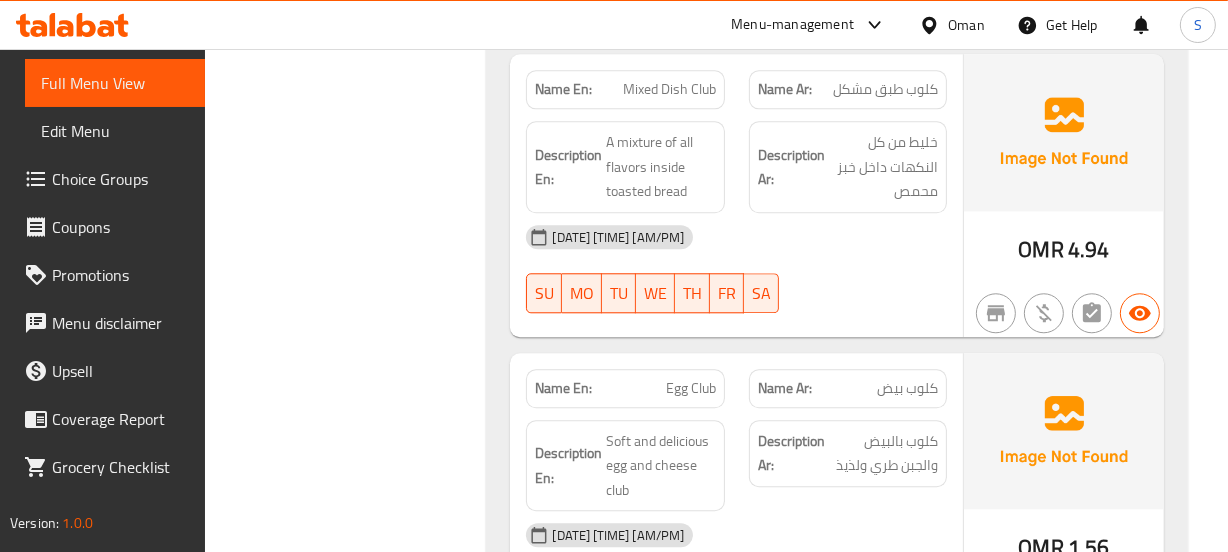 click on "Description En: Soft and delicious egg and cheese club" at bounding box center (625, -2492) 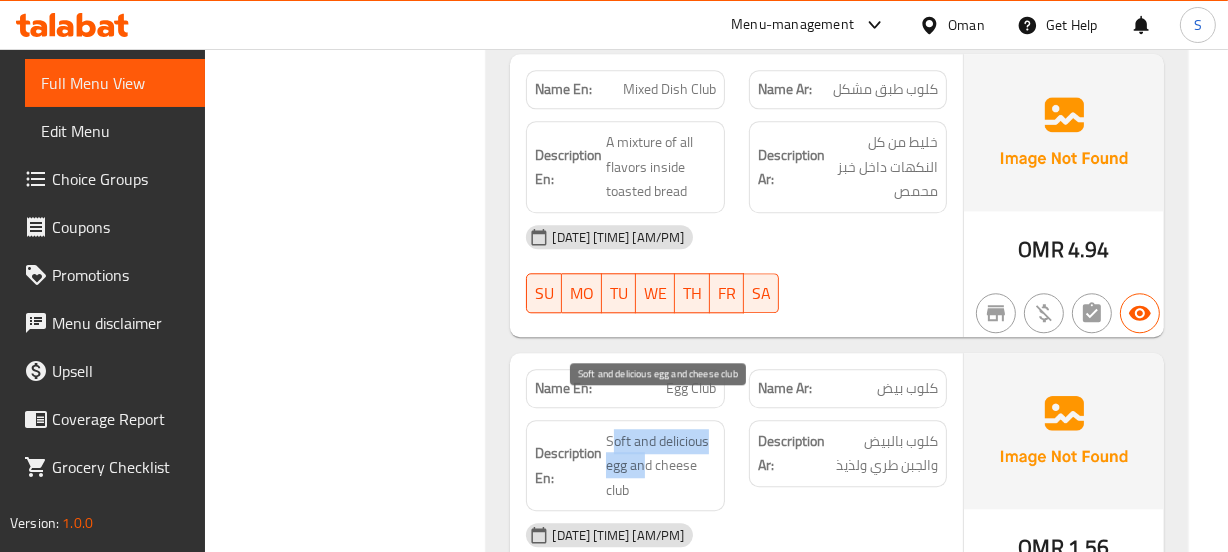drag, startPoint x: 616, startPoint y: 412, endPoint x: 644, endPoint y: 436, distance: 36.878178 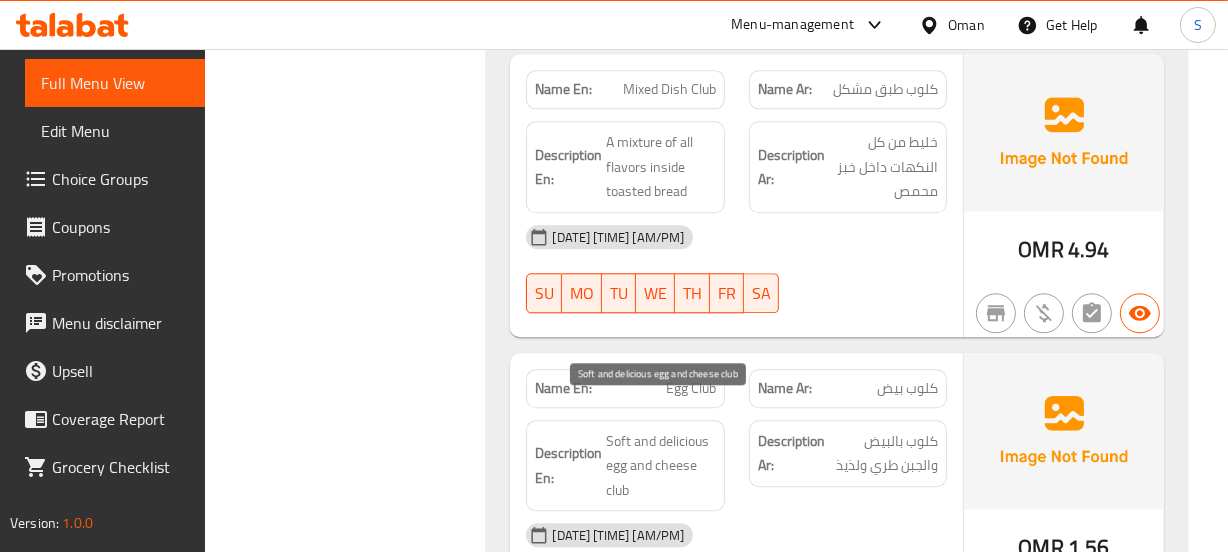 click on "Soft and delicious egg and cheese club" at bounding box center (660, 466) 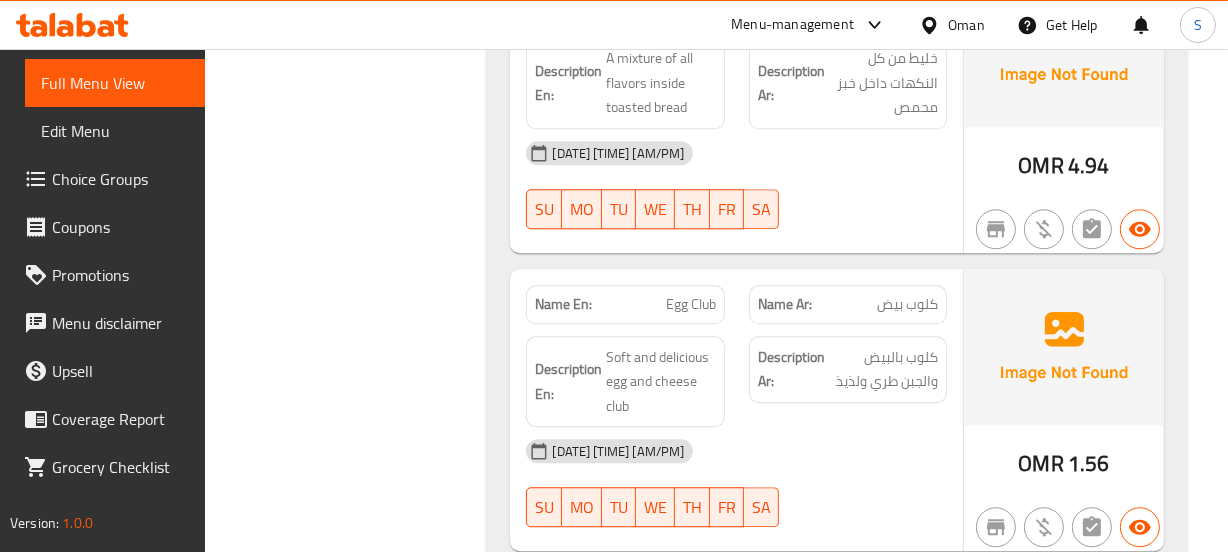 scroll, scrollTop: 4727, scrollLeft: 0, axis: vertical 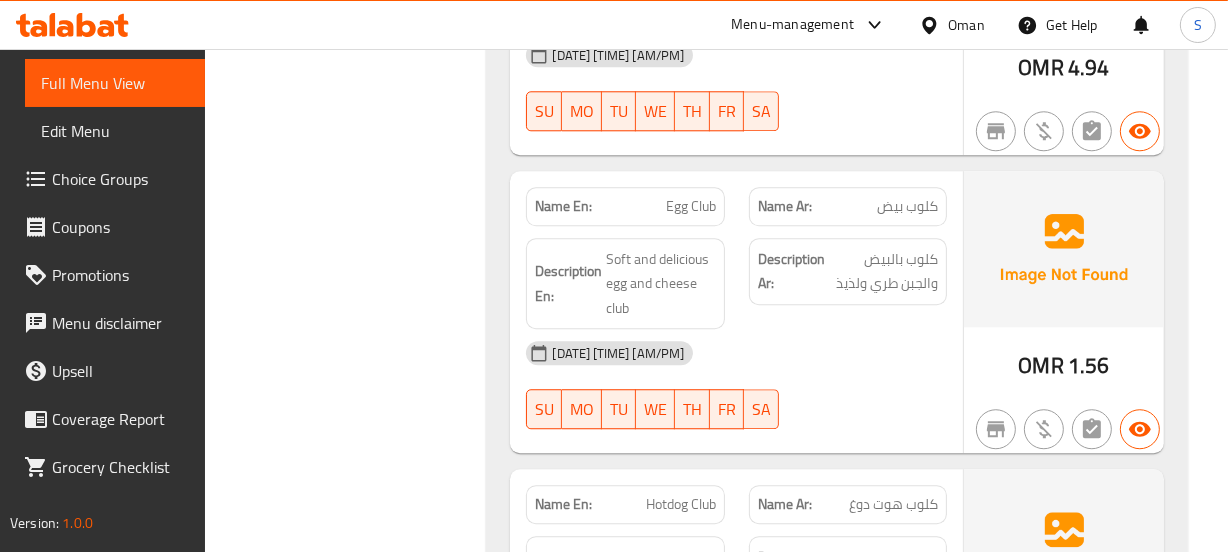 click on "04-08-2025 05:47 PM" at bounding box center [736, -2592] 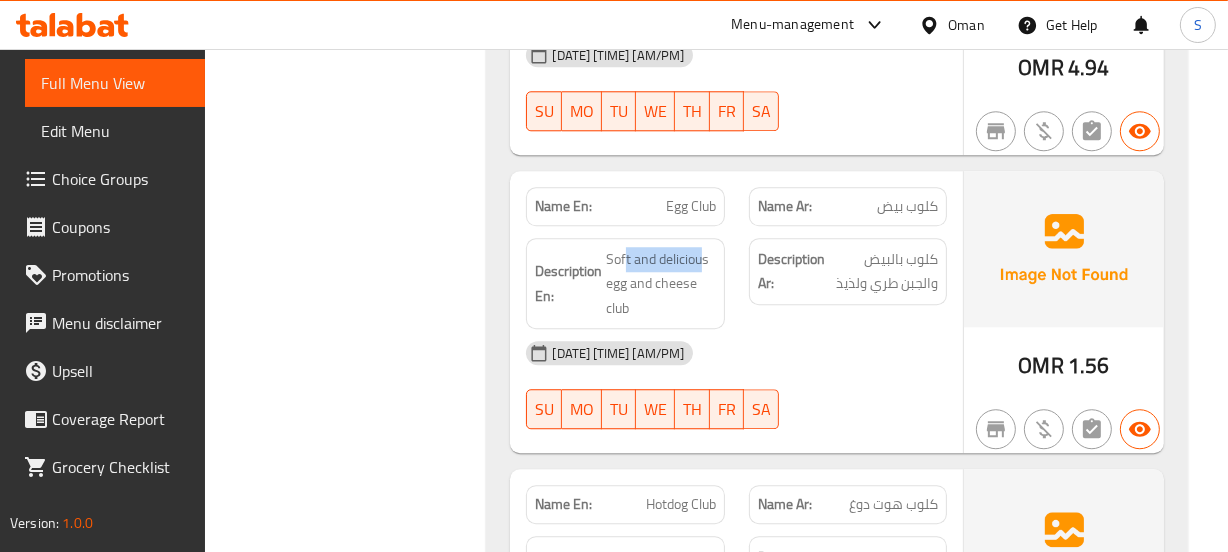 drag, startPoint x: 623, startPoint y: 211, endPoint x: 701, endPoint y: 210, distance: 78.00641 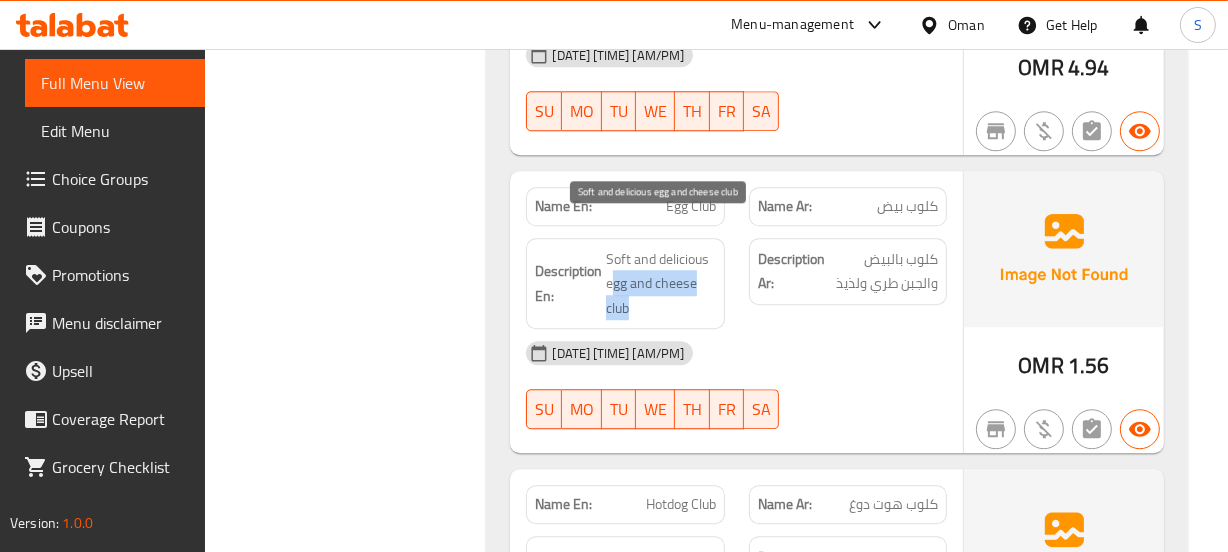 drag, startPoint x: 633, startPoint y: 251, endPoint x: 658, endPoint y: 269, distance: 30.805843 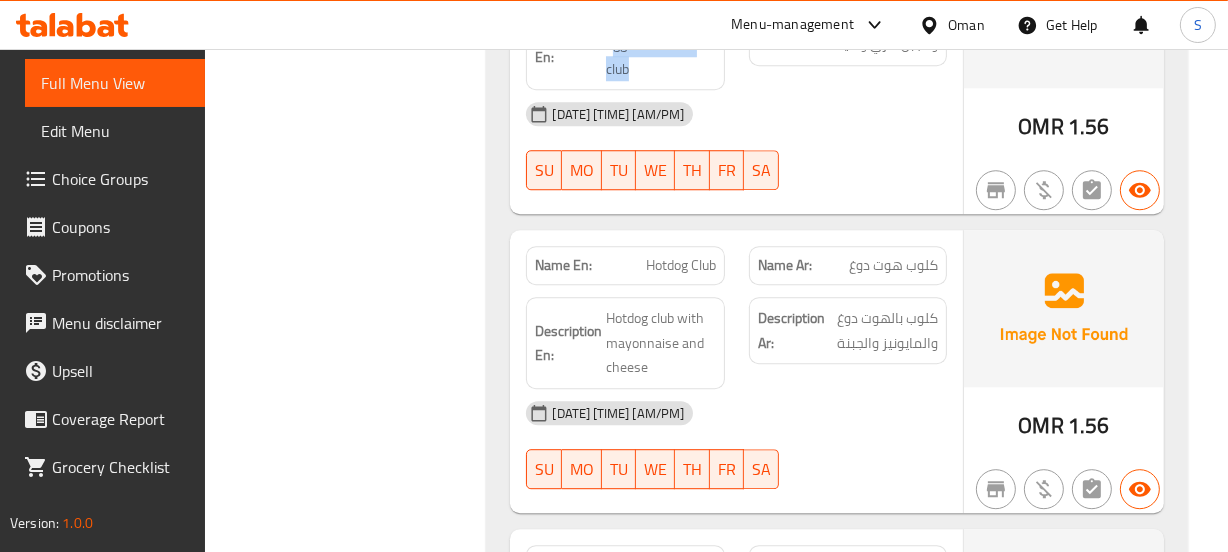 scroll, scrollTop: 5000, scrollLeft: 0, axis: vertical 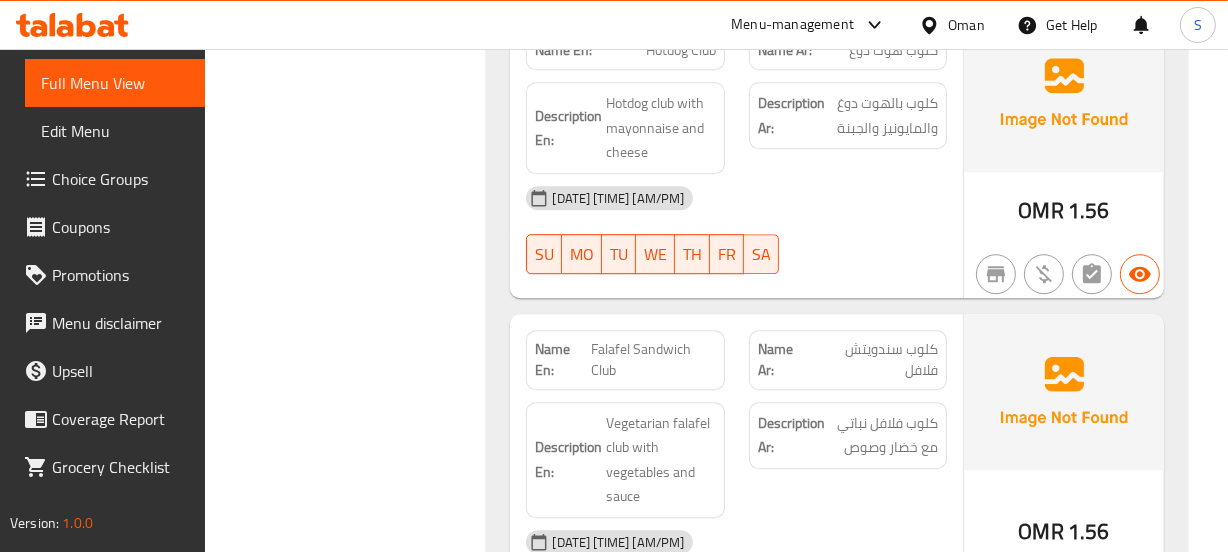 click on "كلوب سندويتش فلافل" at bounding box center (903, -2572) 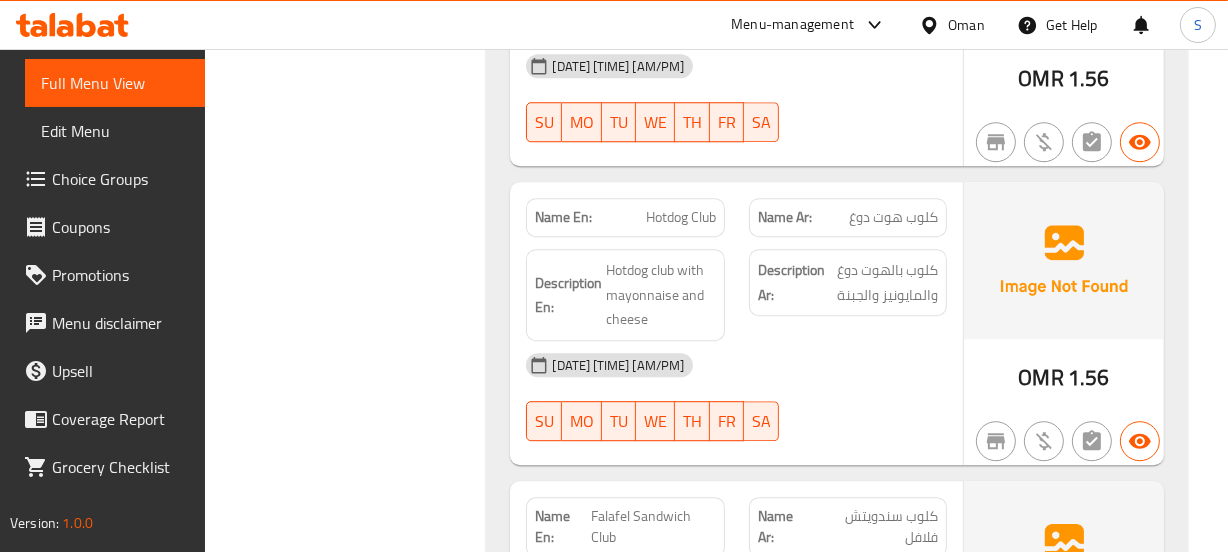 scroll, scrollTop: 5000, scrollLeft: 0, axis: vertical 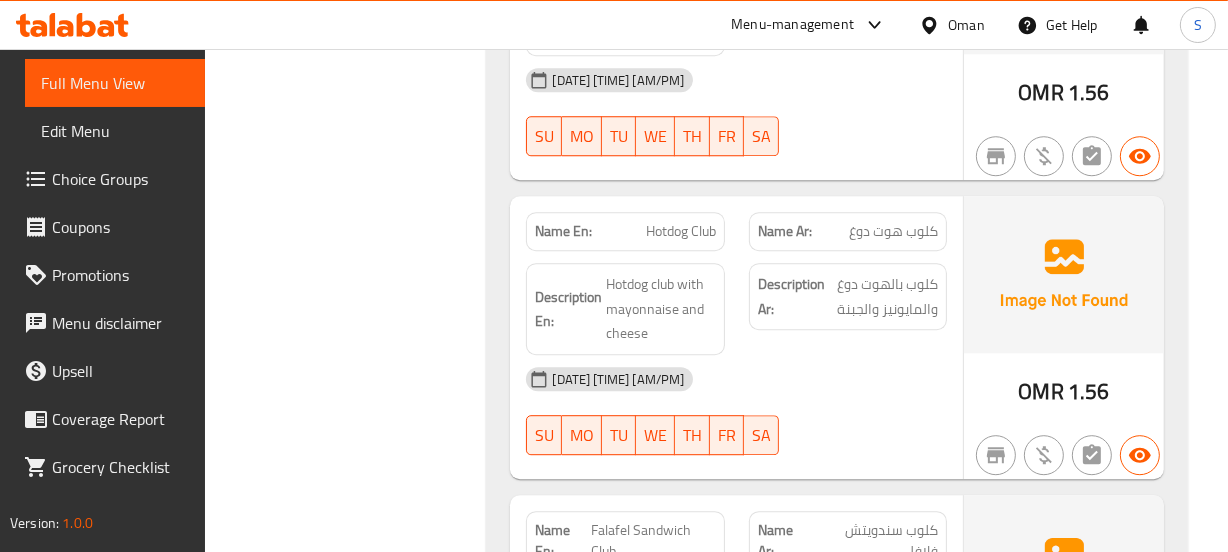 click on "Hotdog Club" at bounding box center (678, -2714) 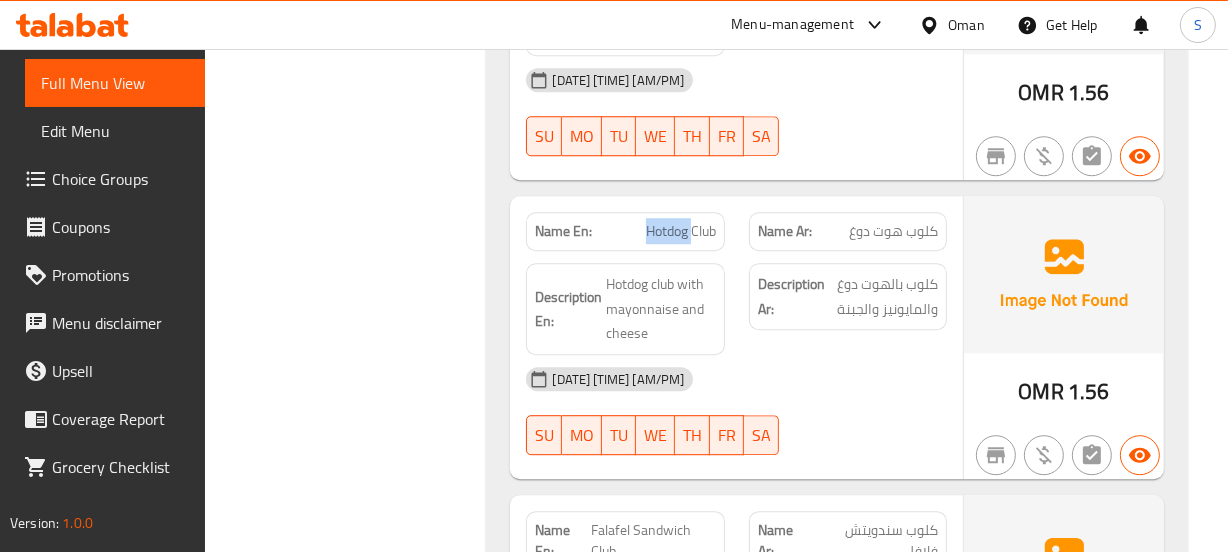 click on "Hotdog Club" at bounding box center (678, -2714) 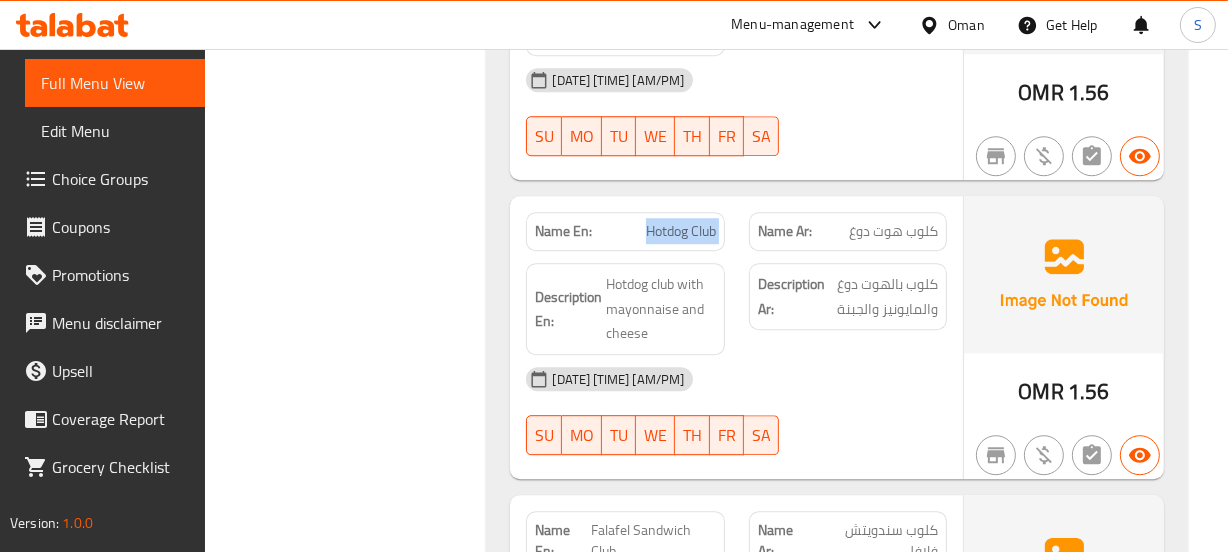 click on "Hotdog Club" at bounding box center [678, -2714] 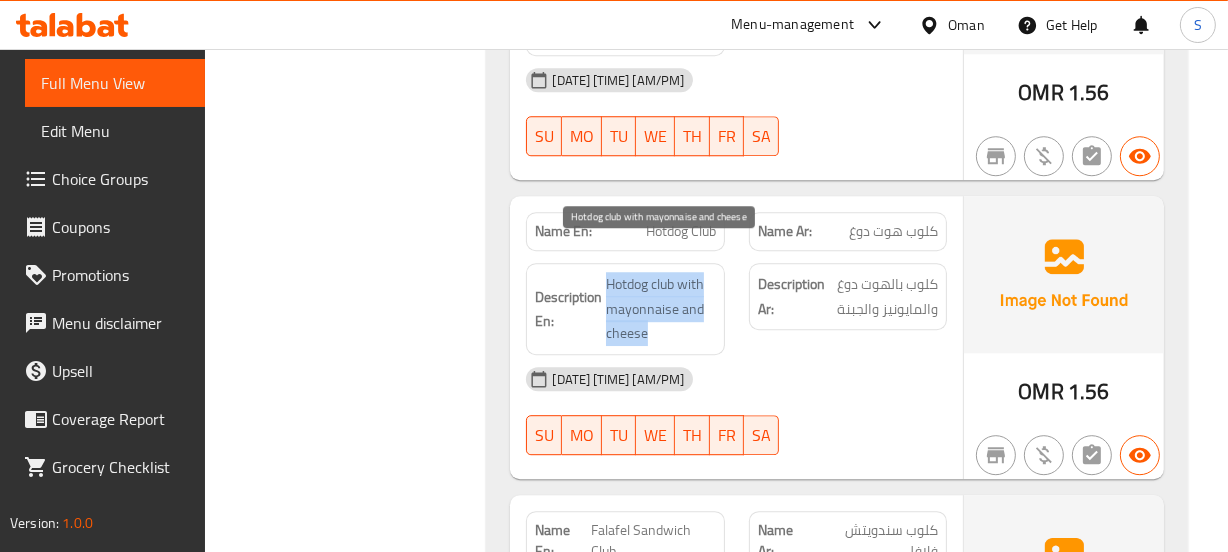 drag, startPoint x: 606, startPoint y: 249, endPoint x: 680, endPoint y: 297, distance: 88.20431 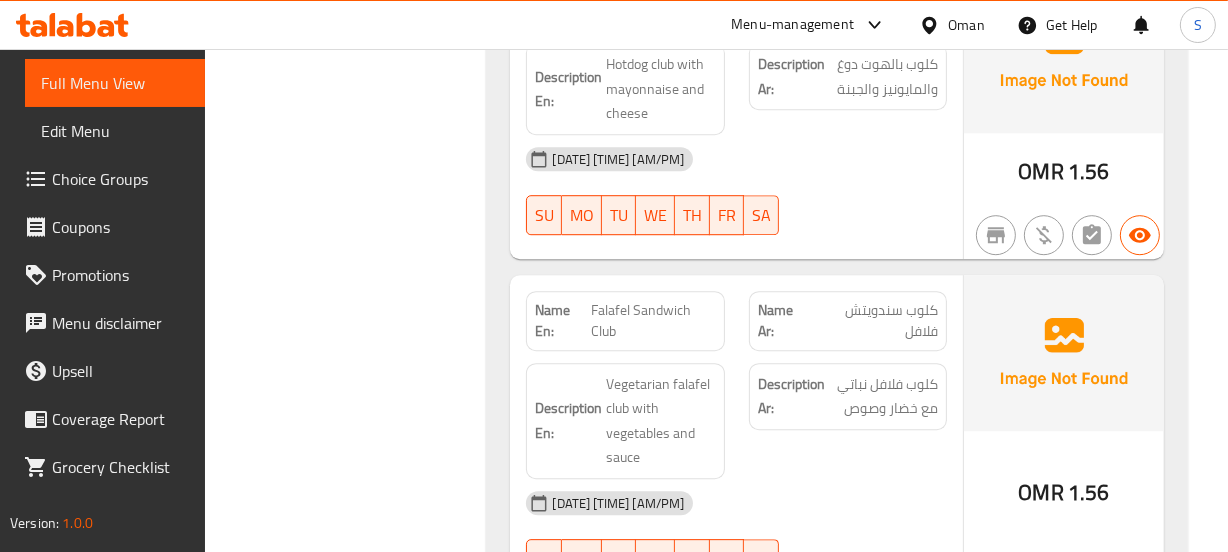 scroll, scrollTop: 5272, scrollLeft: 0, axis: vertical 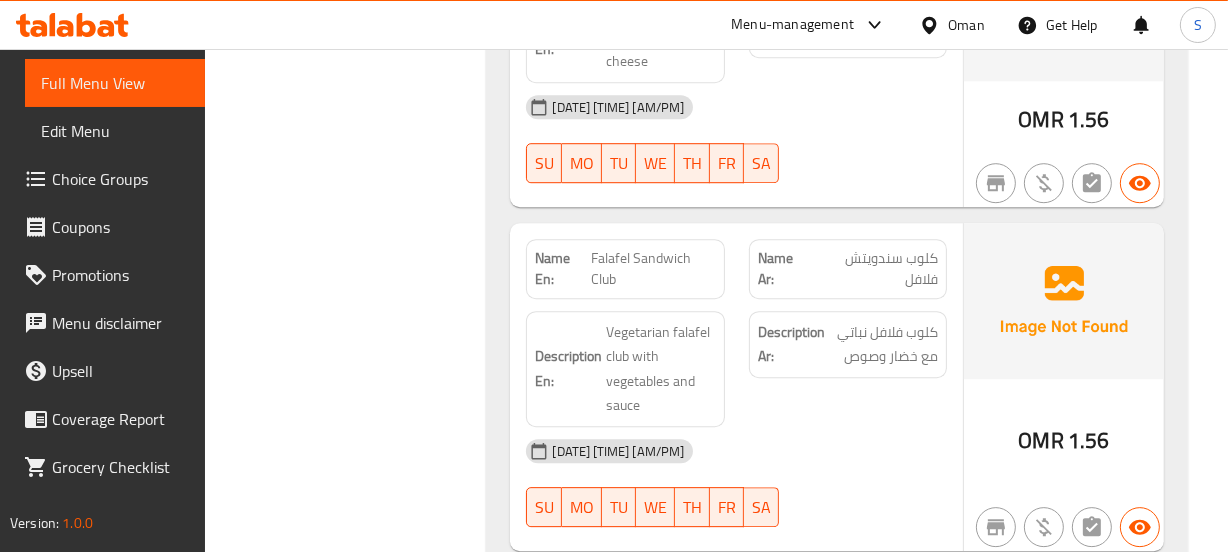 click on "Description Ar: كلوب فلافل نباتي مع خضار وصوص" at bounding box center [848, -2585] 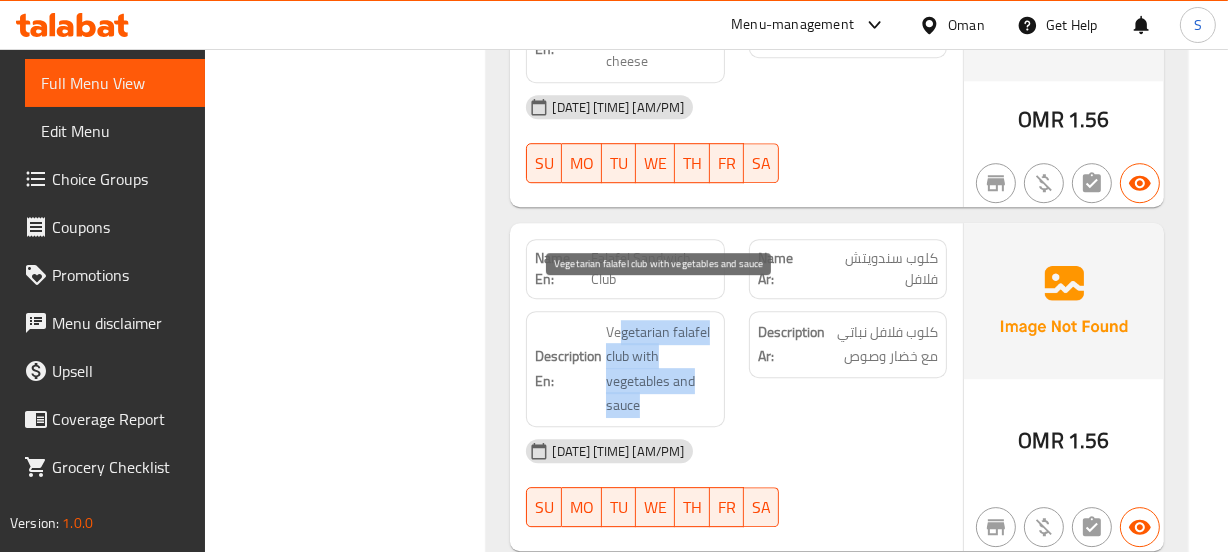 drag, startPoint x: 622, startPoint y: 284, endPoint x: 652, endPoint y: 361, distance: 82.637764 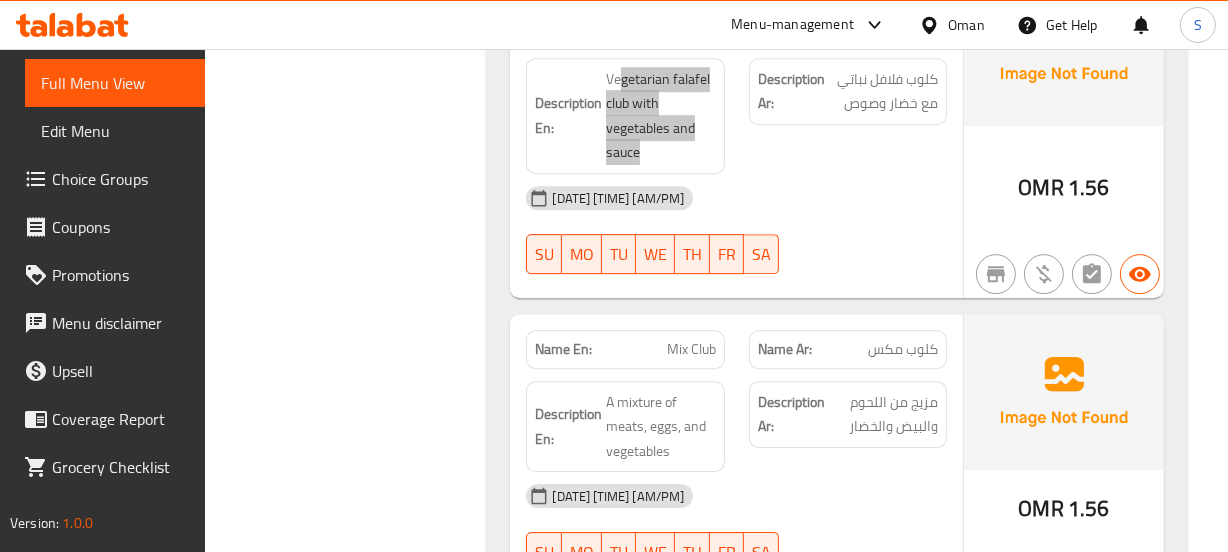 scroll, scrollTop: 5545, scrollLeft: 0, axis: vertical 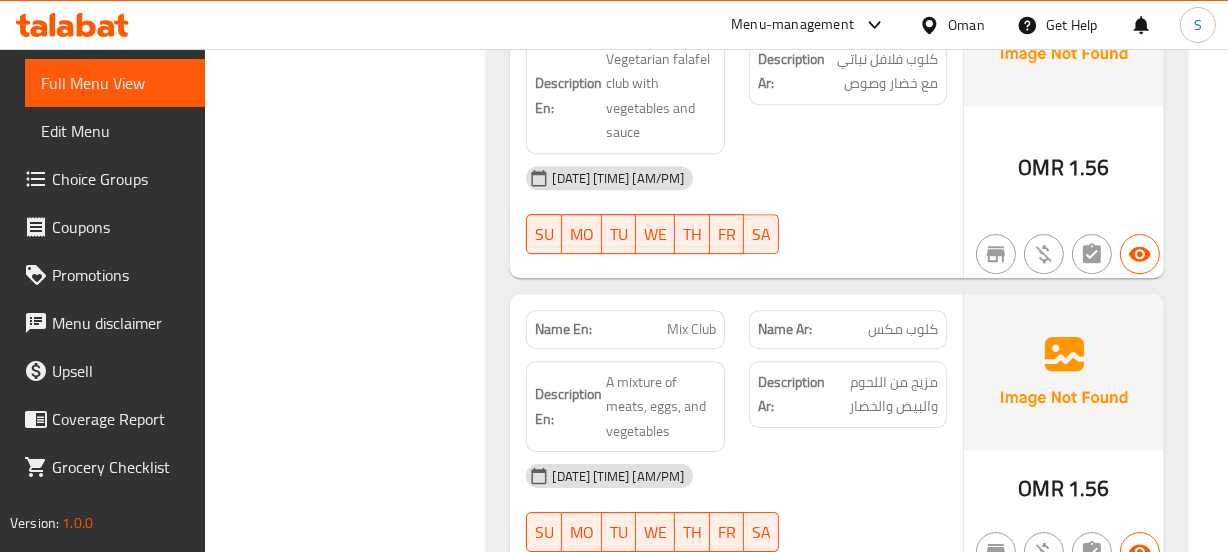 click on "Description Ar:" at bounding box center [791, -2560] 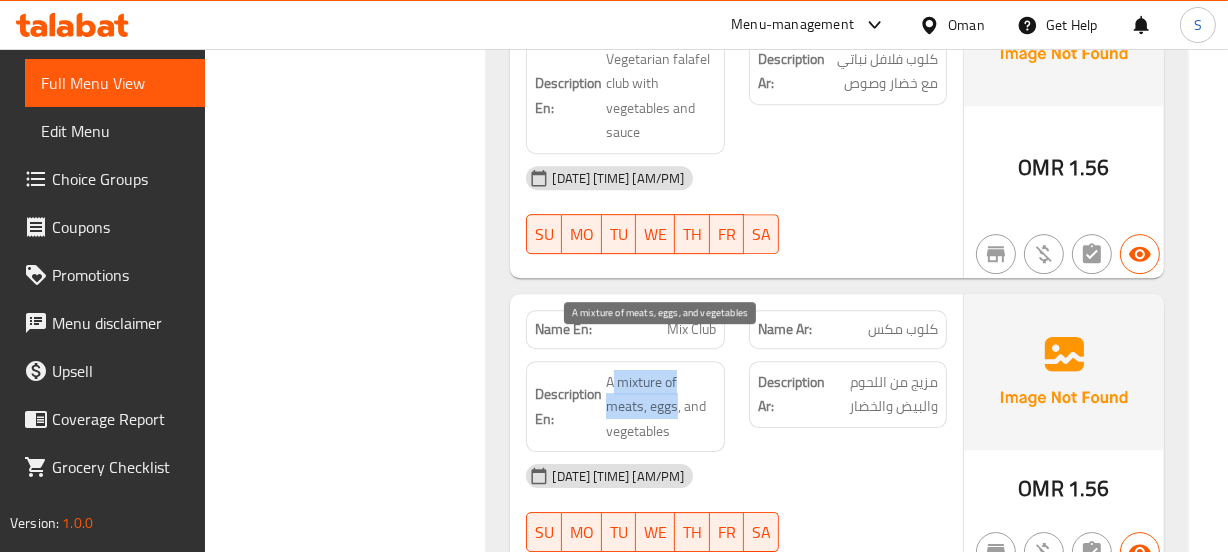 drag, startPoint x: 610, startPoint y: 336, endPoint x: 678, endPoint y: 382, distance: 82.0975 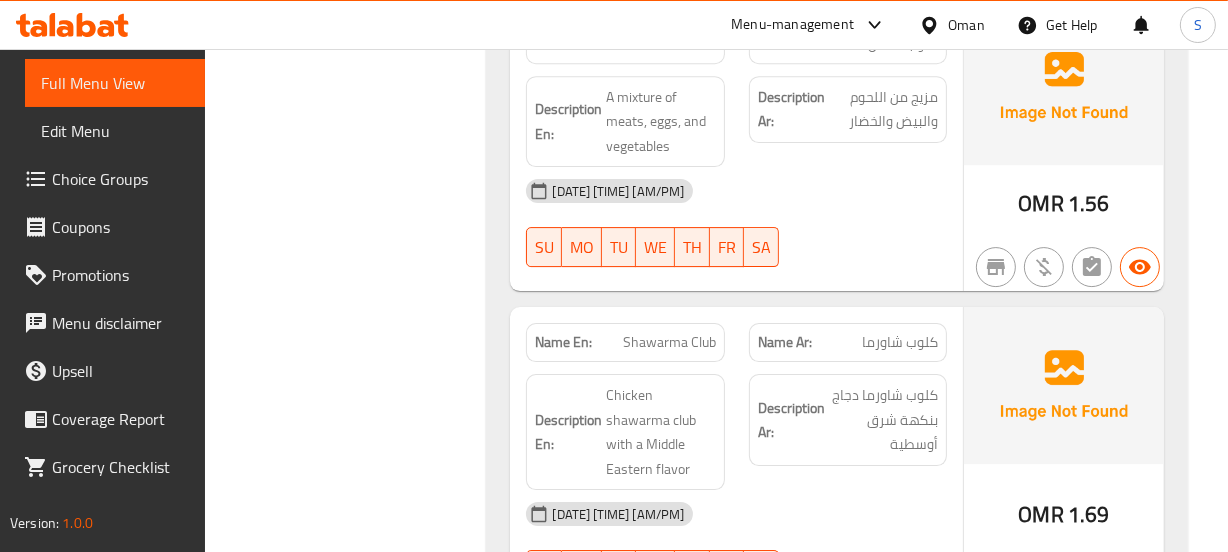 scroll, scrollTop: 6000, scrollLeft: 0, axis: vertical 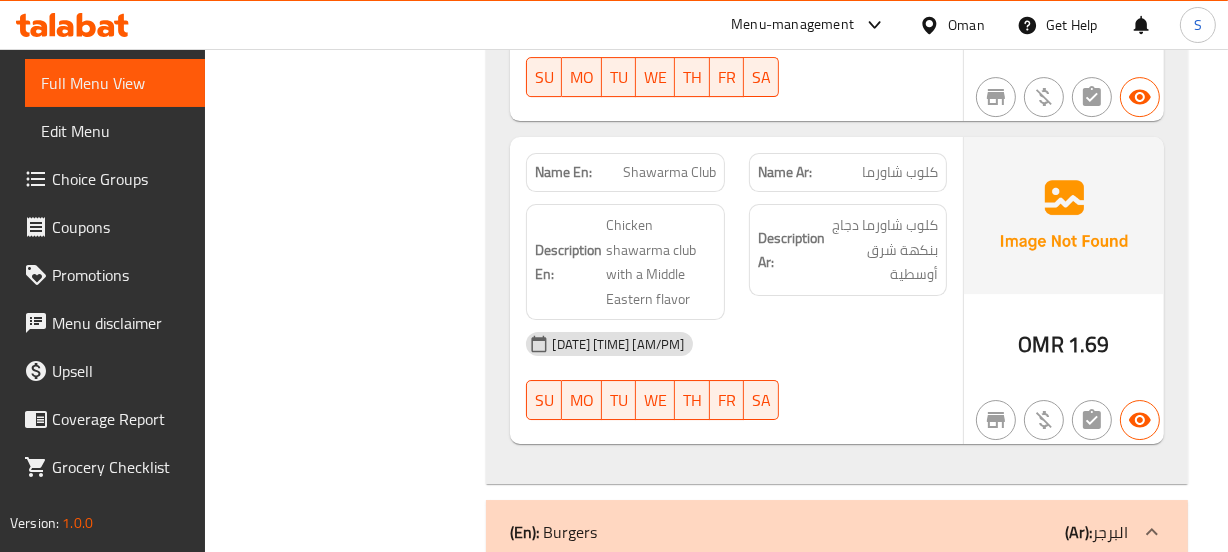 click on "Description En: Chicken shawarma club with a Middle Eastern flavor" at bounding box center [625, 262] 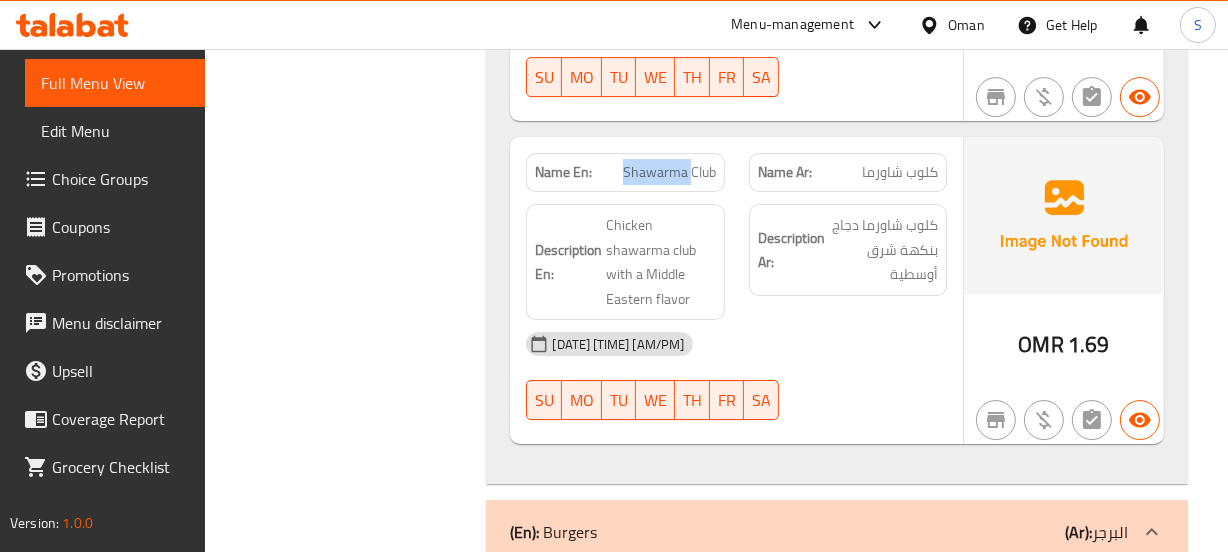 click on "Shawarma Club" at bounding box center [669, 172] 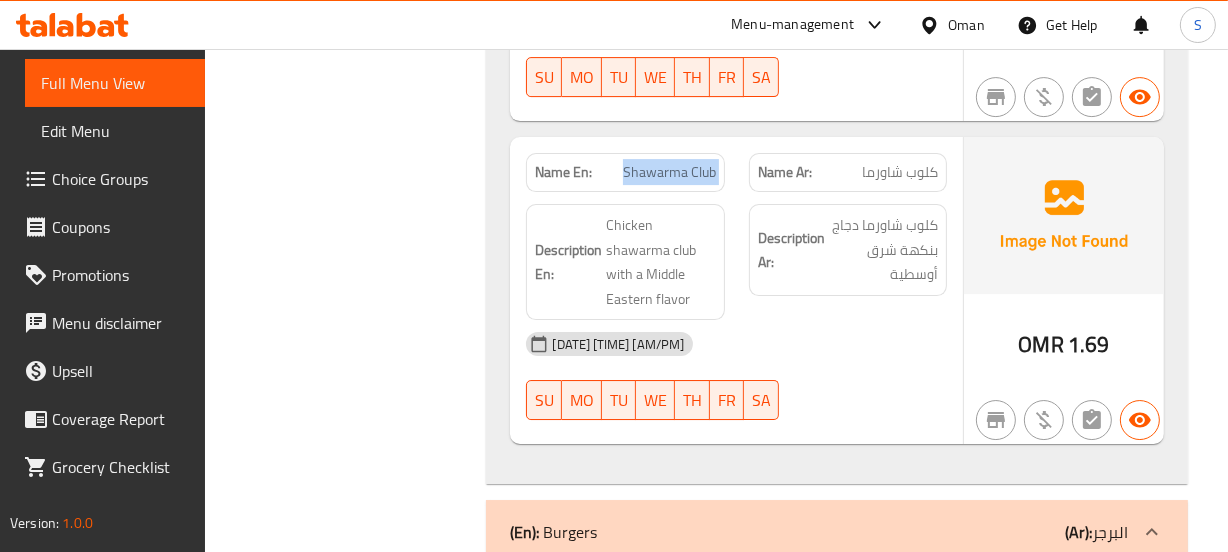 click on "Shawarma Club" at bounding box center (669, 172) 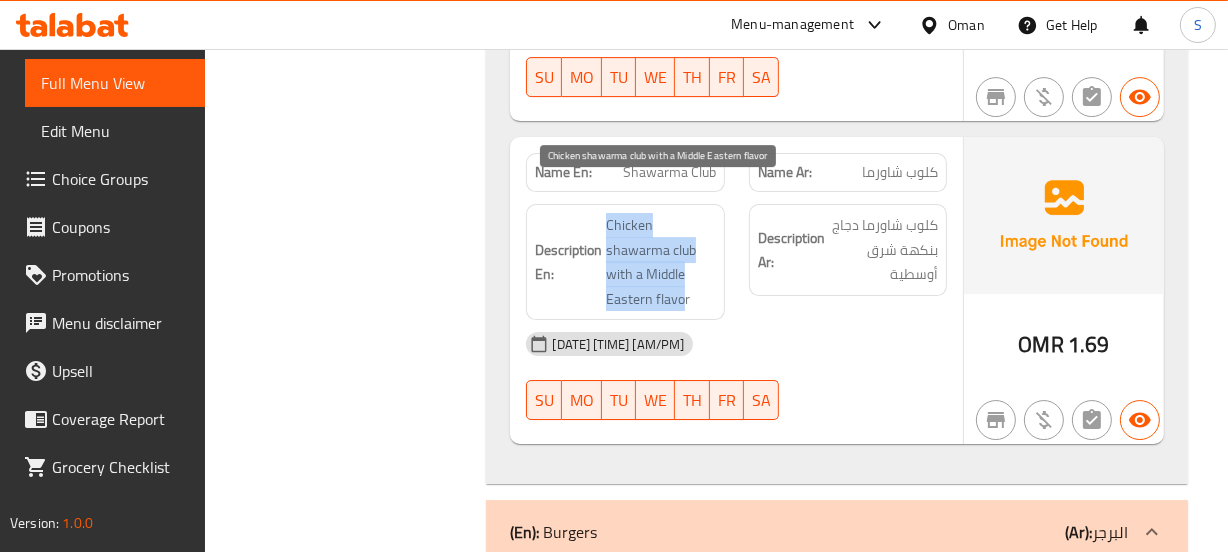 drag, startPoint x: 607, startPoint y: 190, endPoint x: 721, endPoint y: 252, distance: 129.76903 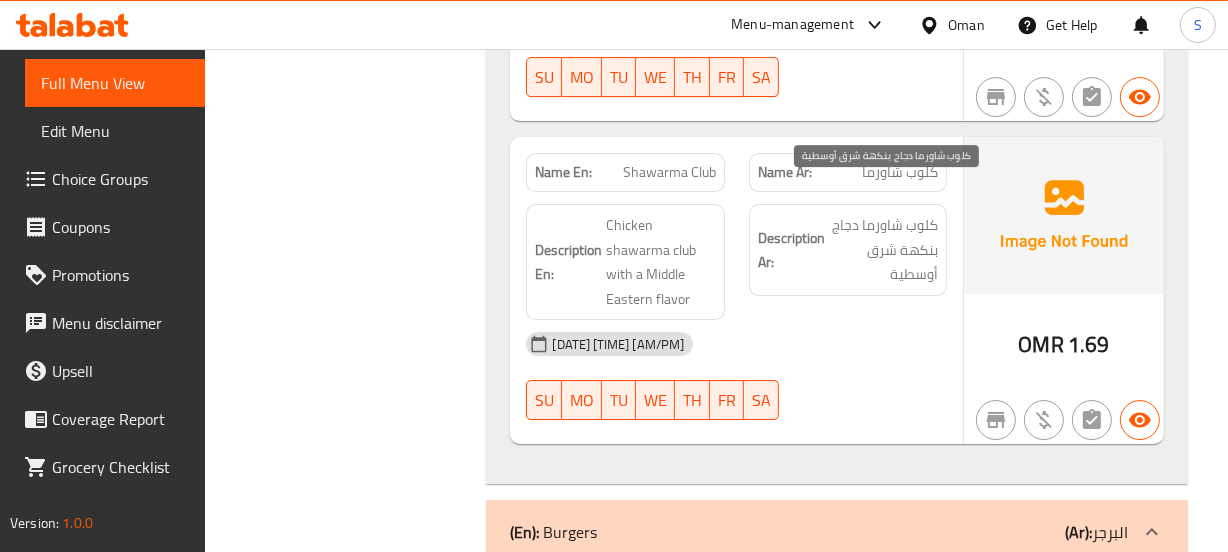 click on "كلوب شاورما دجاج بنكهة شرق أوسطية" at bounding box center [883, 250] 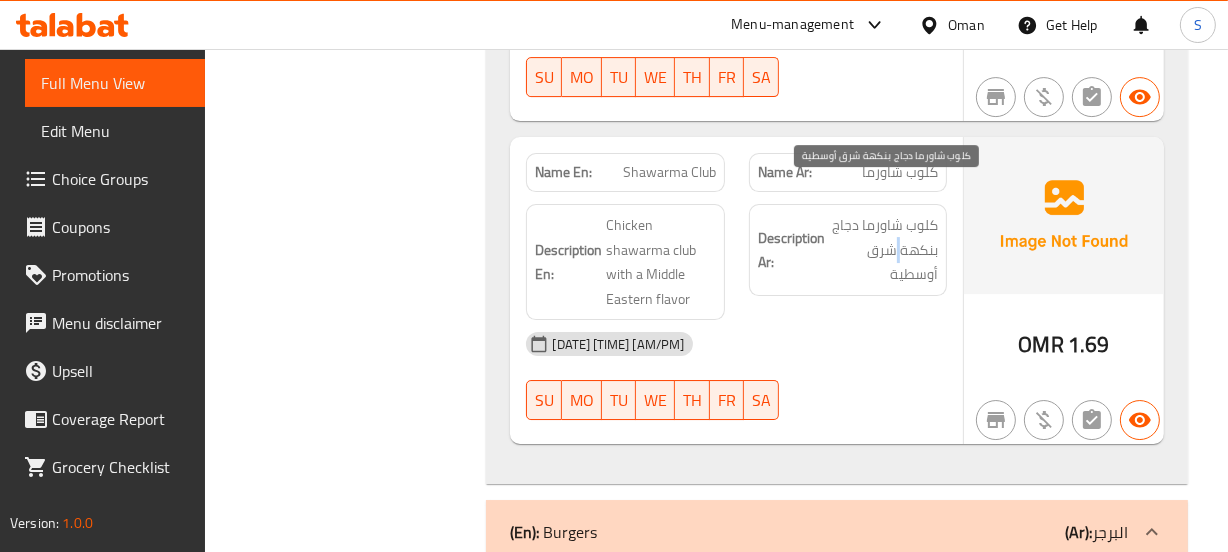 click on "كلوب شاورما دجاج بنكهة شرق أوسطية" at bounding box center [883, 250] 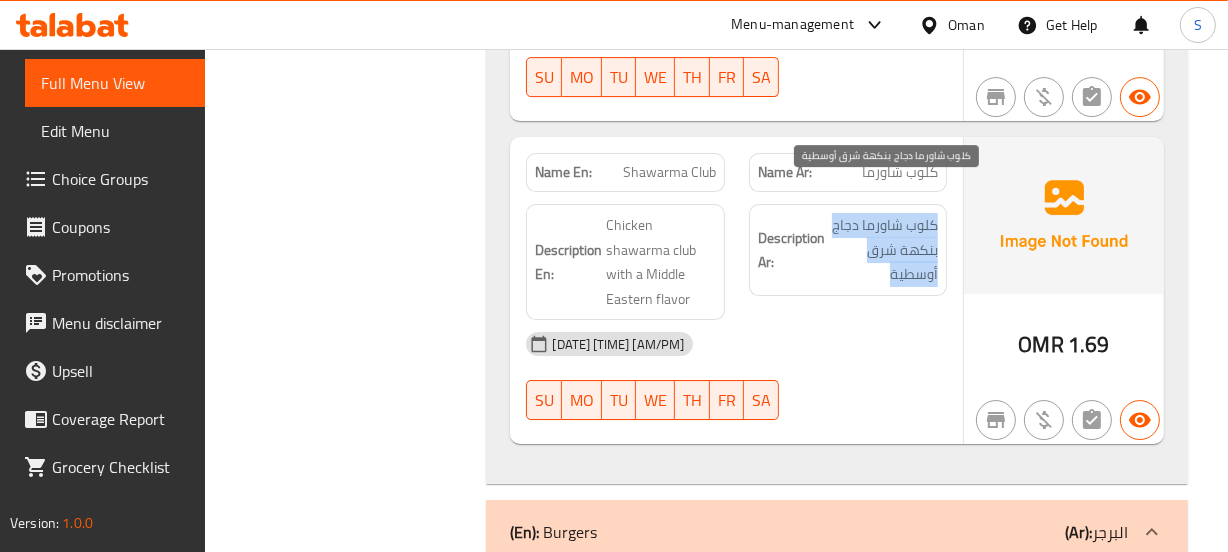 click on "كلوب شاورما دجاج بنكهة شرق أوسطية" at bounding box center (883, 250) 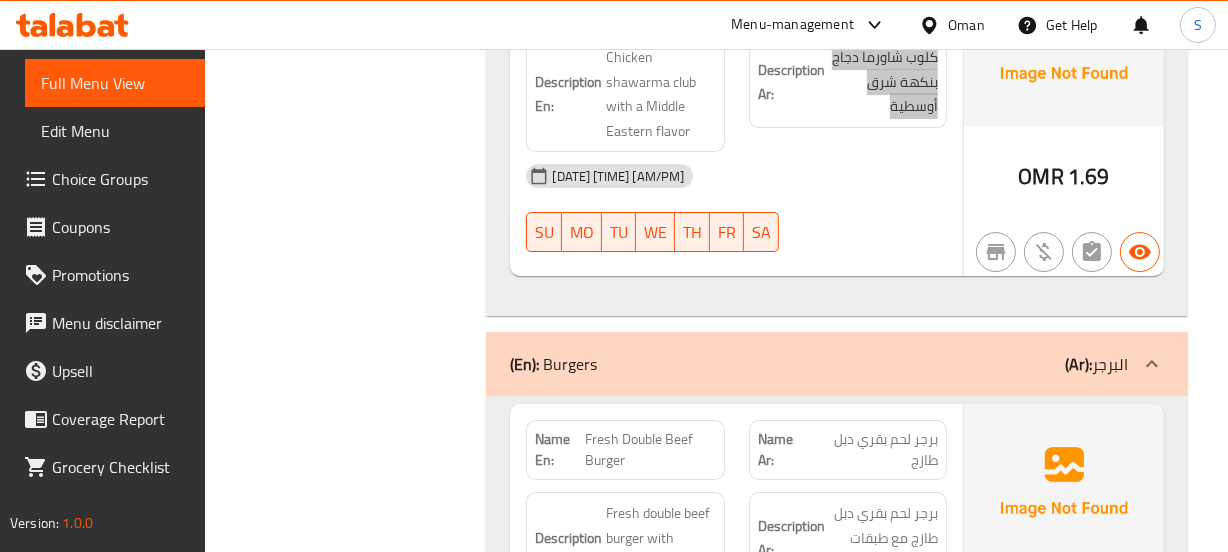 scroll, scrollTop: 6090, scrollLeft: 0, axis: vertical 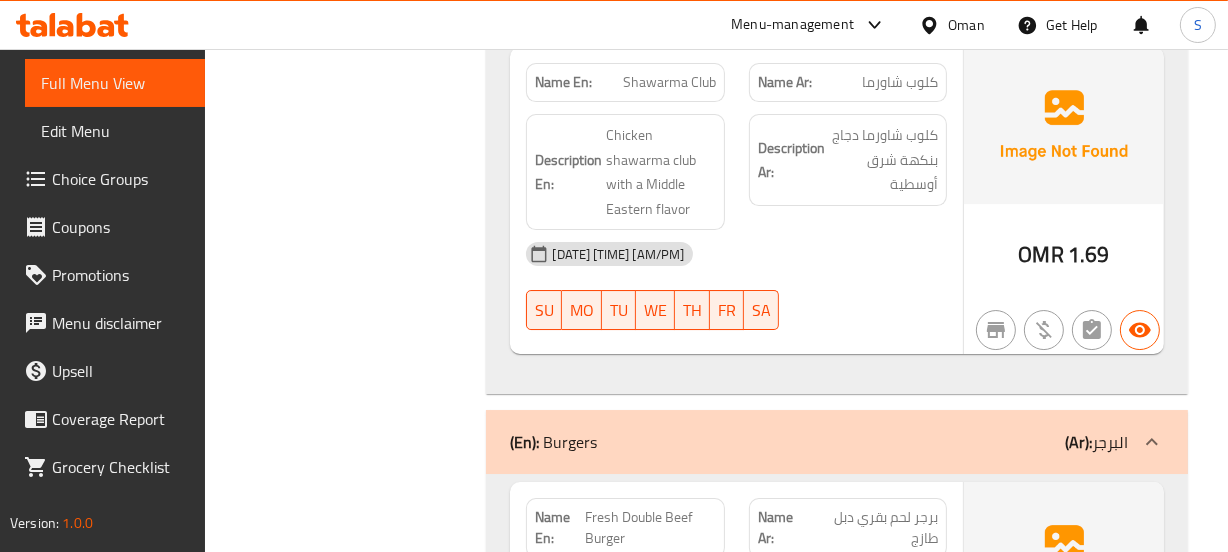 click on "Oman" at bounding box center (966, 25) 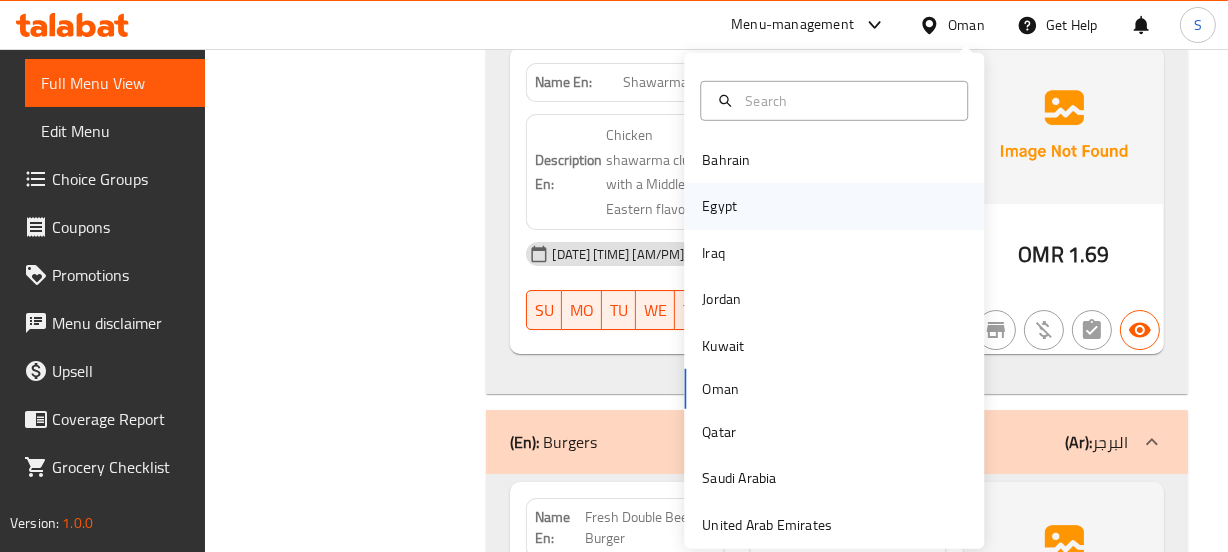 click on "Egypt" at bounding box center (719, 206) 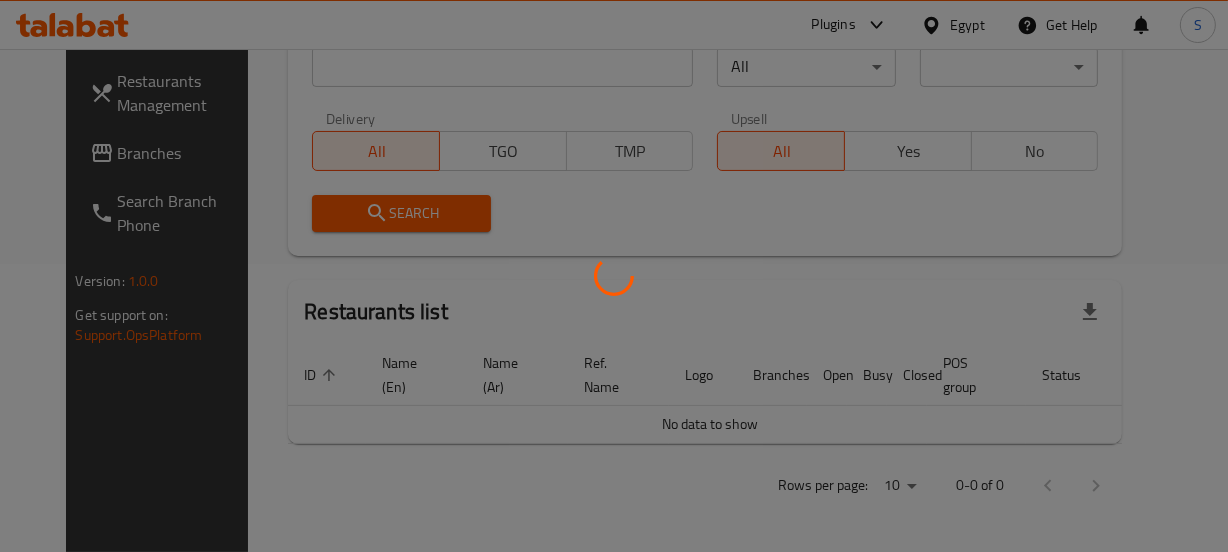 scroll, scrollTop: 287, scrollLeft: 0, axis: vertical 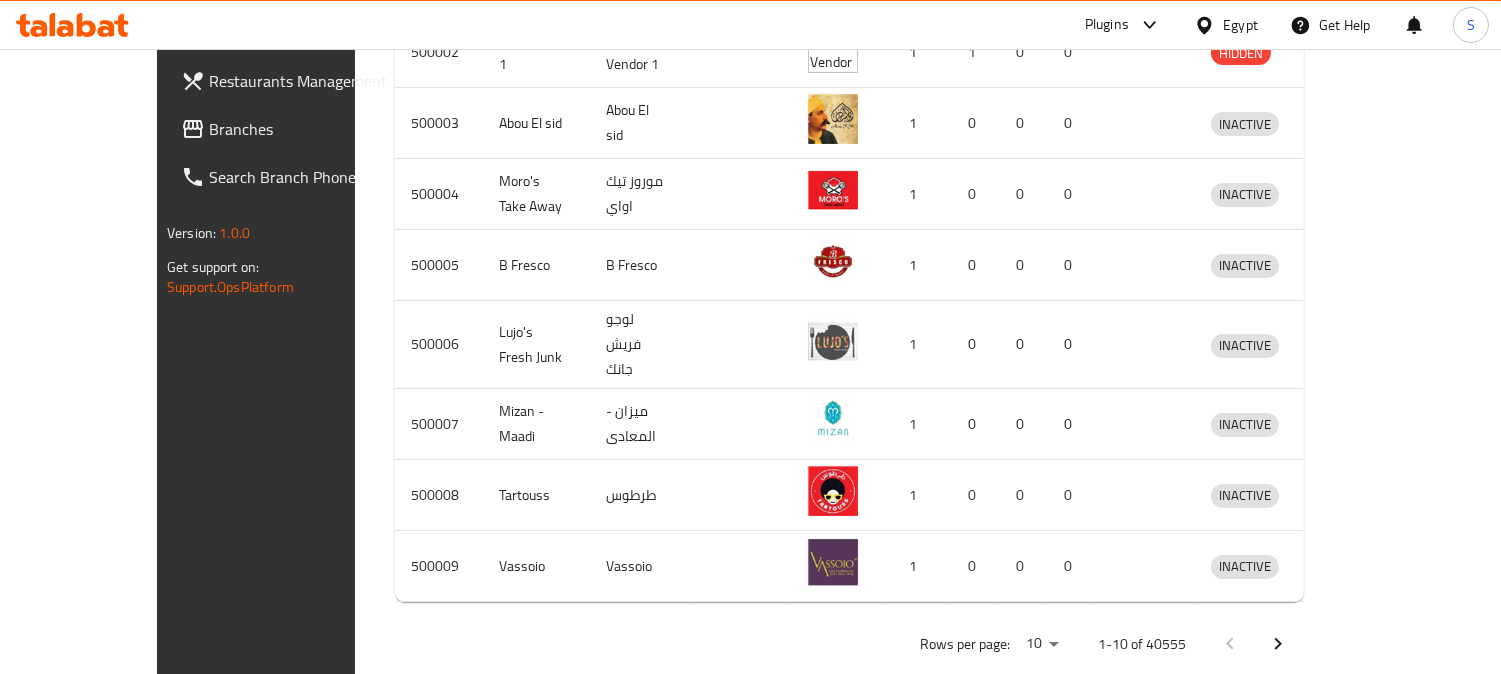 click on "Egypt" at bounding box center (1240, 25) 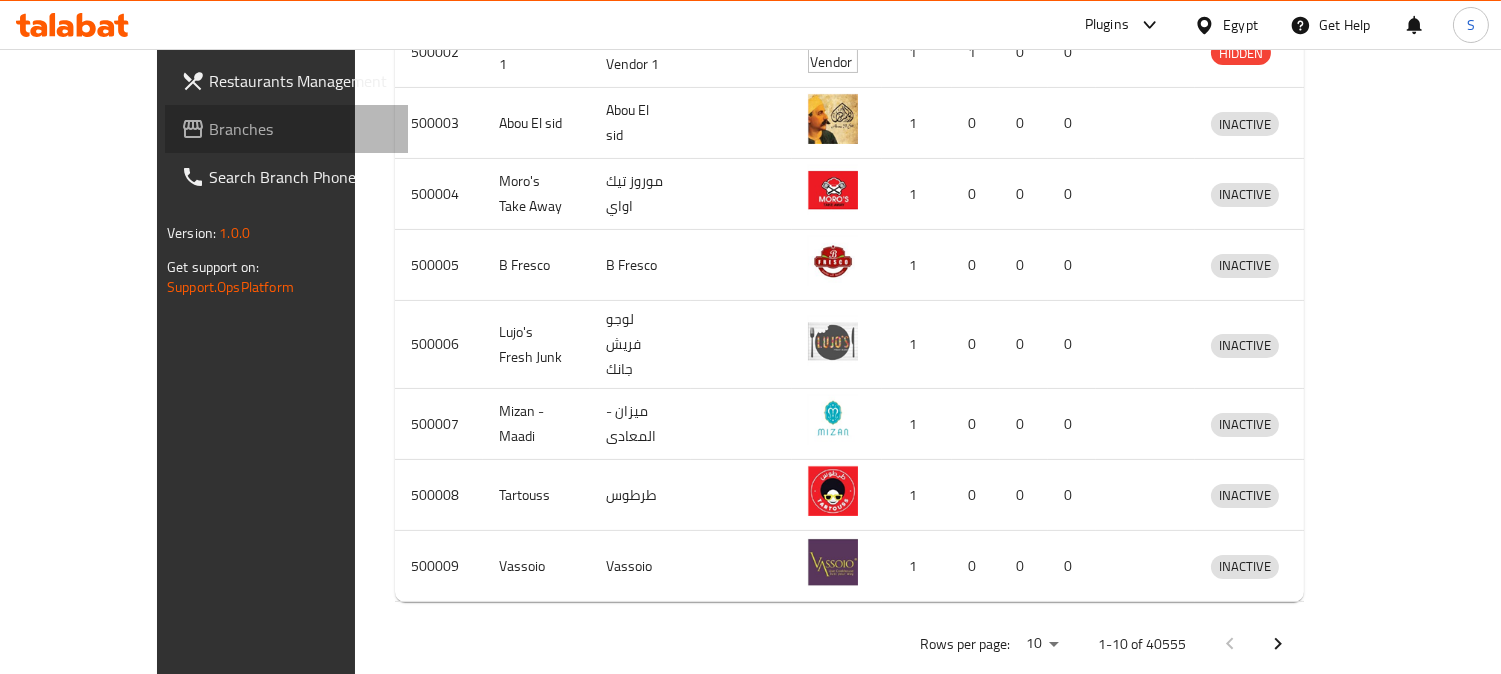 click on "Branches" at bounding box center (300, 129) 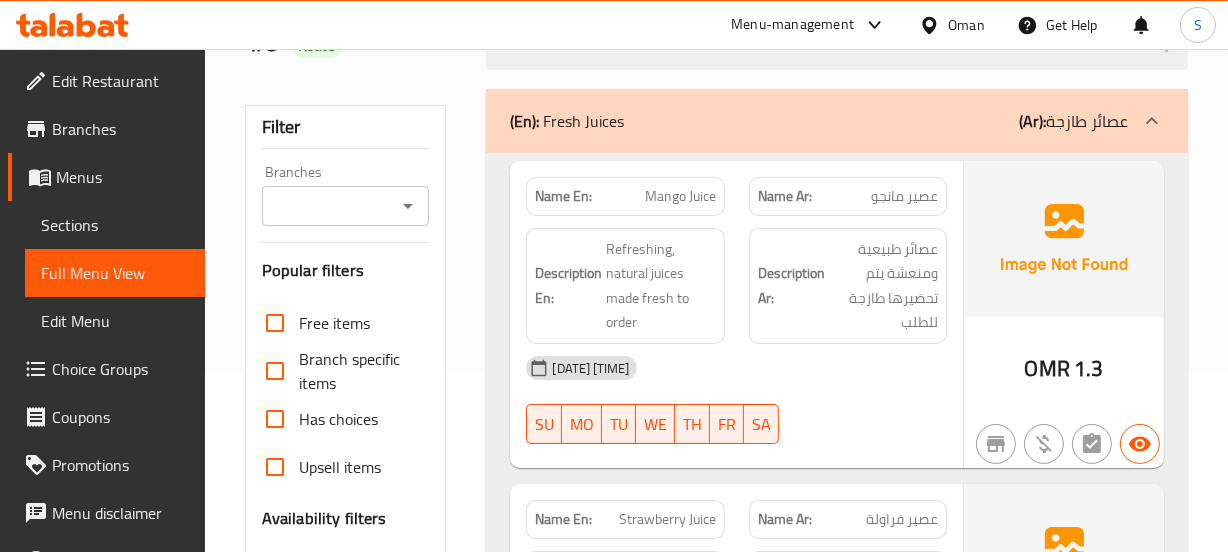 scroll, scrollTop: 181, scrollLeft: 0, axis: vertical 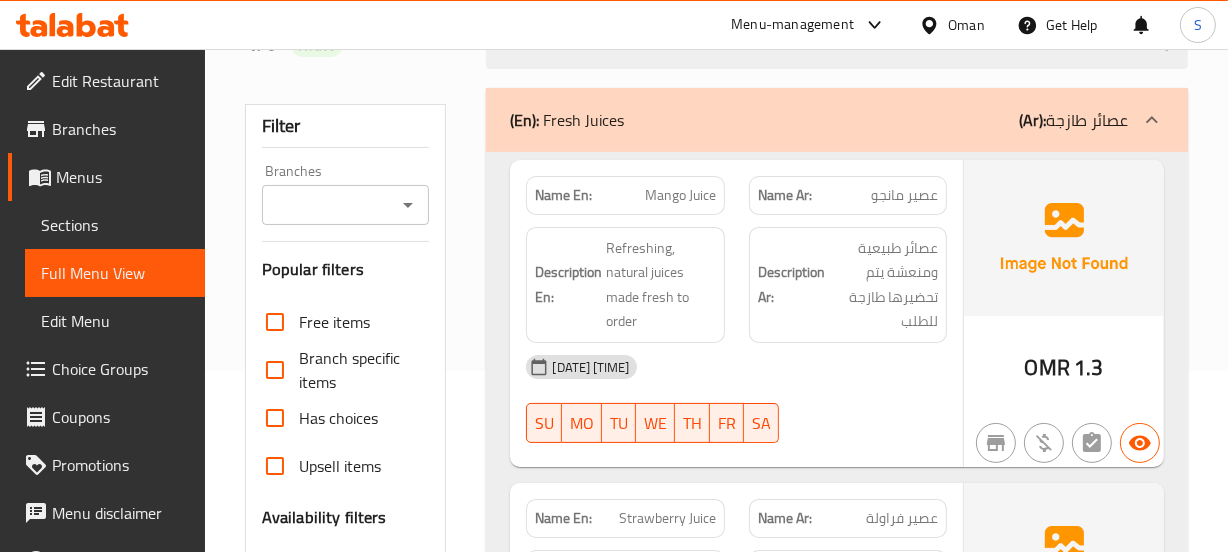 click on "Sections" at bounding box center [115, 225] 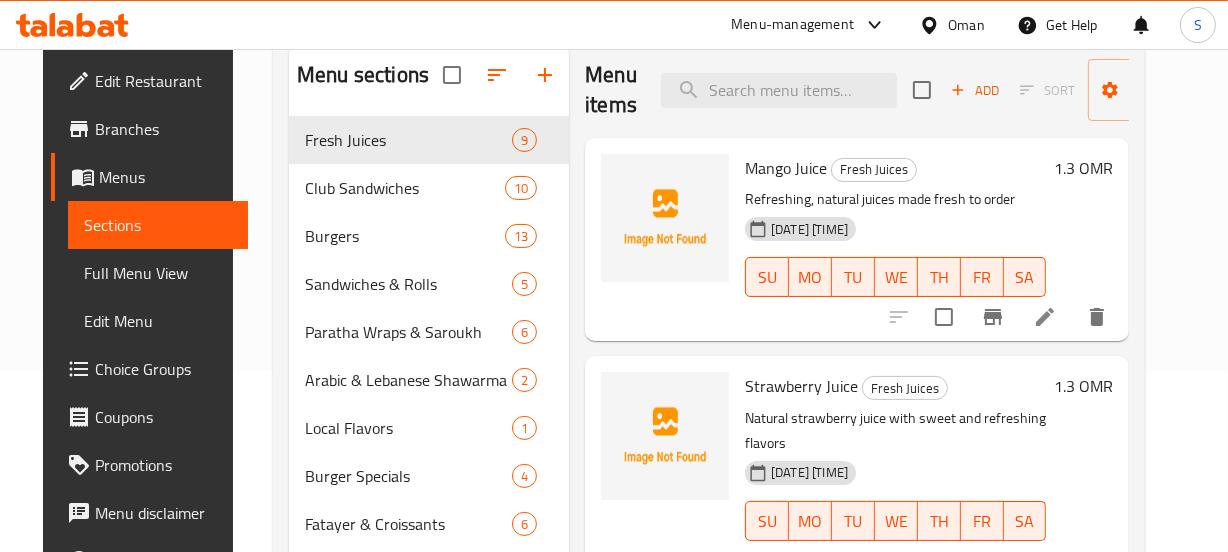 click at bounding box center [665, 239] 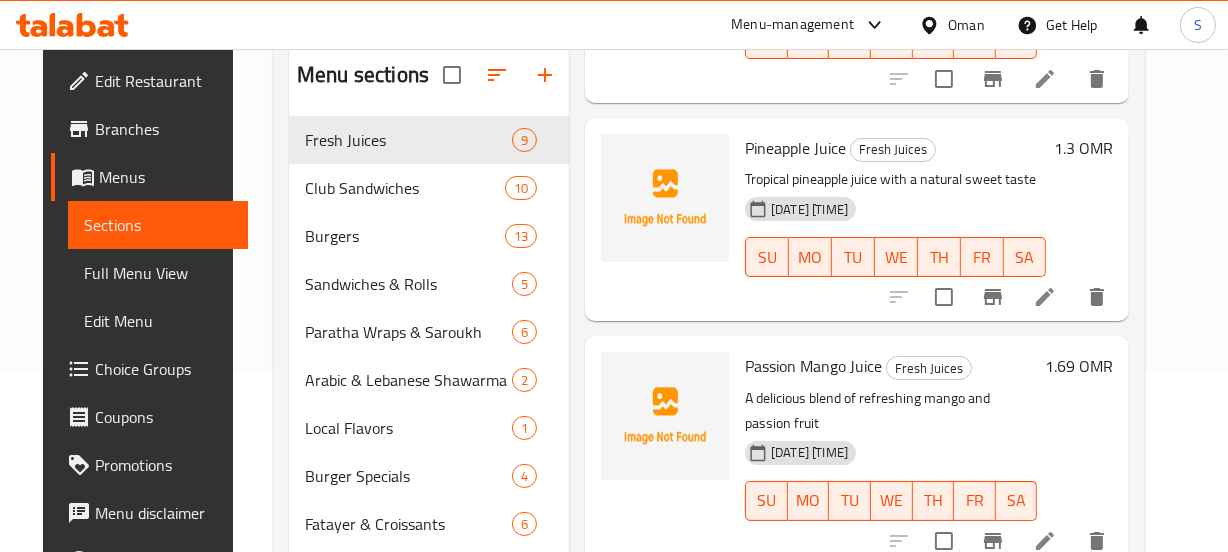 scroll, scrollTop: 1010, scrollLeft: 0, axis: vertical 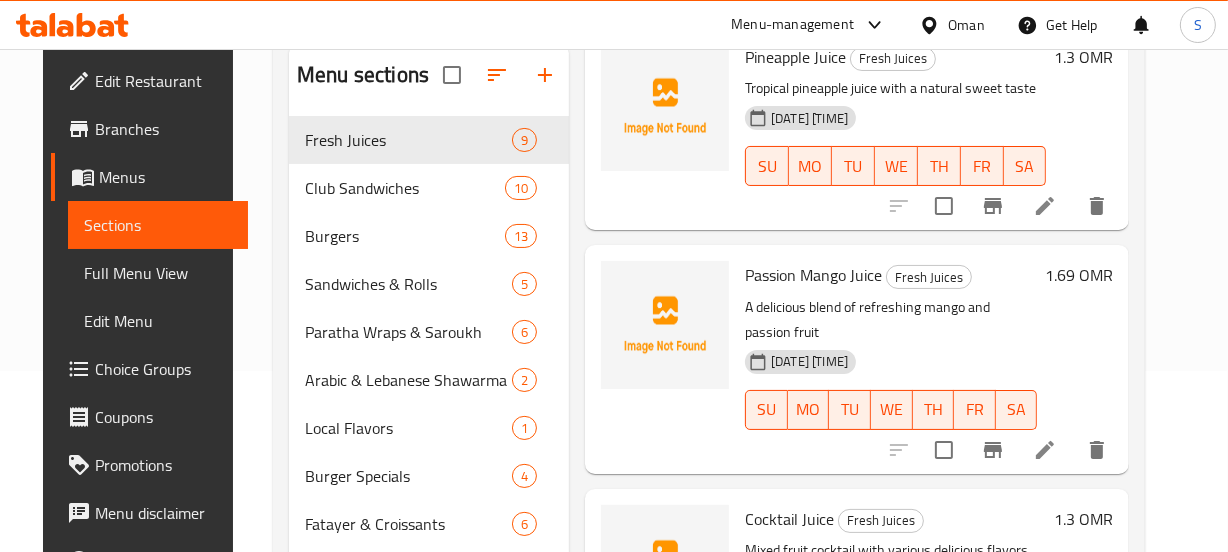 click on "A delicious blend of refreshing mango and passion fruit" at bounding box center (891, 320) 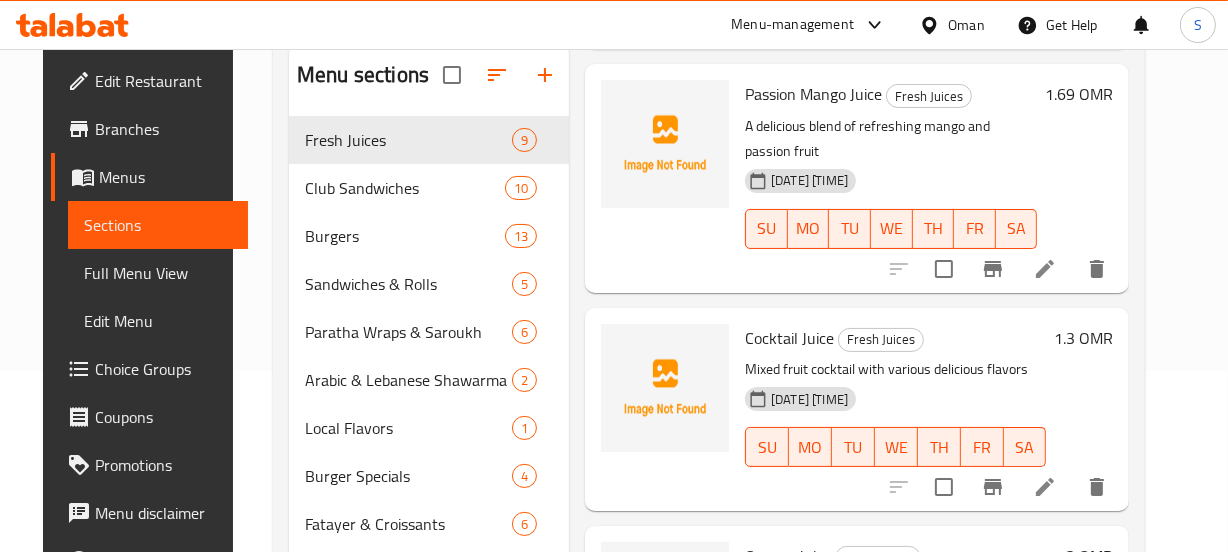 scroll, scrollTop: 1282, scrollLeft: 0, axis: vertical 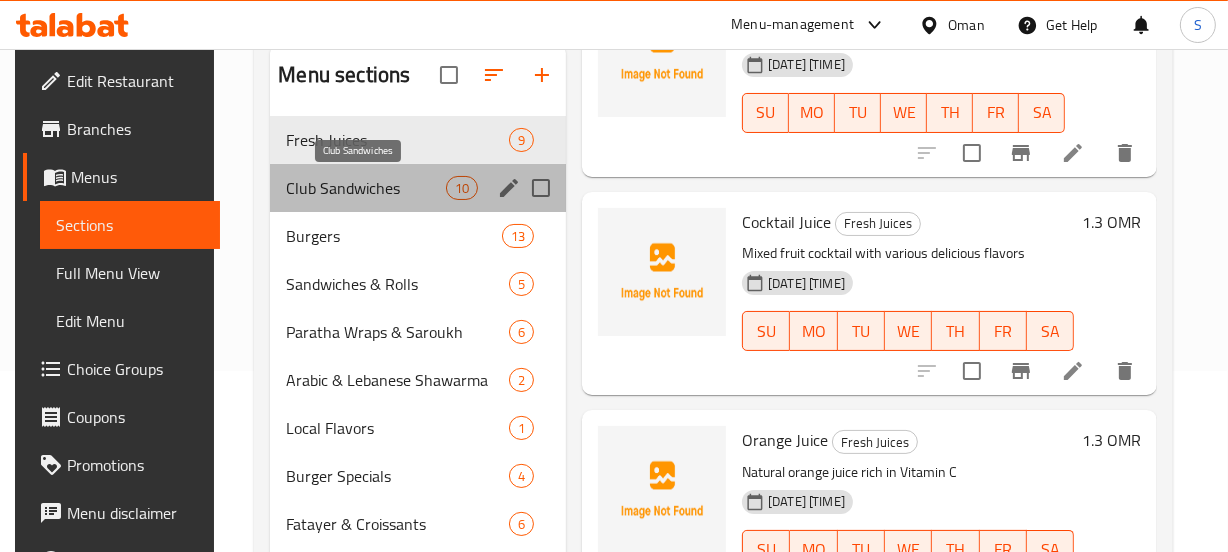 click on "Club Sandwiches" at bounding box center [365, 188] 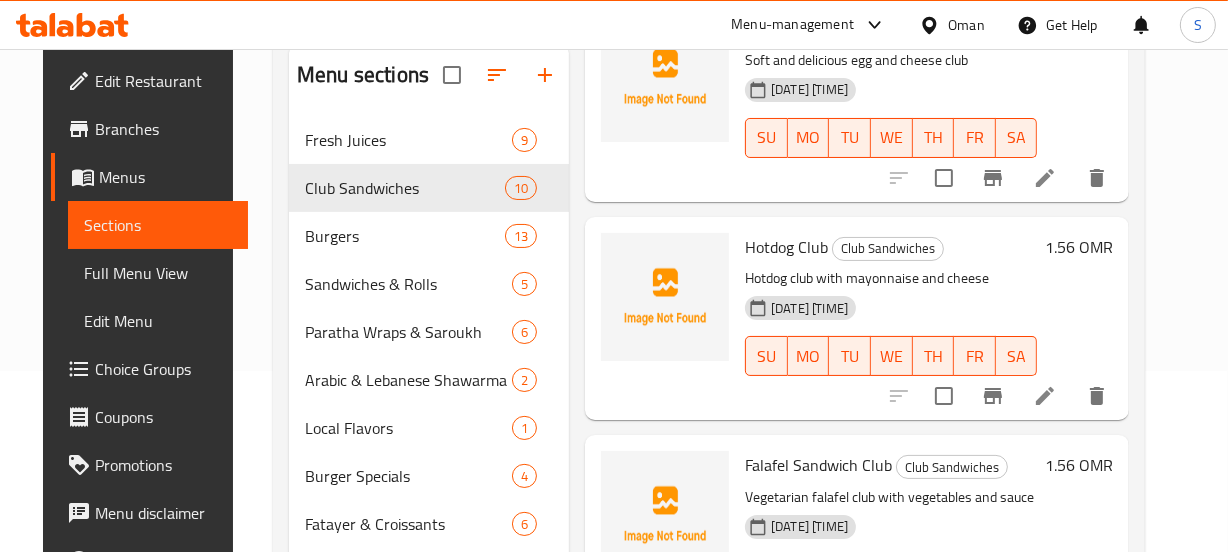 click on "Hotdog club with mayonnaise and cheese" at bounding box center (891, 278) 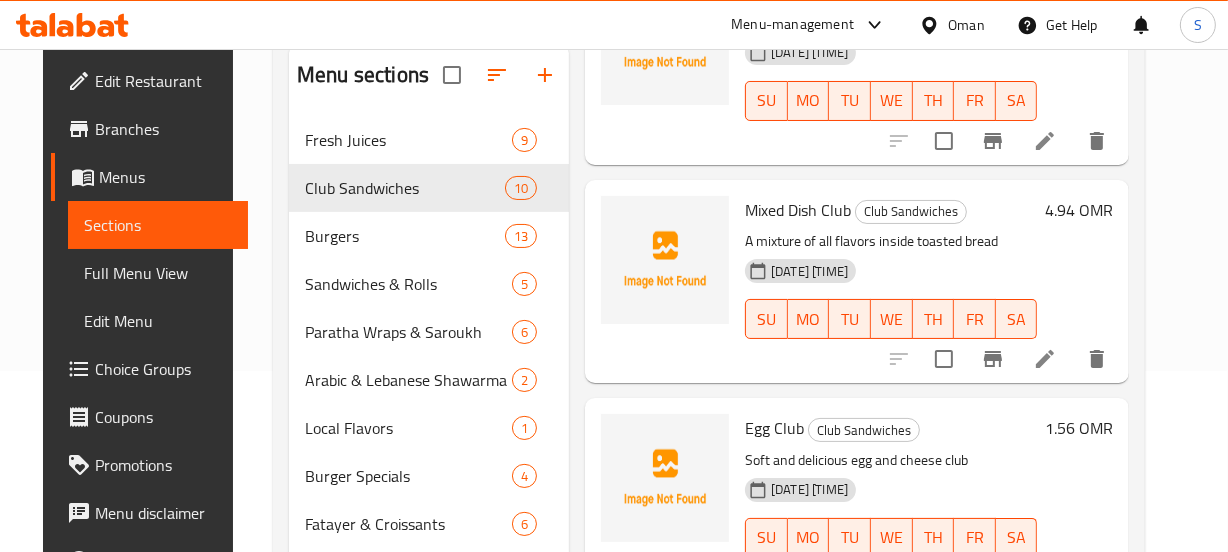 scroll, scrollTop: 973, scrollLeft: 0, axis: vertical 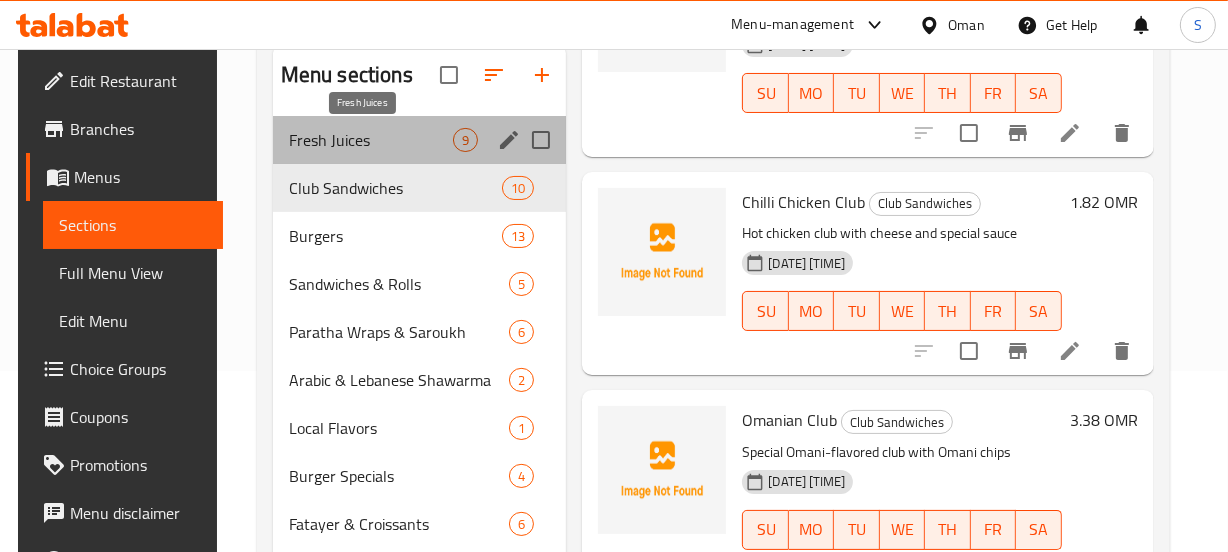 click on "Fresh Juices" at bounding box center (371, 140) 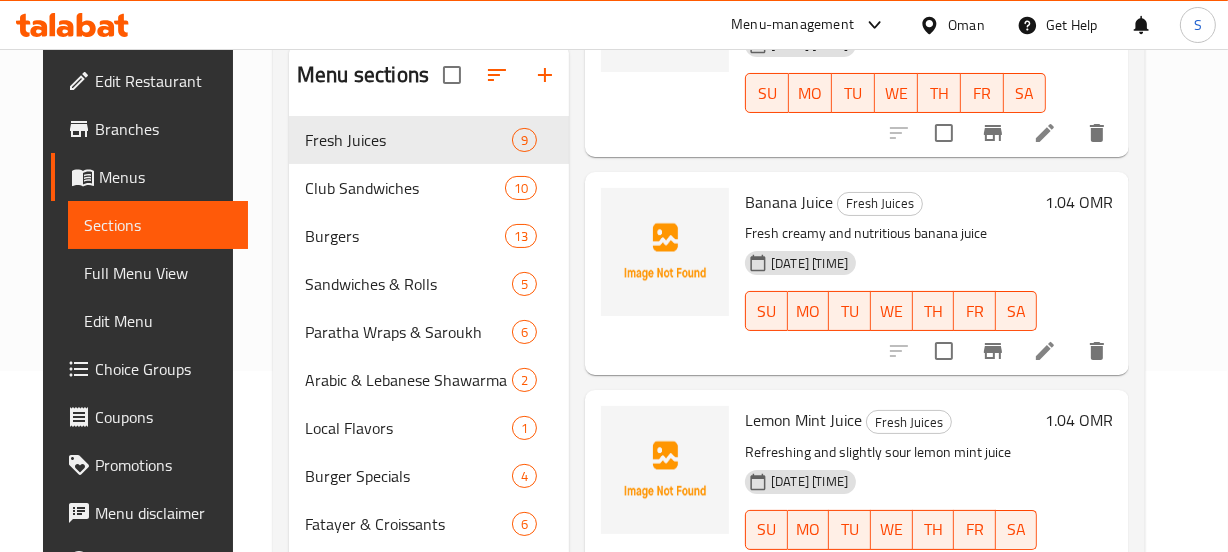 scroll, scrollTop: 46, scrollLeft: 0, axis: vertical 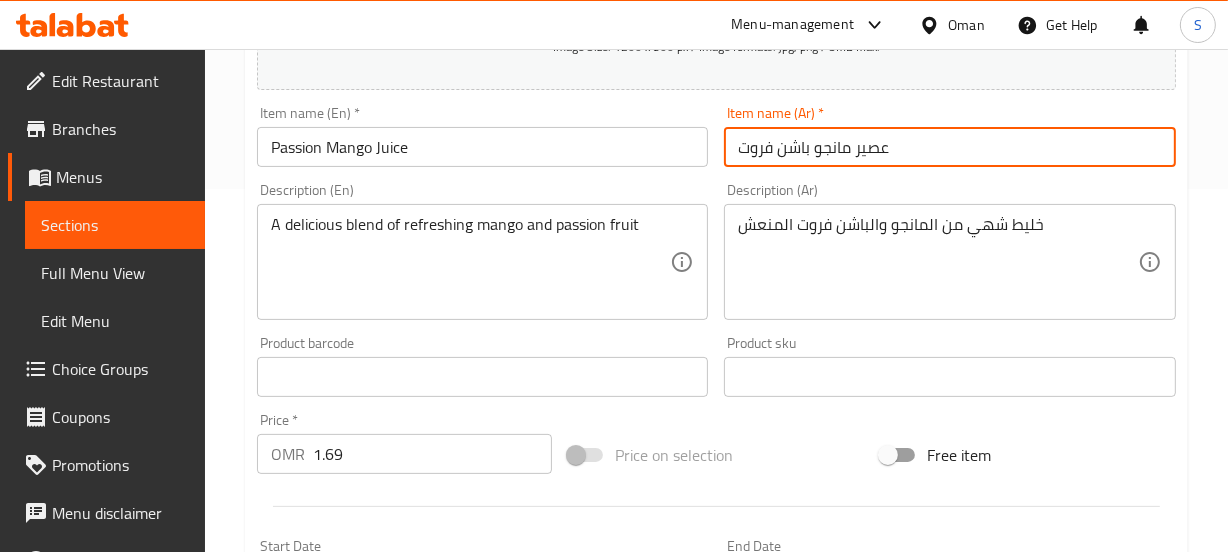 click on "عصير مانجو باشن فروت" at bounding box center (950, 147) 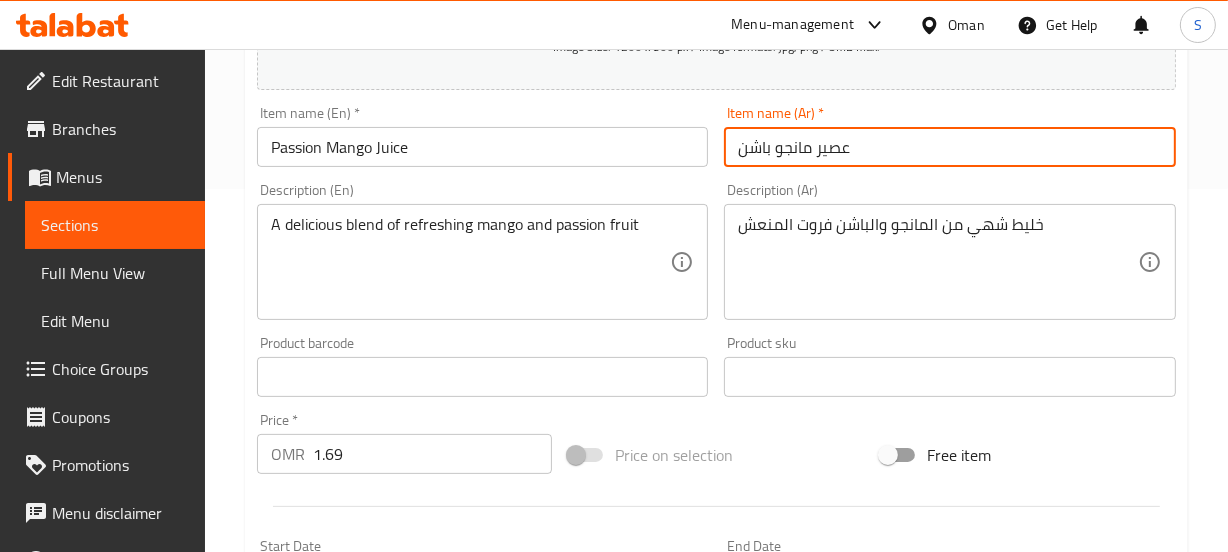 click on "عصير مانجو باشن" at bounding box center [950, 147] 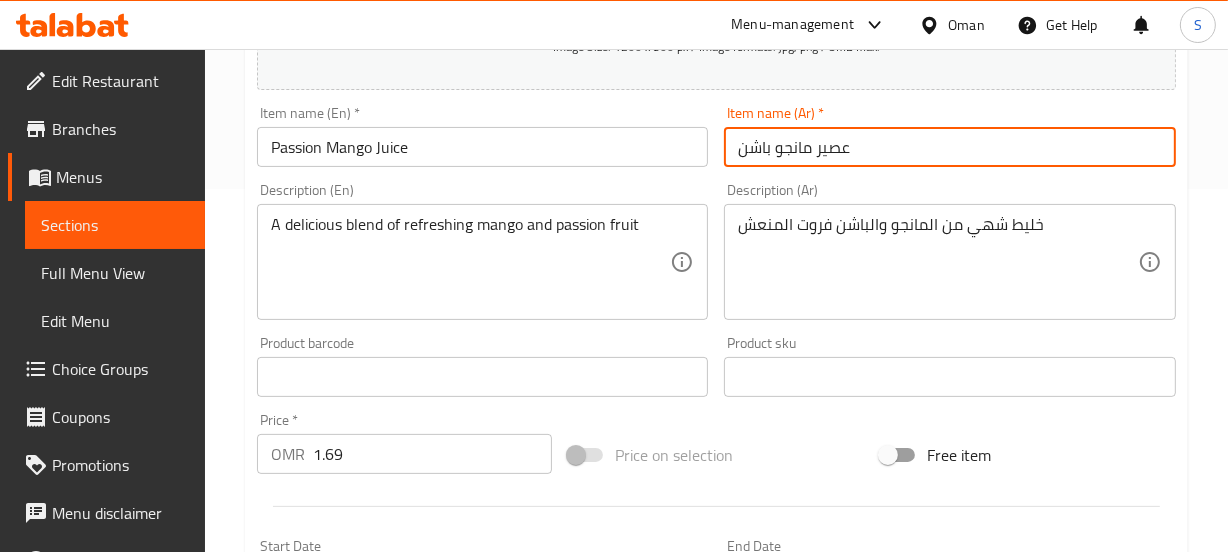 type on "عصير مانجو باشن" 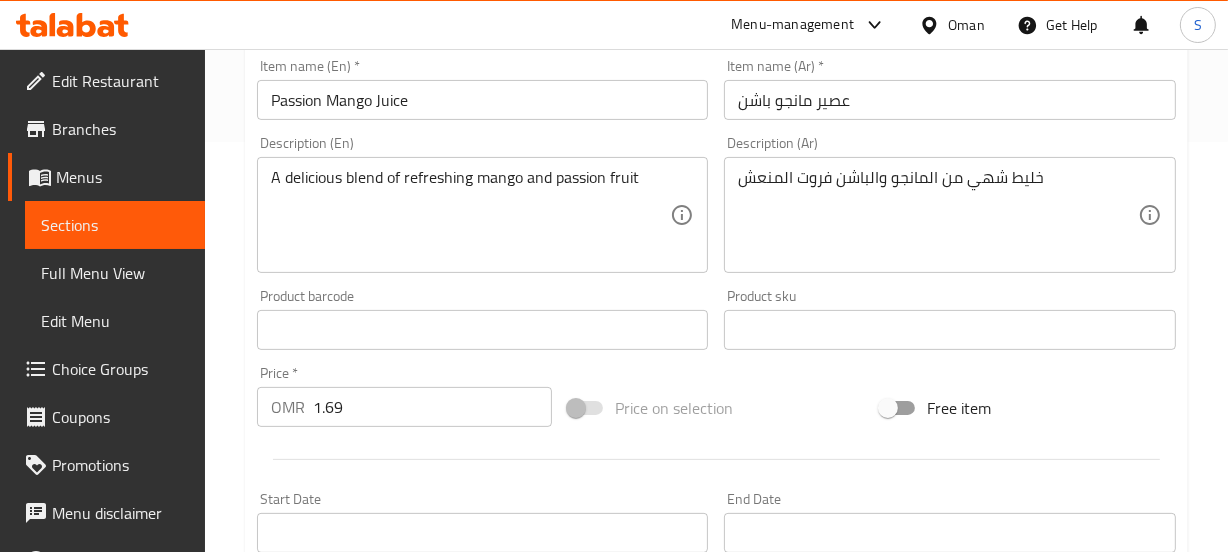 scroll, scrollTop: 454, scrollLeft: 0, axis: vertical 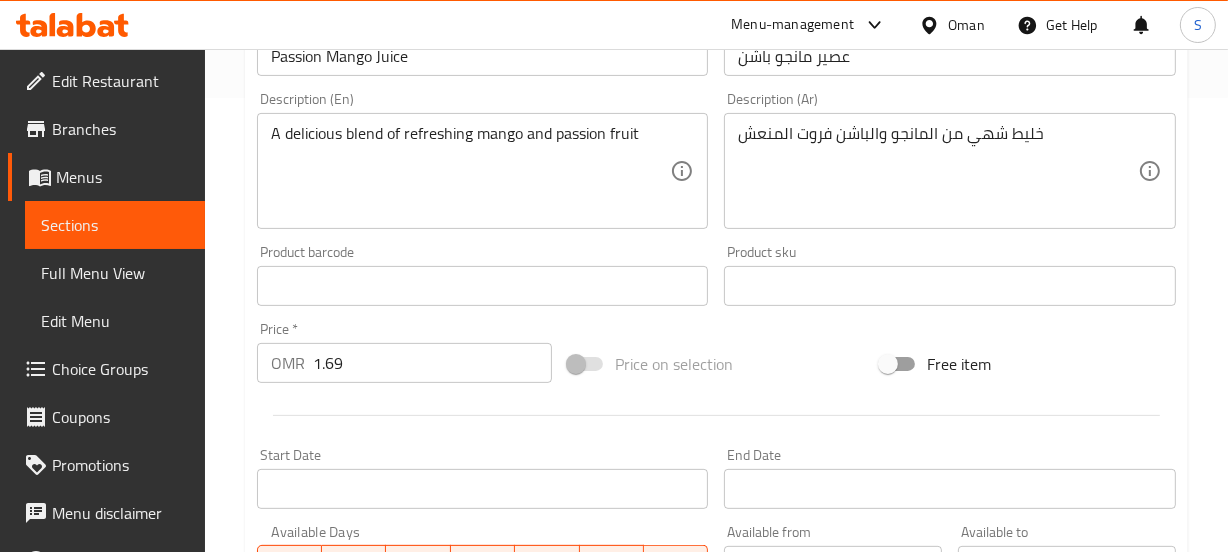 click on "Passion Mango Juice" at bounding box center (483, 56) 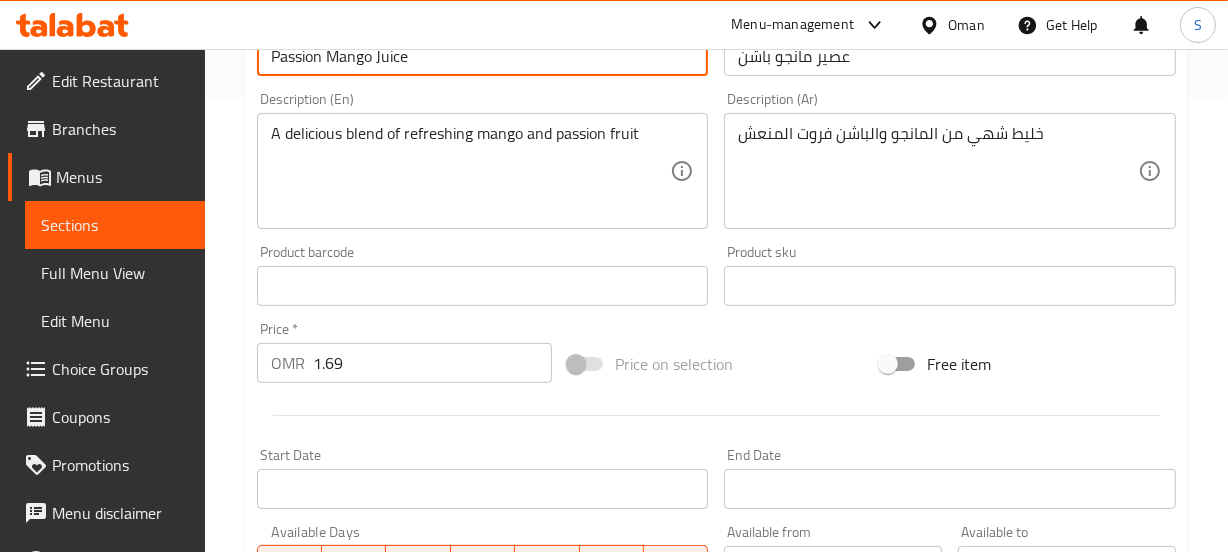 click on "Update" at bounding box center (366, 872) 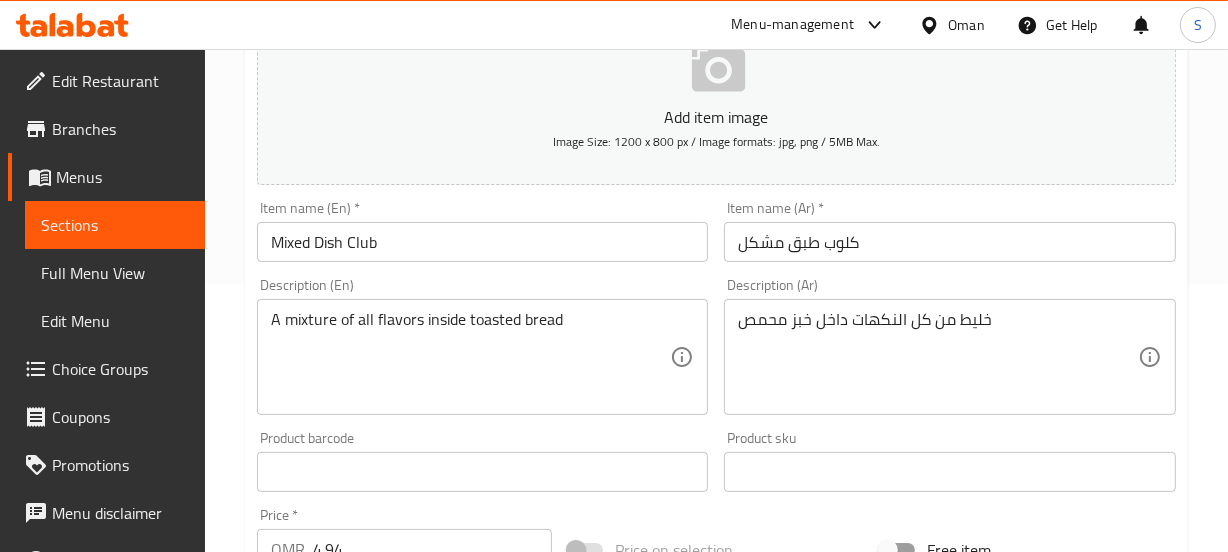 scroll, scrollTop: 272, scrollLeft: 0, axis: vertical 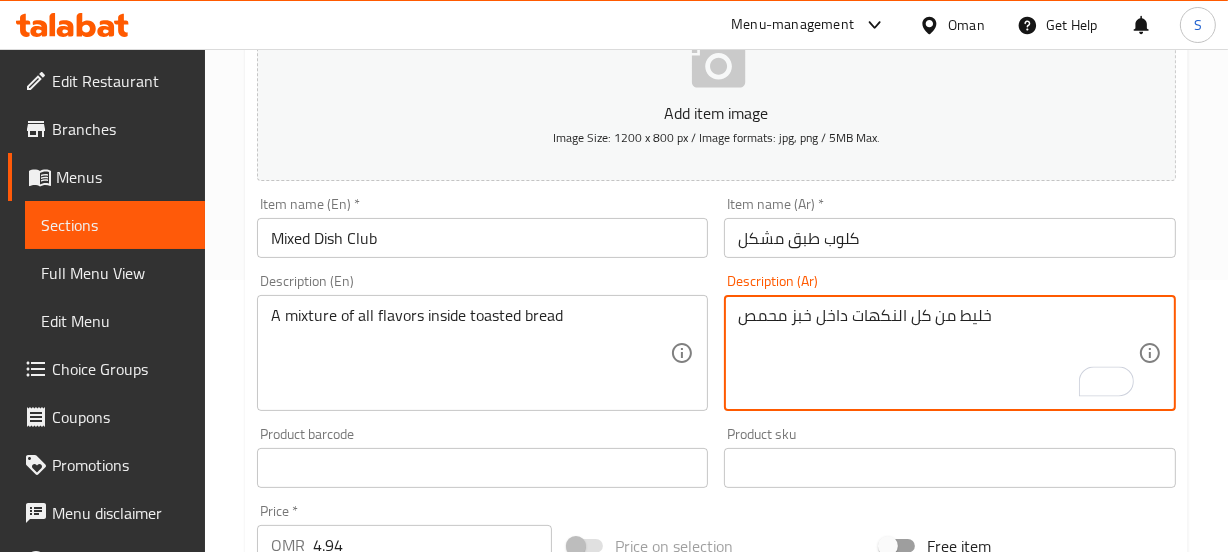 click on "كلوب طبق مشكل" at bounding box center (950, 238) 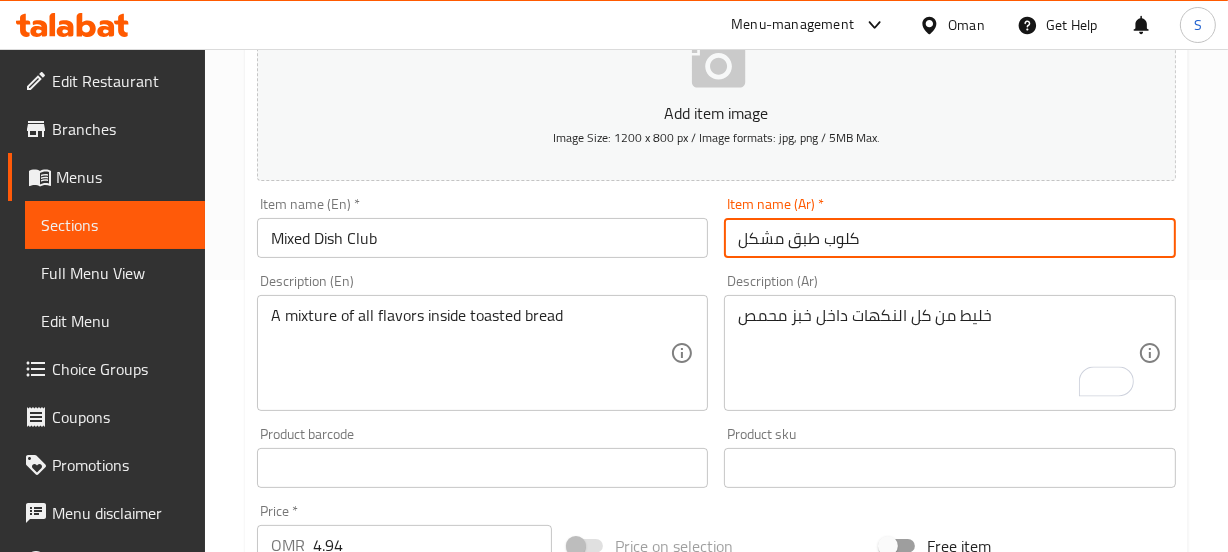 click on "كلوب طبق مشكل" at bounding box center [950, 238] 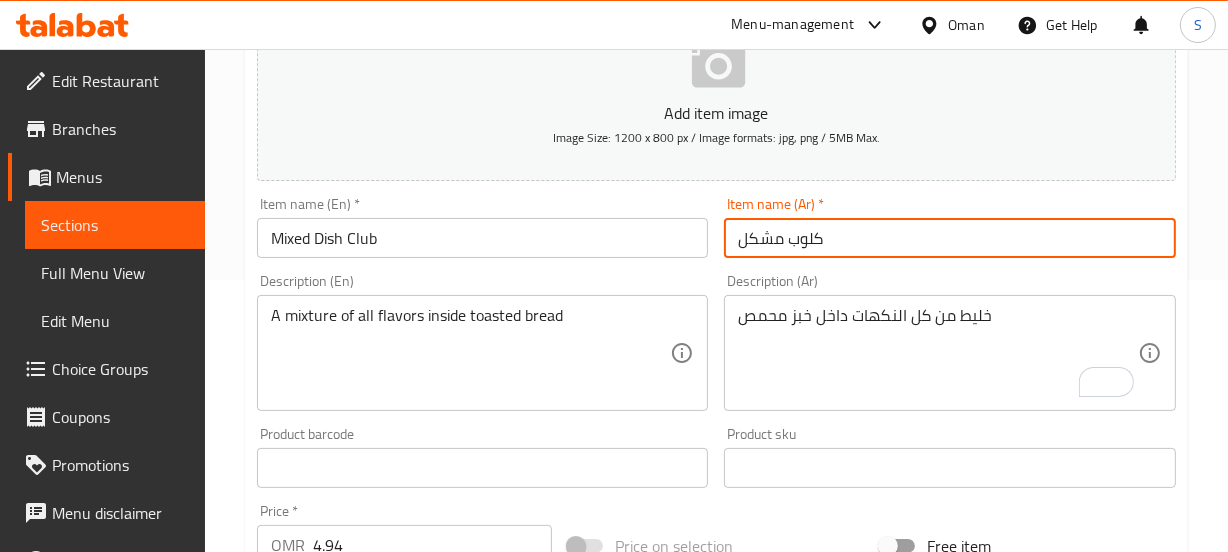 click on "كلوب مشكل" at bounding box center [950, 238] 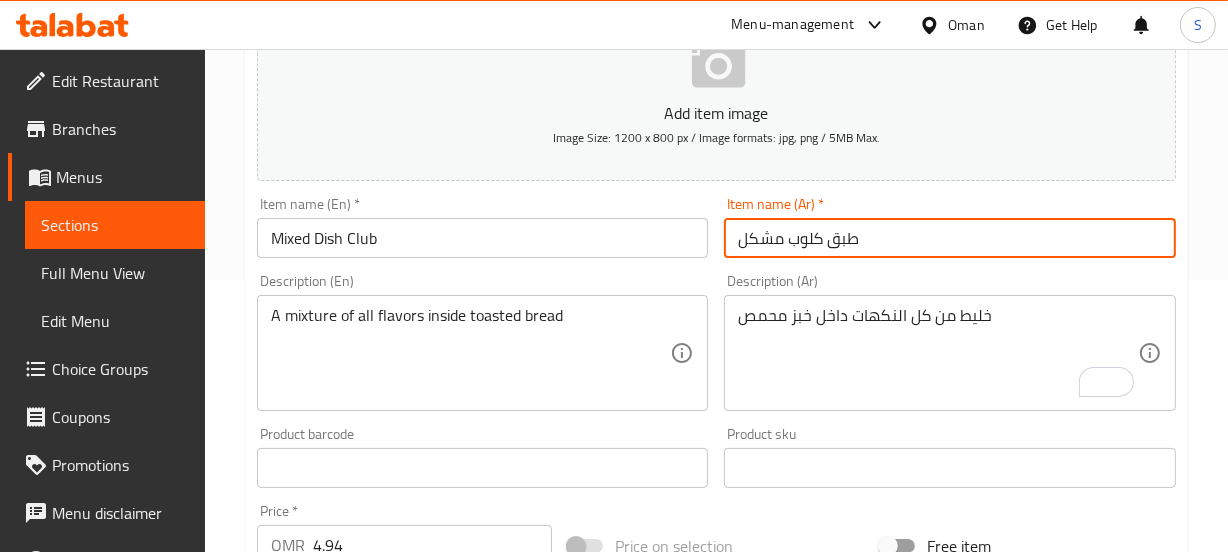 click on "طبق كلوب مشكل" at bounding box center (950, 238) 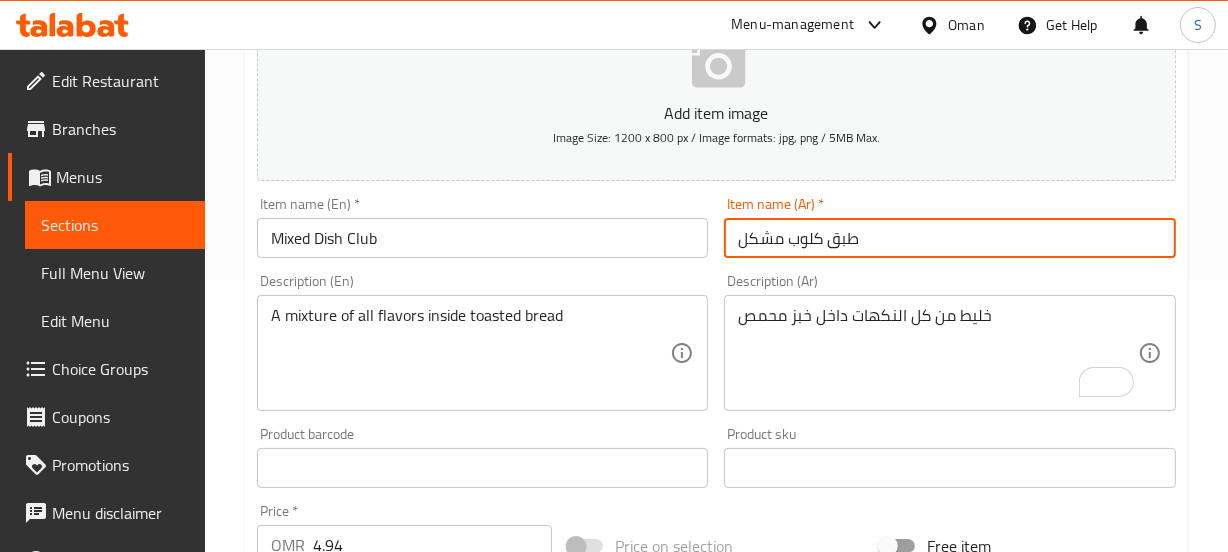 click on "طبق كلوب مشكل" at bounding box center [950, 238] 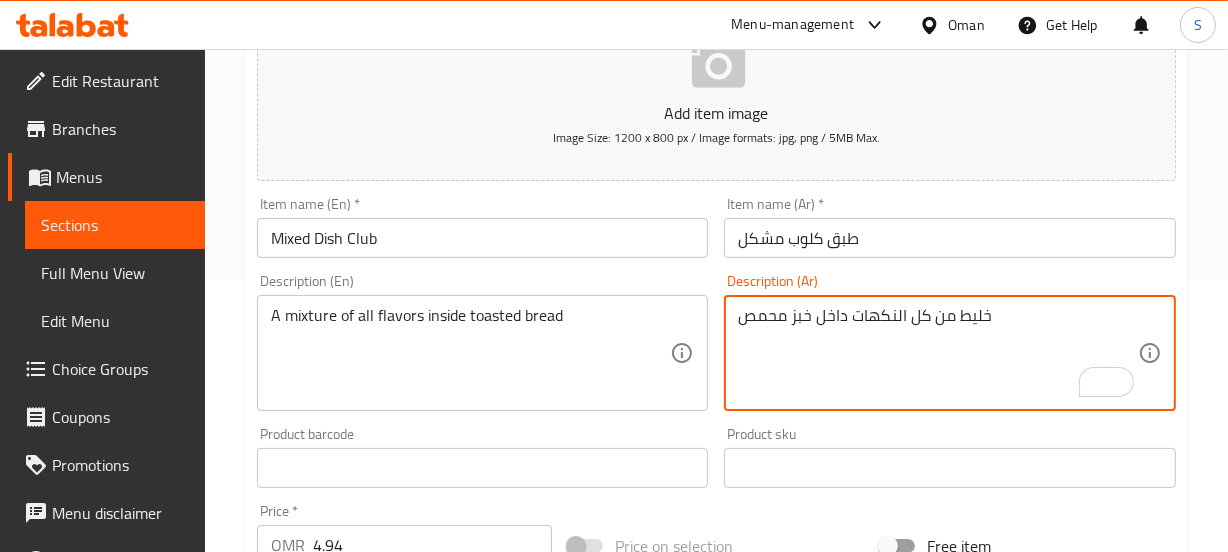 click on "Mixed Dish Club" at bounding box center (483, 238) 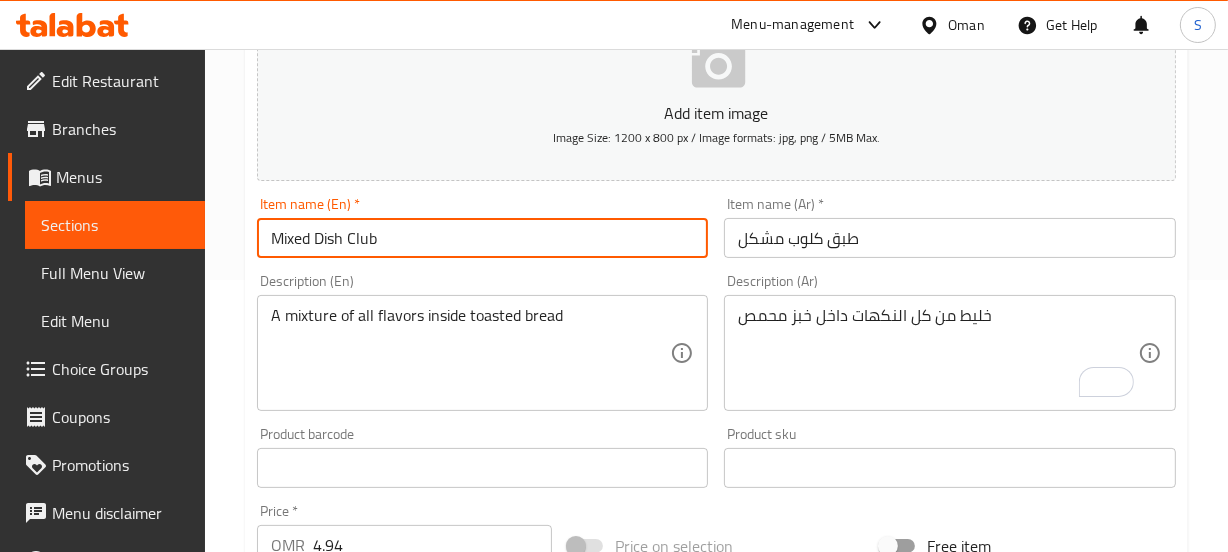 click on "Update" at bounding box center (366, 1054) 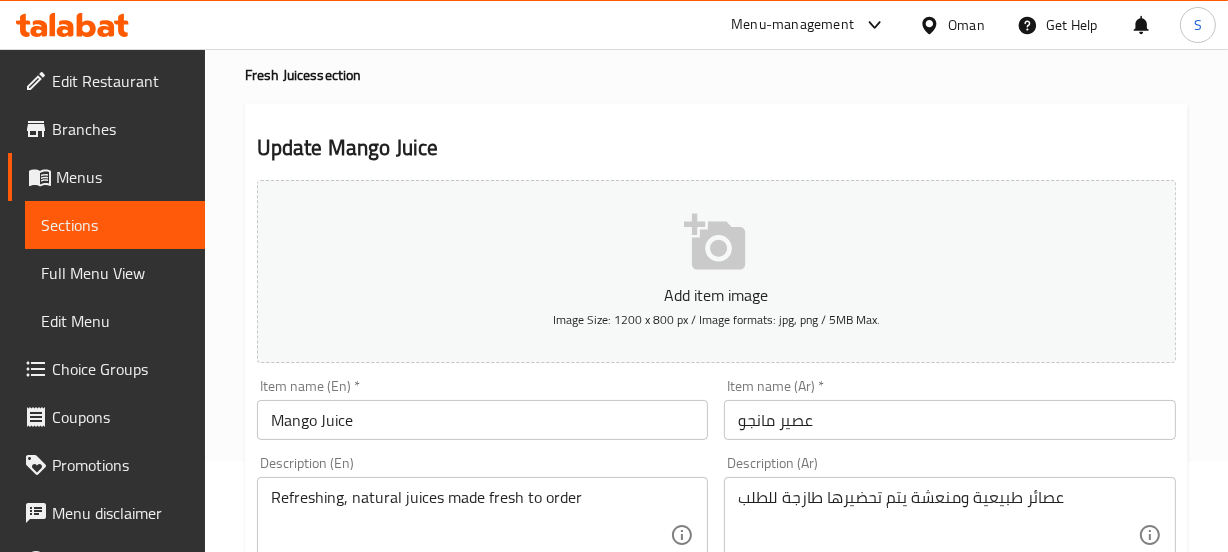 scroll, scrollTop: 272, scrollLeft: 0, axis: vertical 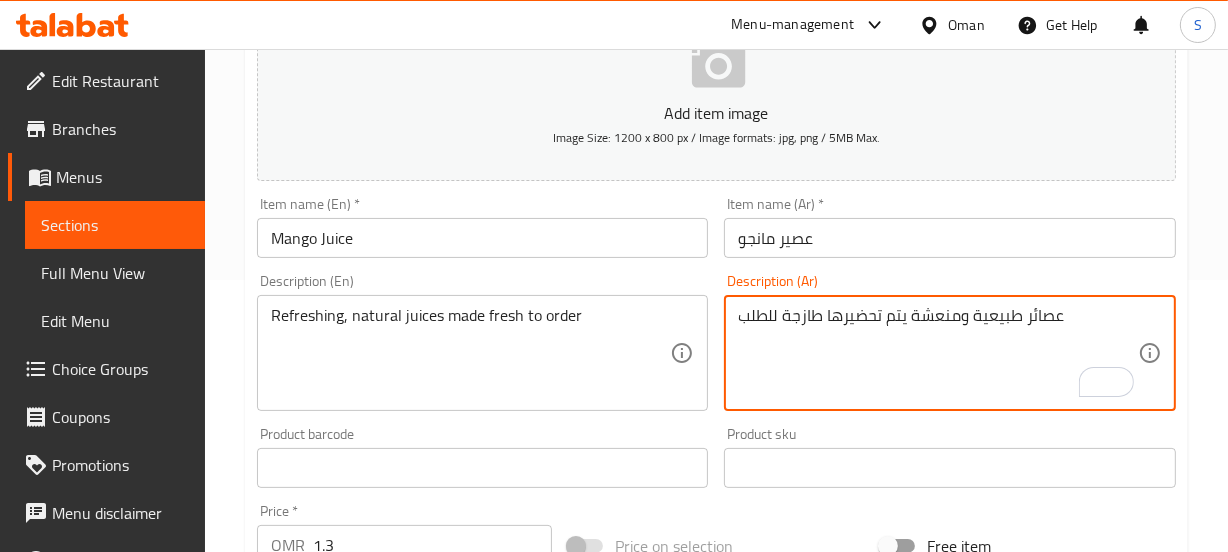 click on "Mango Juice" at bounding box center [483, 238] 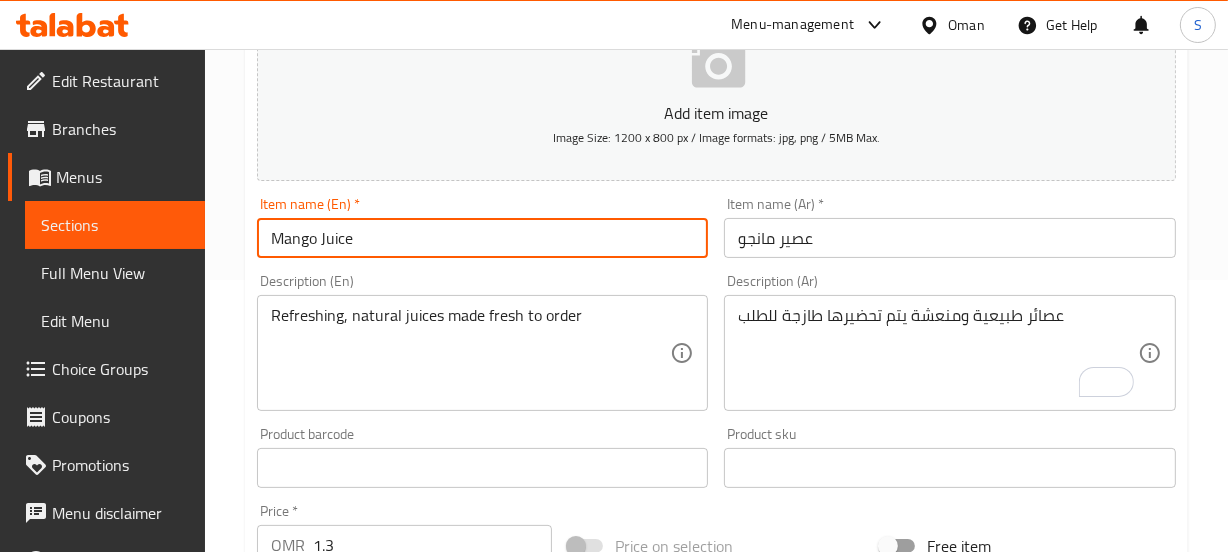 click on "Update" at bounding box center [366, 1054] 